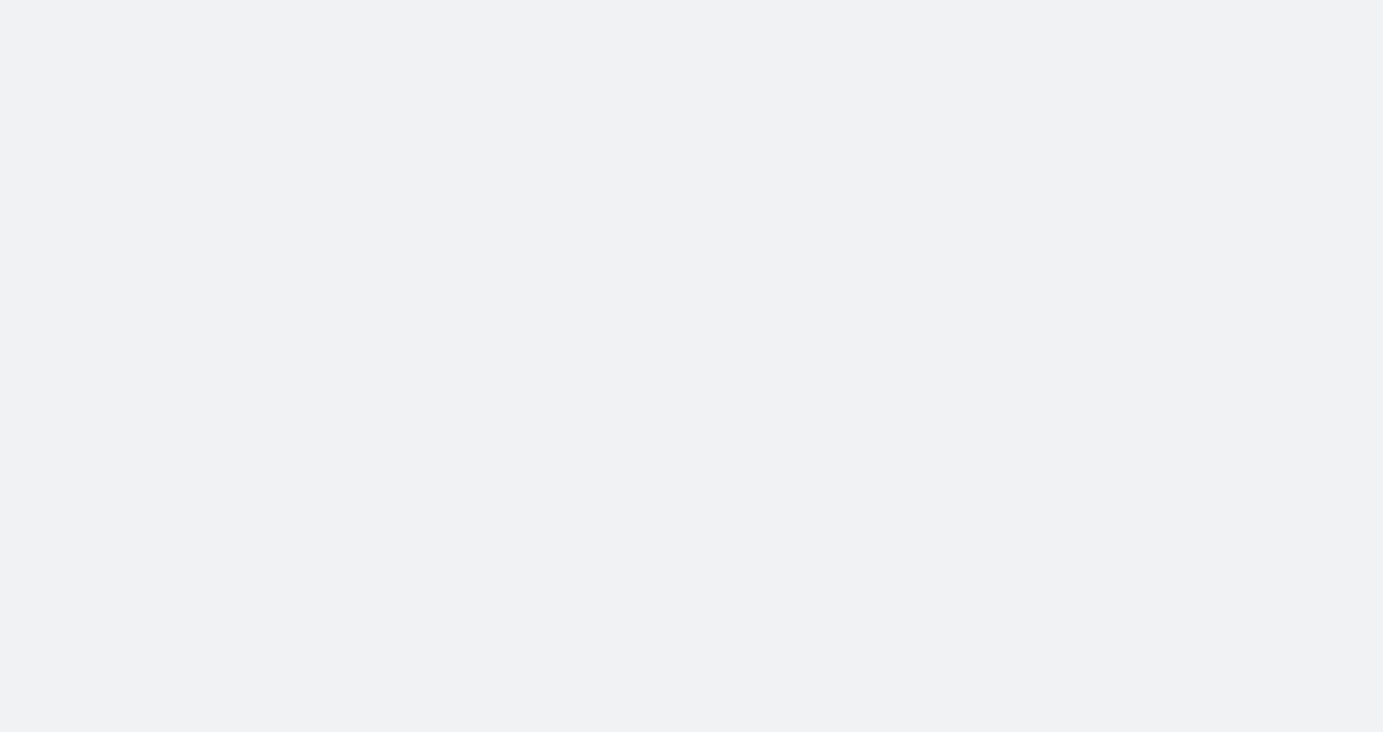 scroll, scrollTop: 0, scrollLeft: 0, axis: both 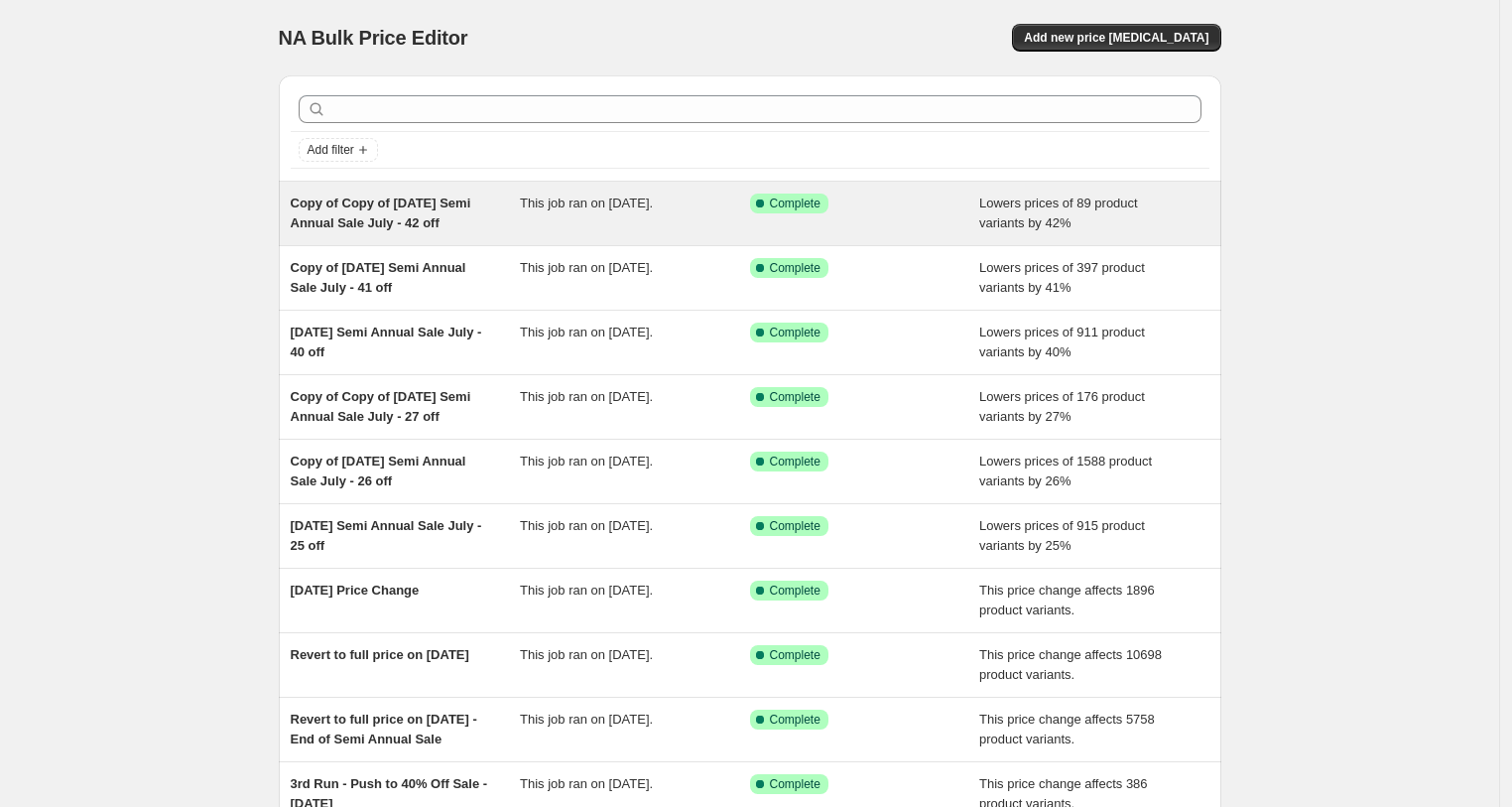 click on "Copy of Copy of [DATE] Semi Annual Sale July - 42 off" at bounding box center [406, 213] 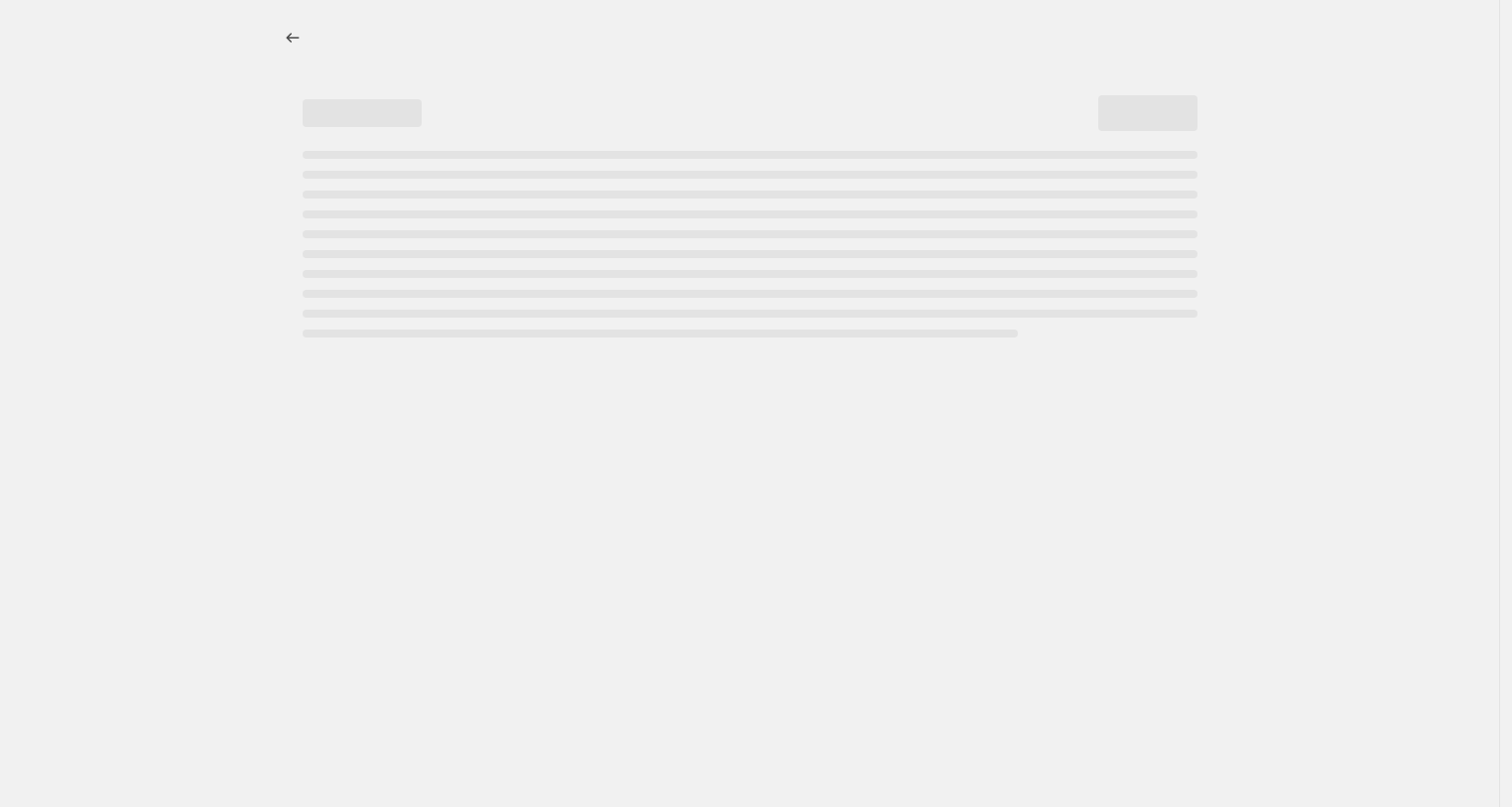 select on "percentage" 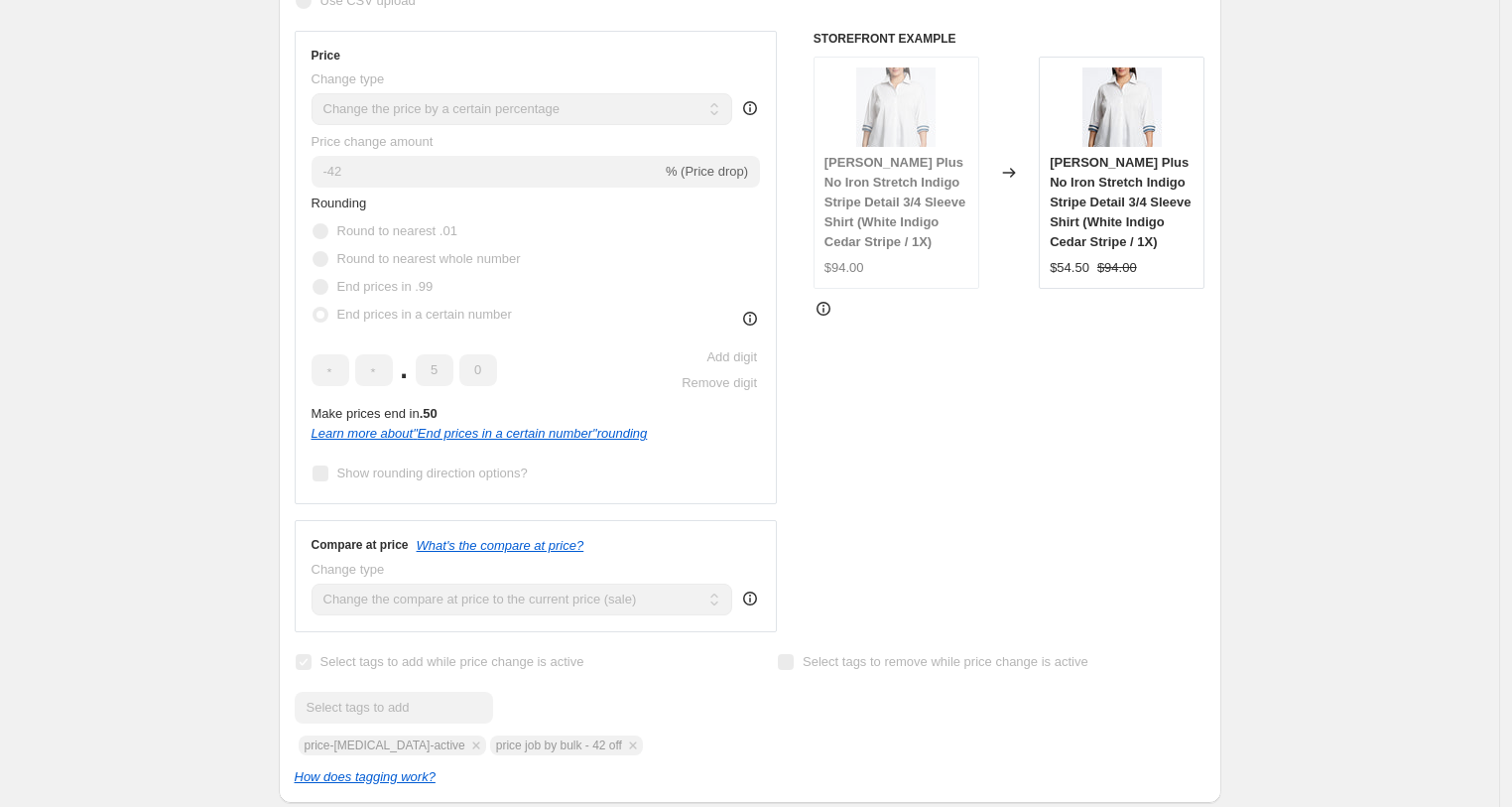 scroll, scrollTop: 0, scrollLeft: 0, axis: both 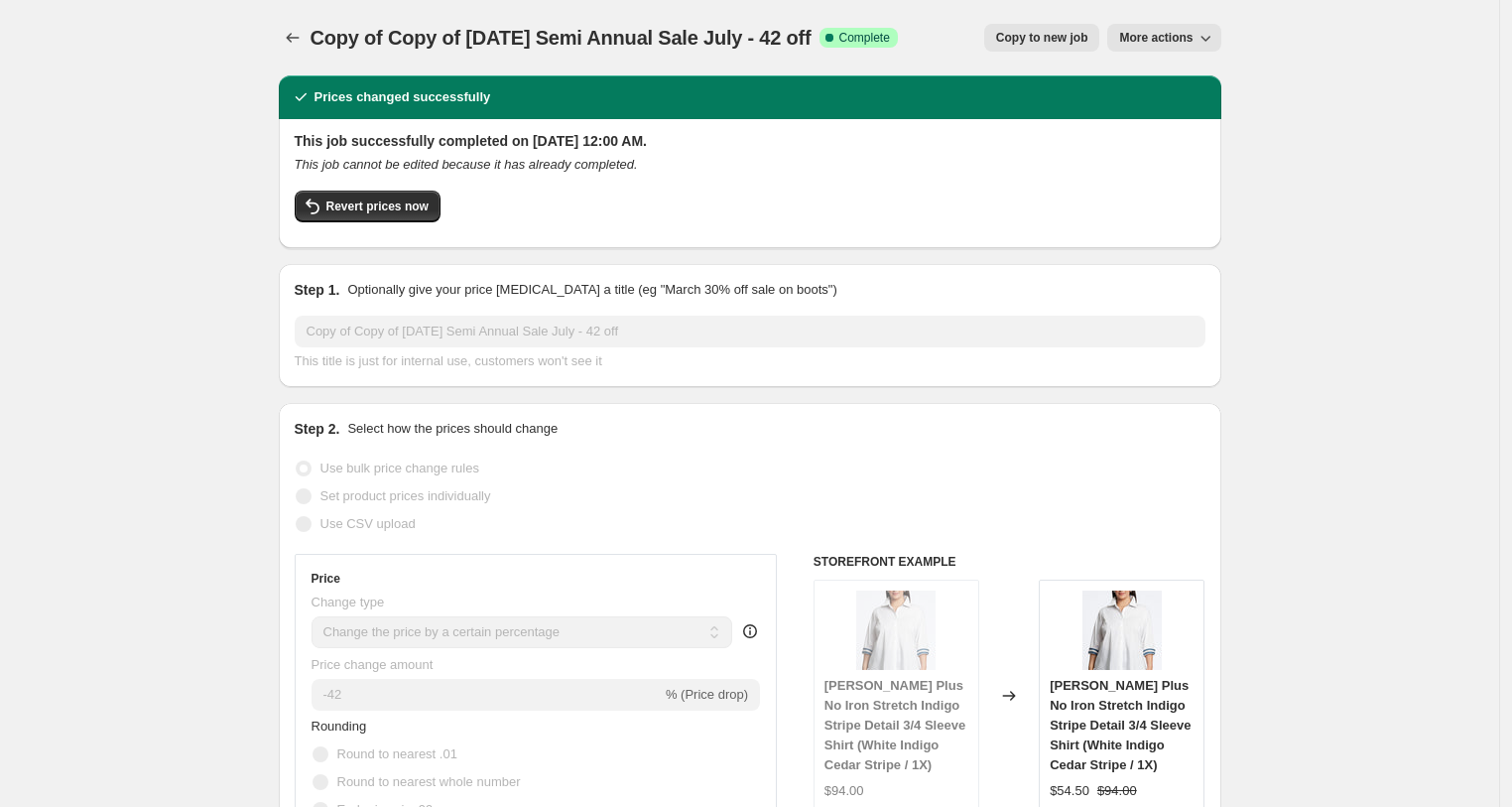 click on "Copy to new job" at bounding box center [1042, 38] 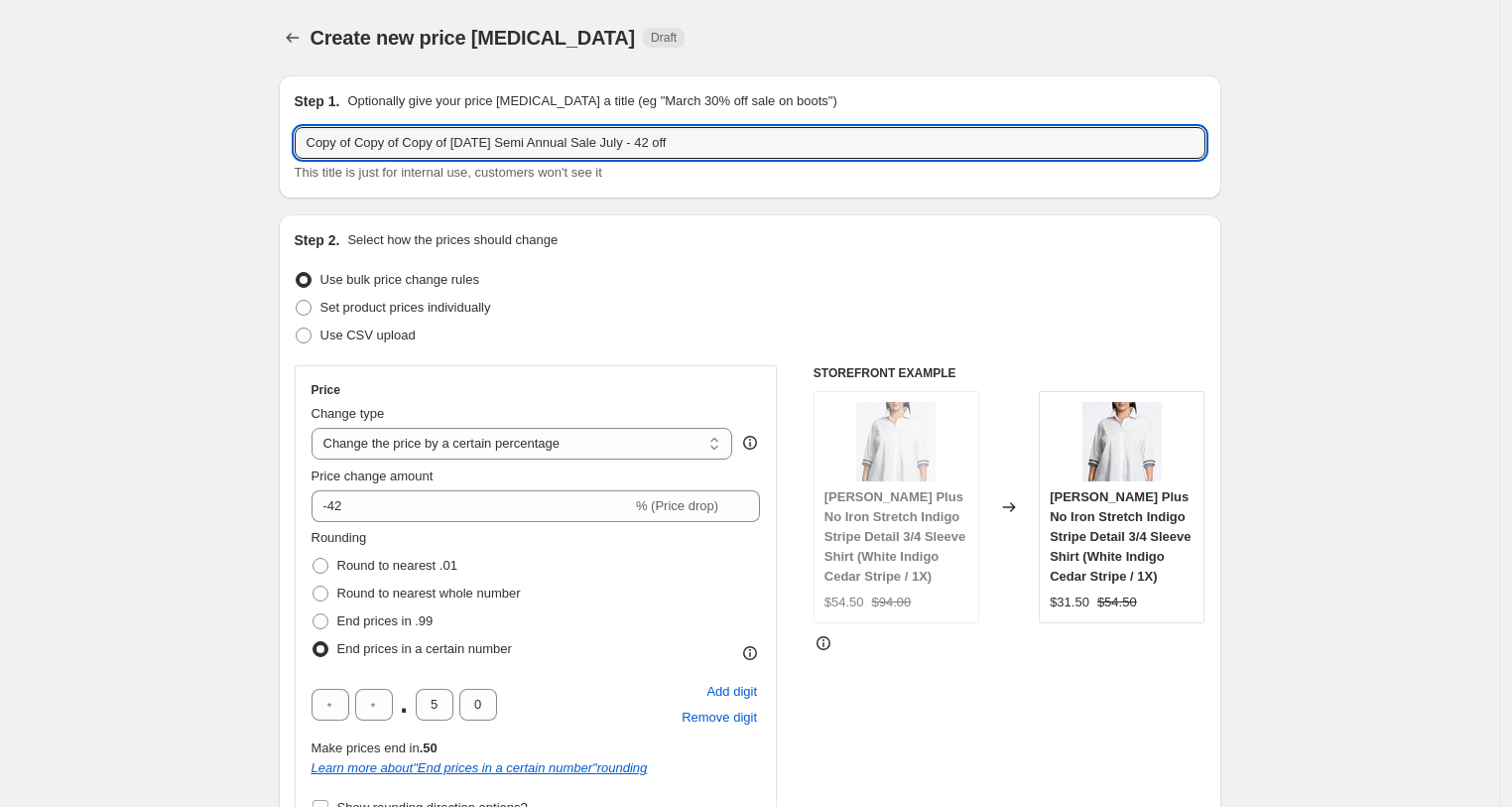 drag, startPoint x: 468, startPoint y: 147, endPoint x: 215, endPoint y: 137, distance: 253.198 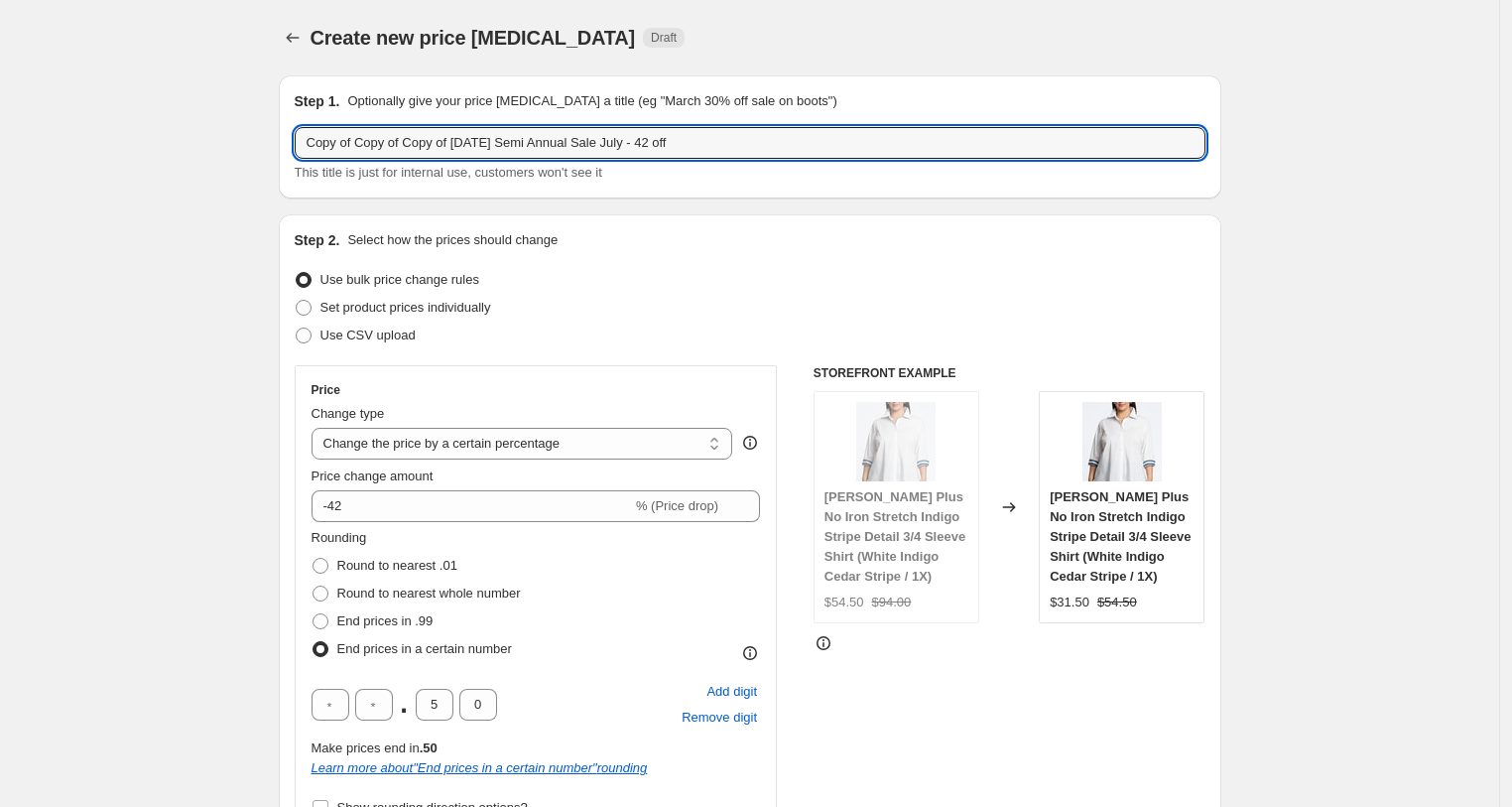 click on "Create new price [MEDICAL_DATA]. This page is ready Create new price [MEDICAL_DATA] Draft Step 1. Optionally give your price [MEDICAL_DATA] a title (eg "March 30% off sale on boots") Copy of Copy of Copy of [DATE] Semi Annual Sale July - 42 off This title is just for internal use, customers won't see it Step 2. Select how the prices should change Use bulk price change rules Set product prices individually Use CSV upload Price Change type Change the price to a certain amount Change the price by a certain amount Change the price by a certain percentage Change the price to the current compare at price (price before sale) Change the price by a certain amount relative to the compare at price Change the price by a certain percentage relative to the compare at price Don't change the price Change the price by a certain percentage relative to the cost per item Change price to certain cost margin Change the price by a certain percentage Price change amount -42 % (Price drop) Rounding Round to nearest .01 End prices in .99 ." at bounding box center [749, 1233] 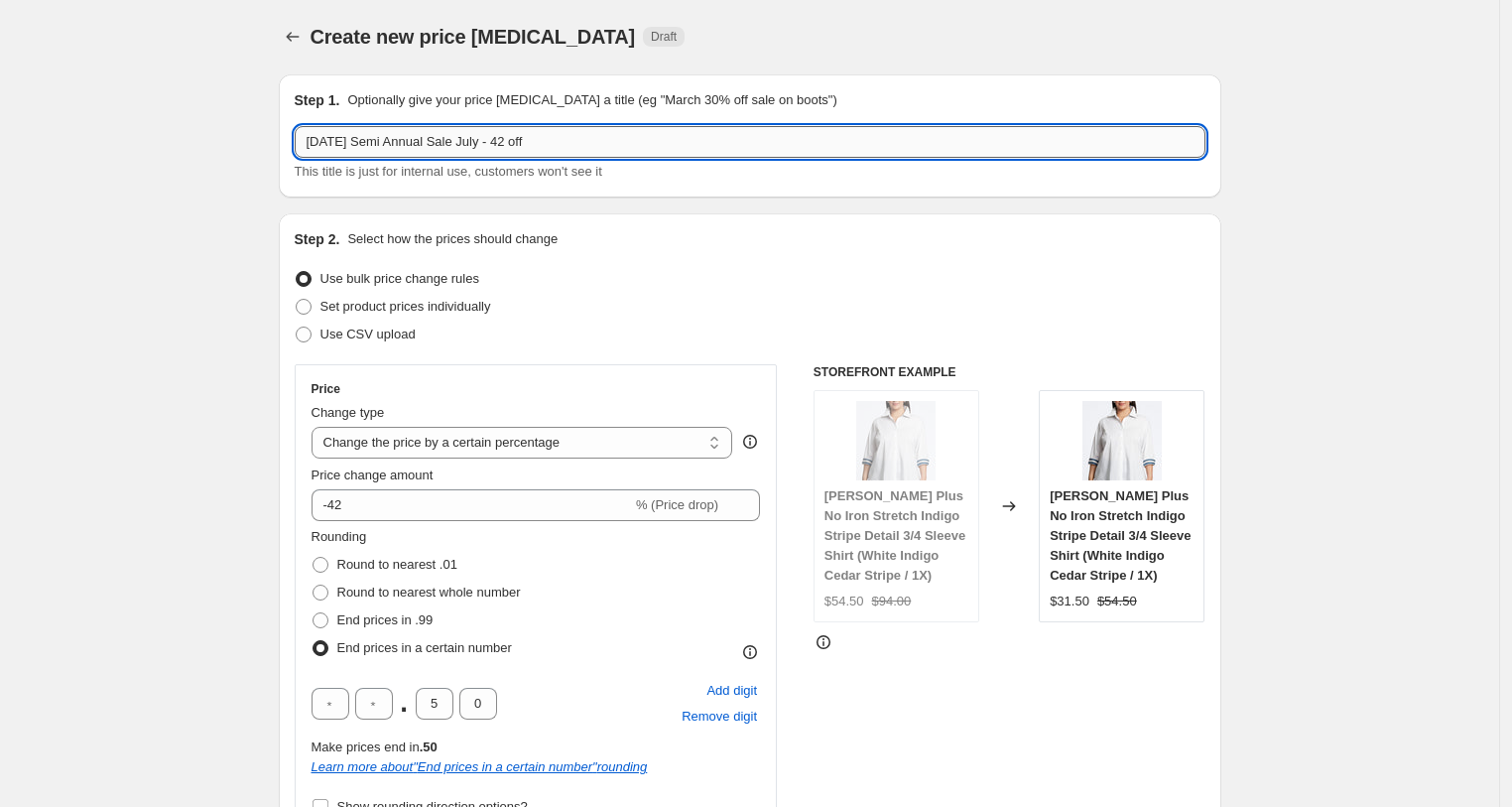 click on "[DATE] Semi Annual Sale July - 42 off" at bounding box center (750, 142) 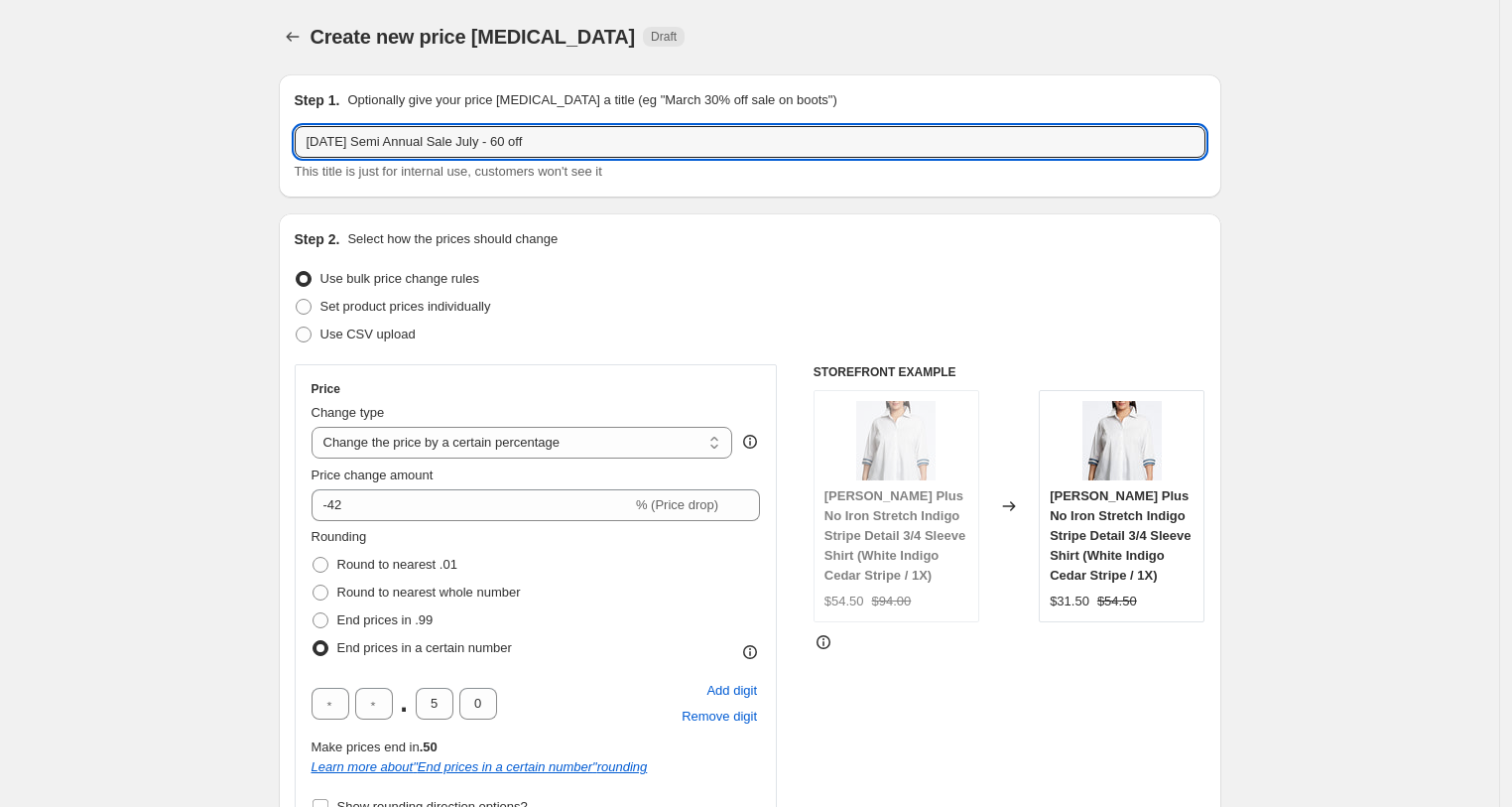 type on "[DATE] Semi Annual Sale July - 60 off" 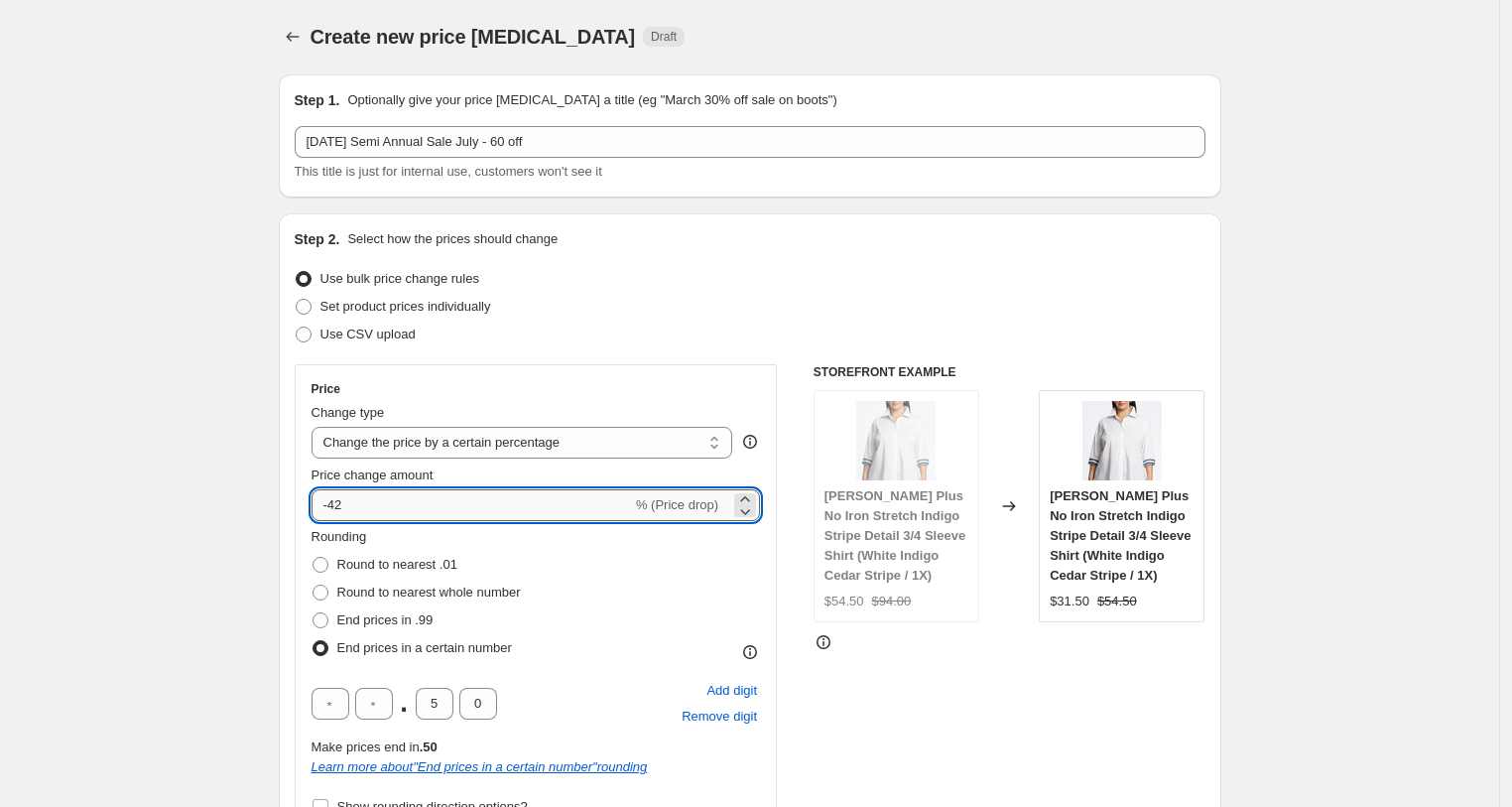 click on "-42" at bounding box center [471, 505] 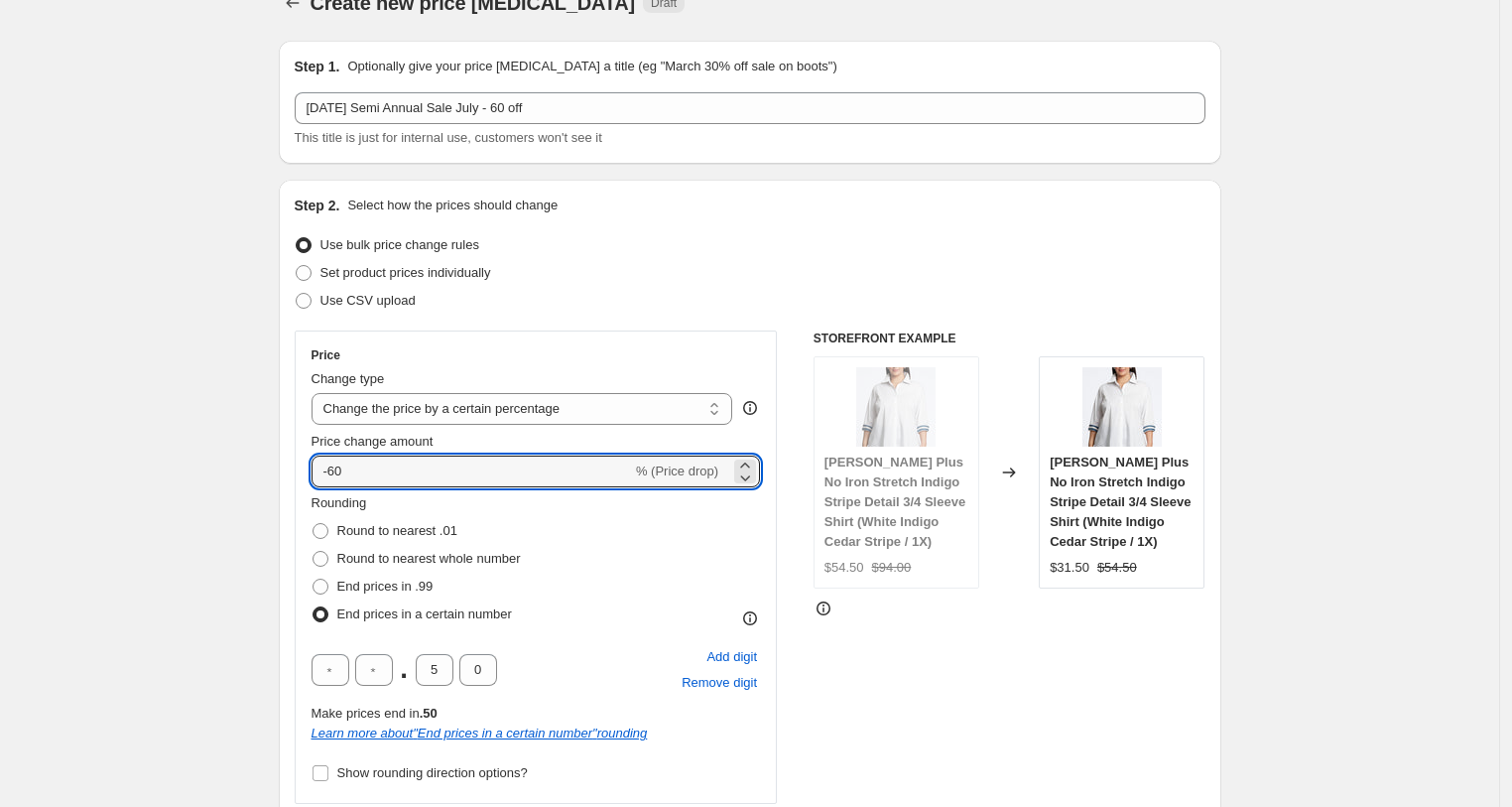 scroll, scrollTop: 44, scrollLeft: 0, axis: vertical 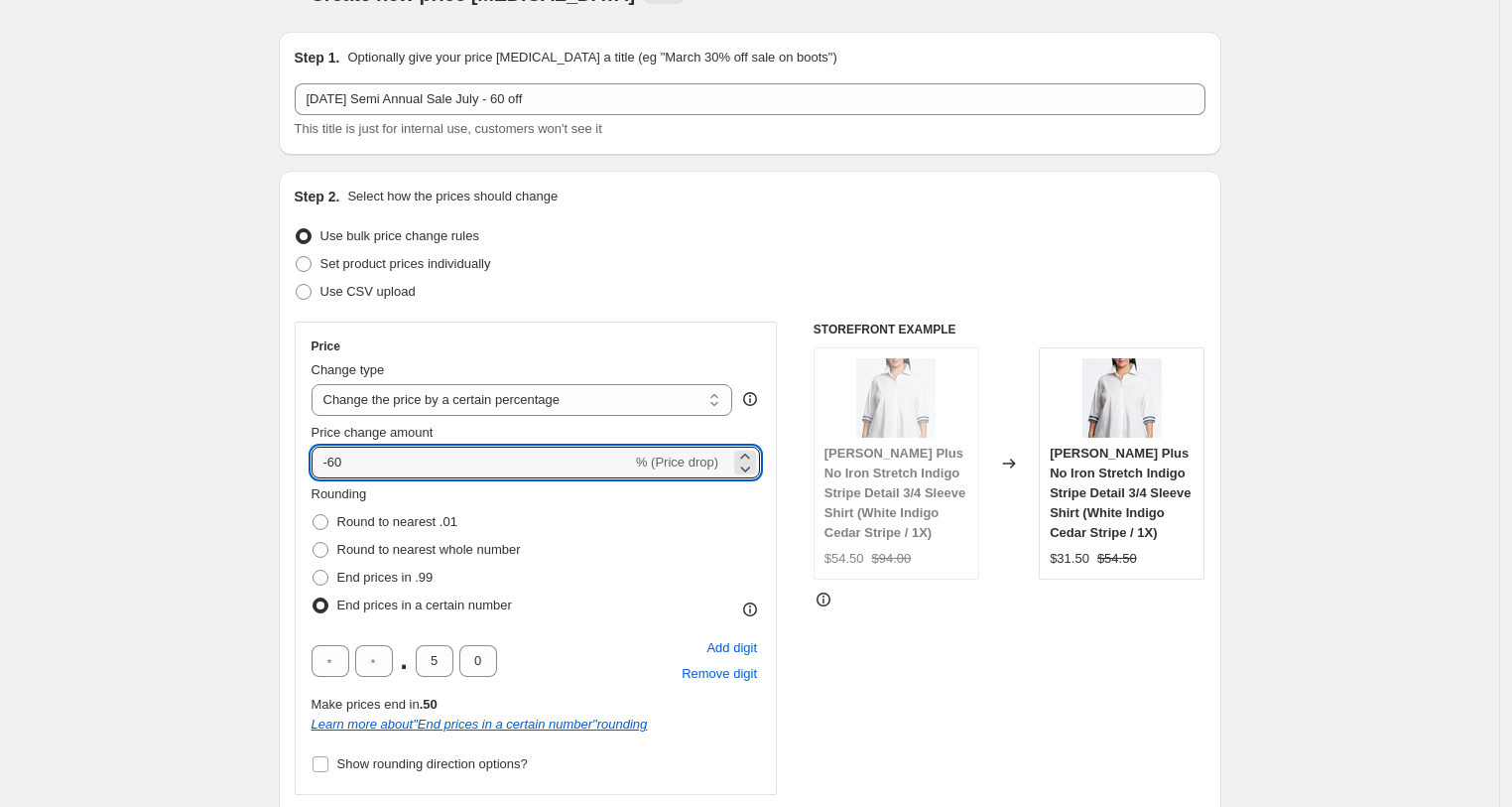 type on "-60" 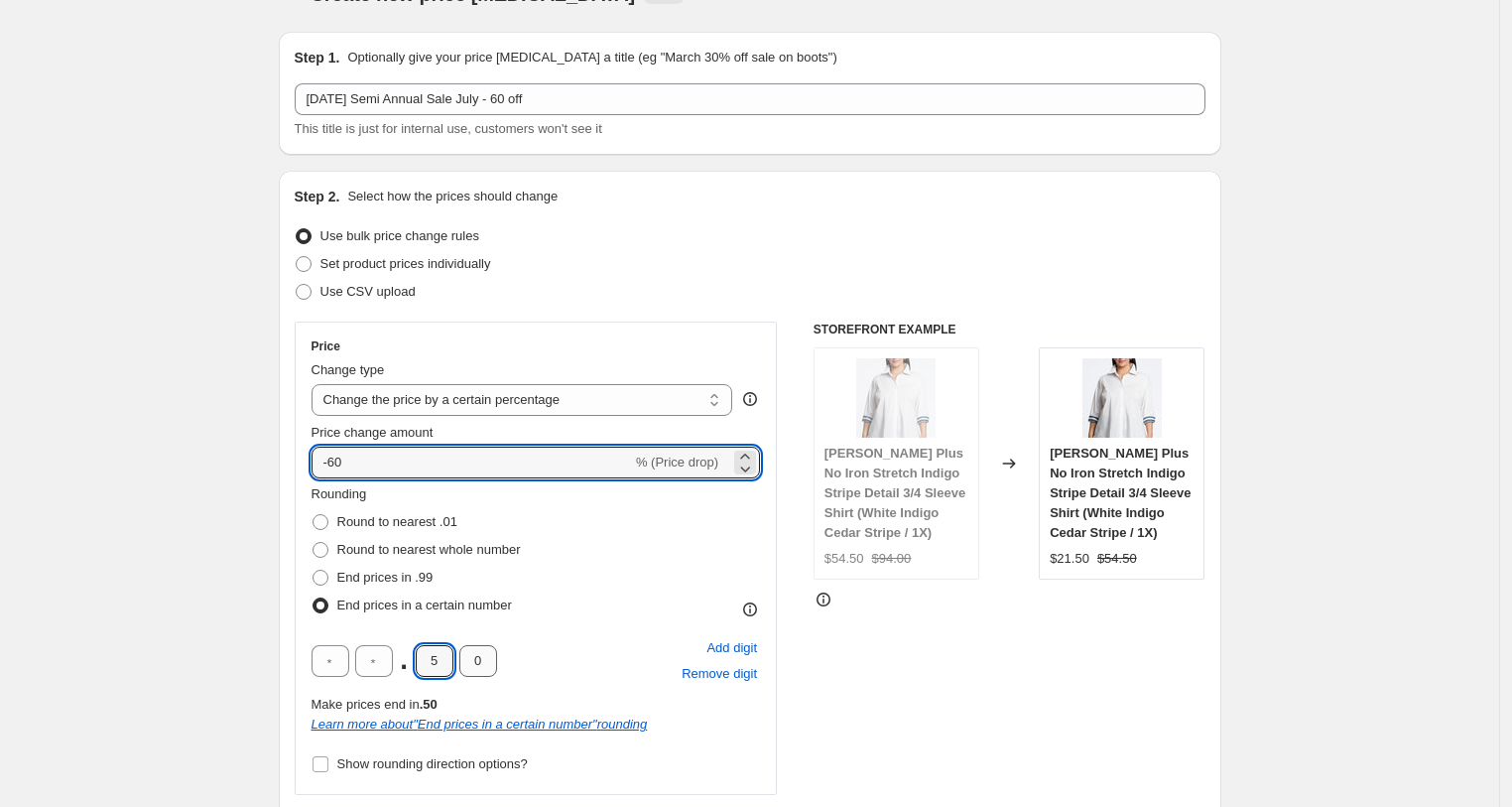 drag, startPoint x: 443, startPoint y: 660, endPoint x: 483, endPoint y: 657, distance: 40.112342 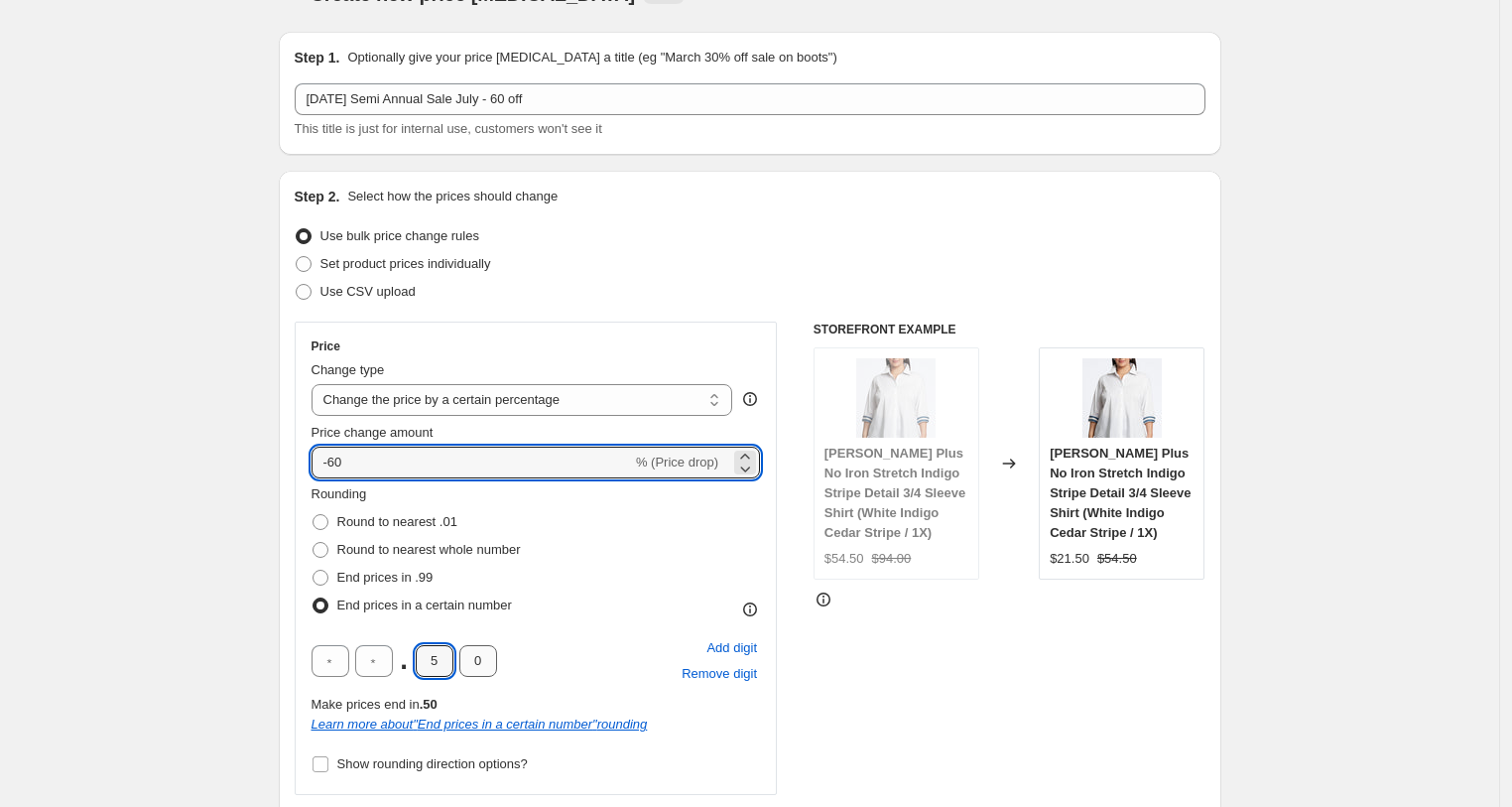 click on "5" at bounding box center (435, 661) 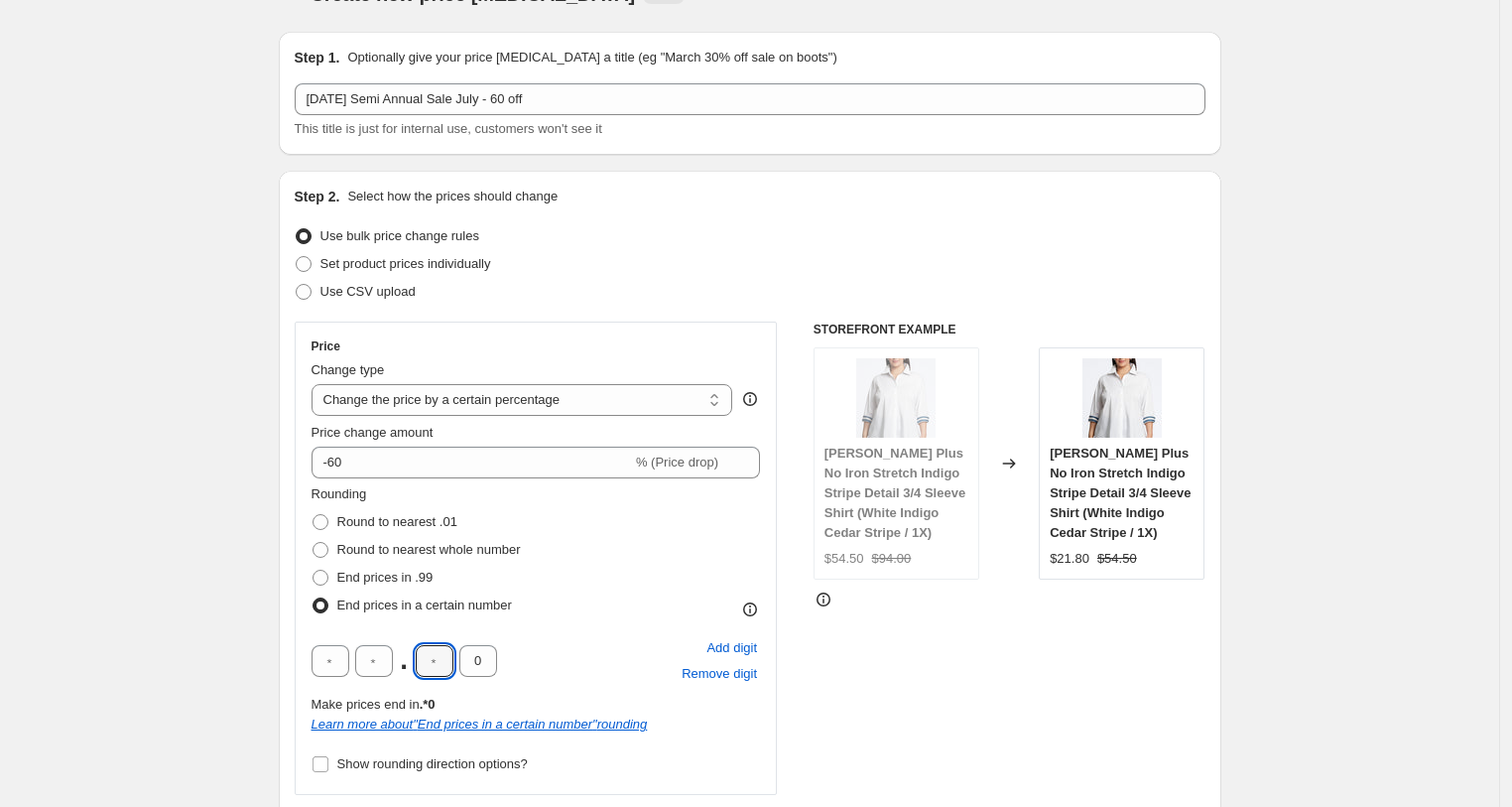 type on "9" 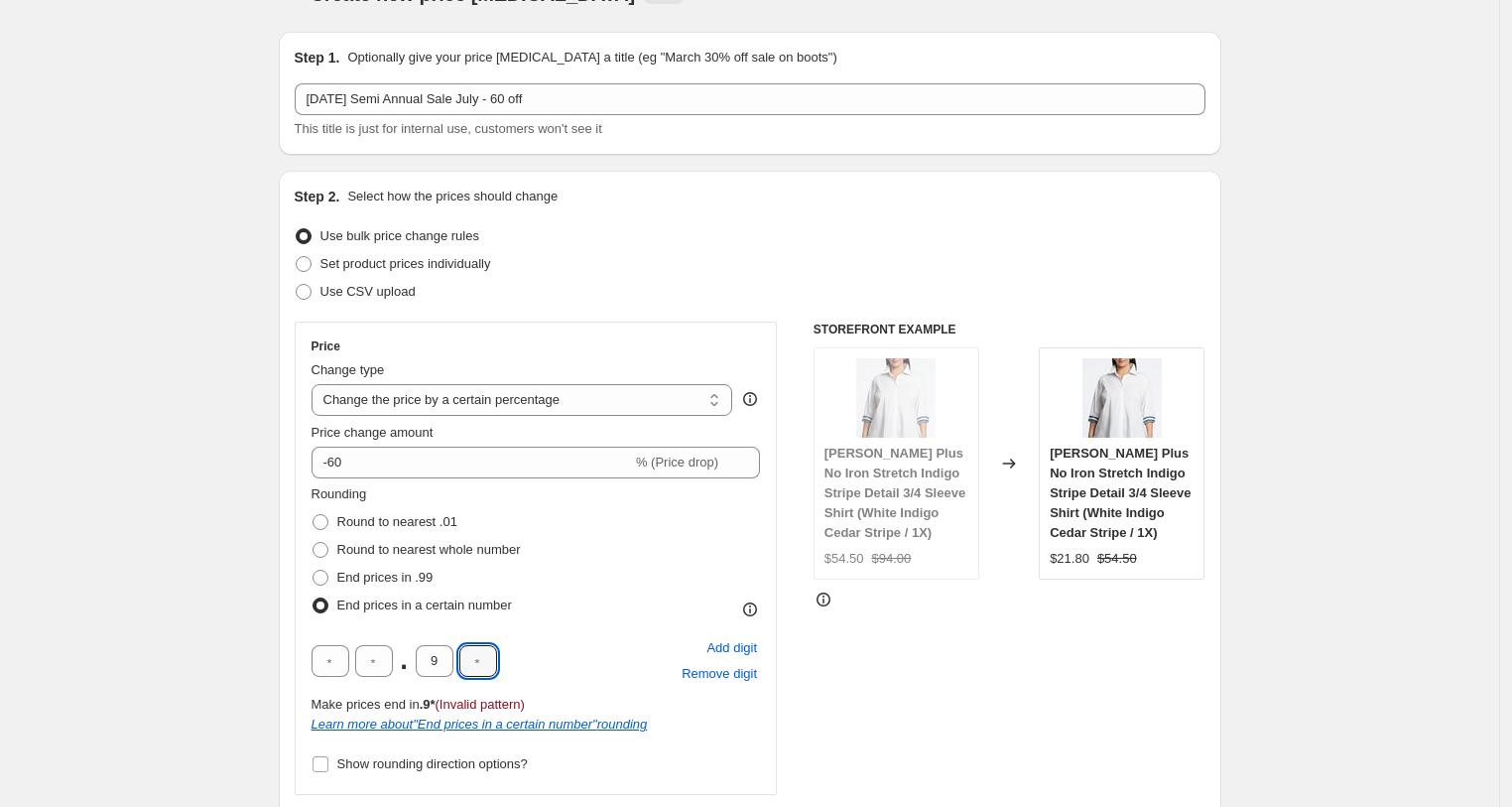 type on "0" 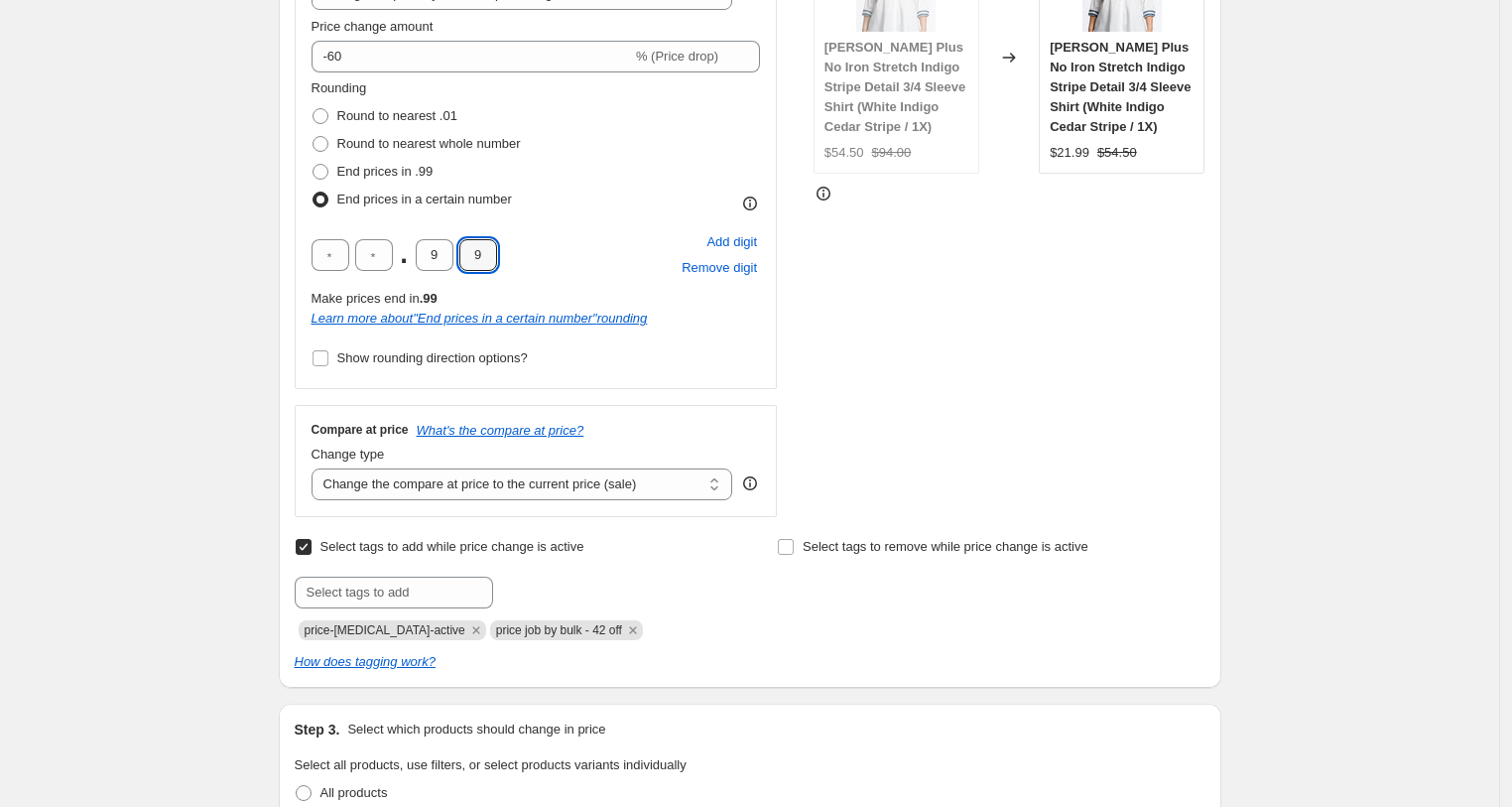 scroll, scrollTop: 454, scrollLeft: 0, axis: vertical 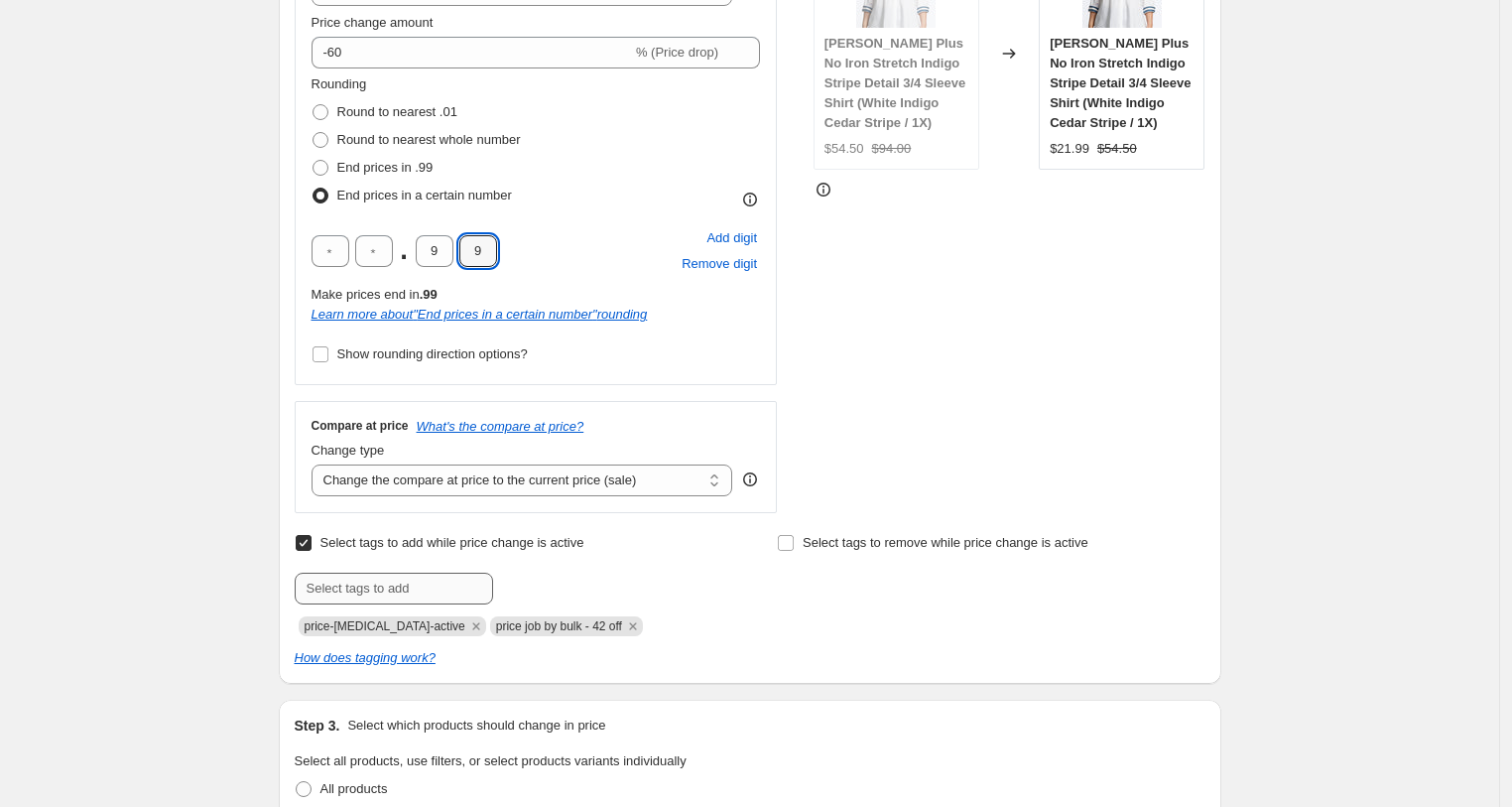 type on "9" 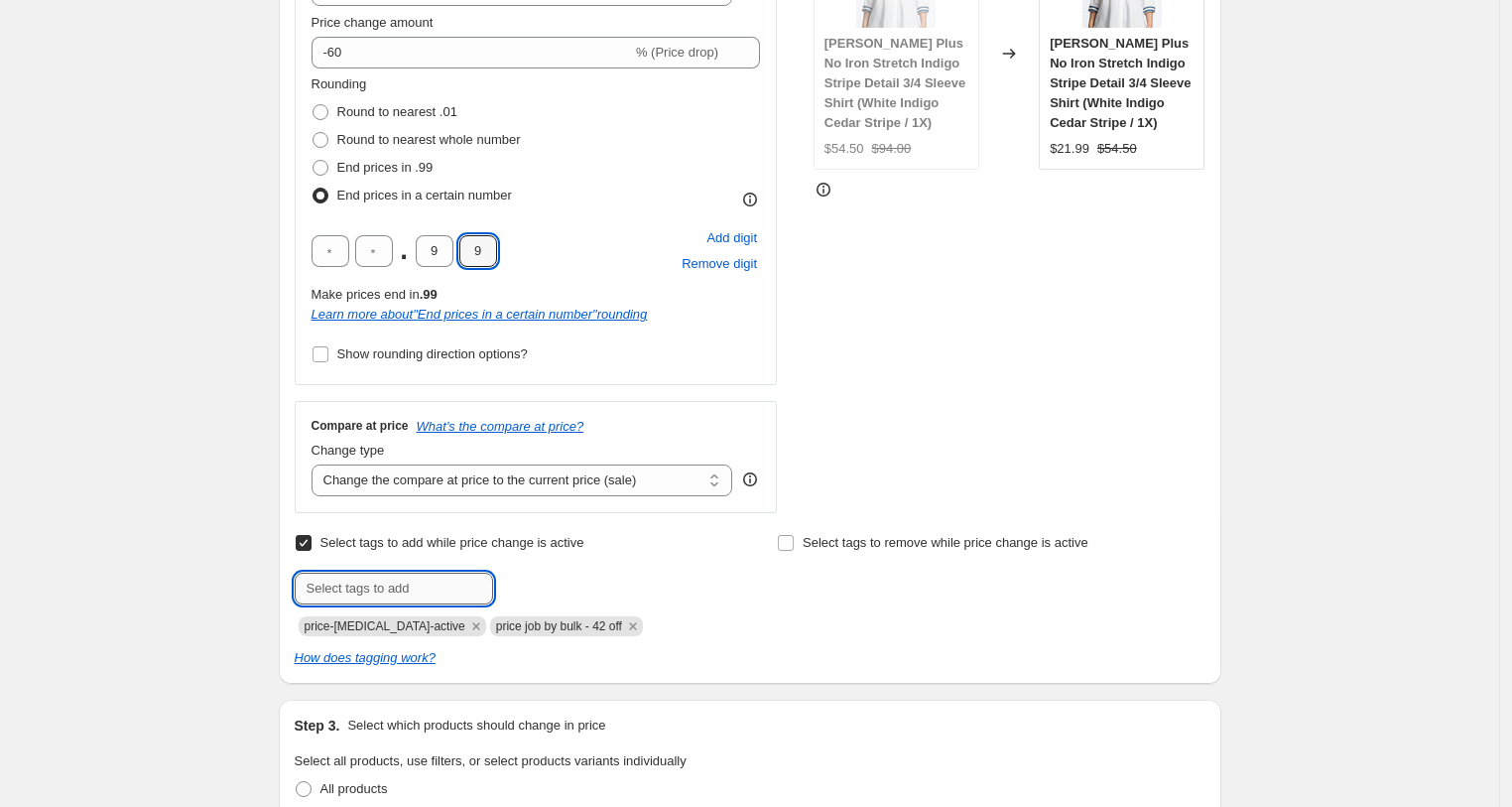 click at bounding box center (394, 589) 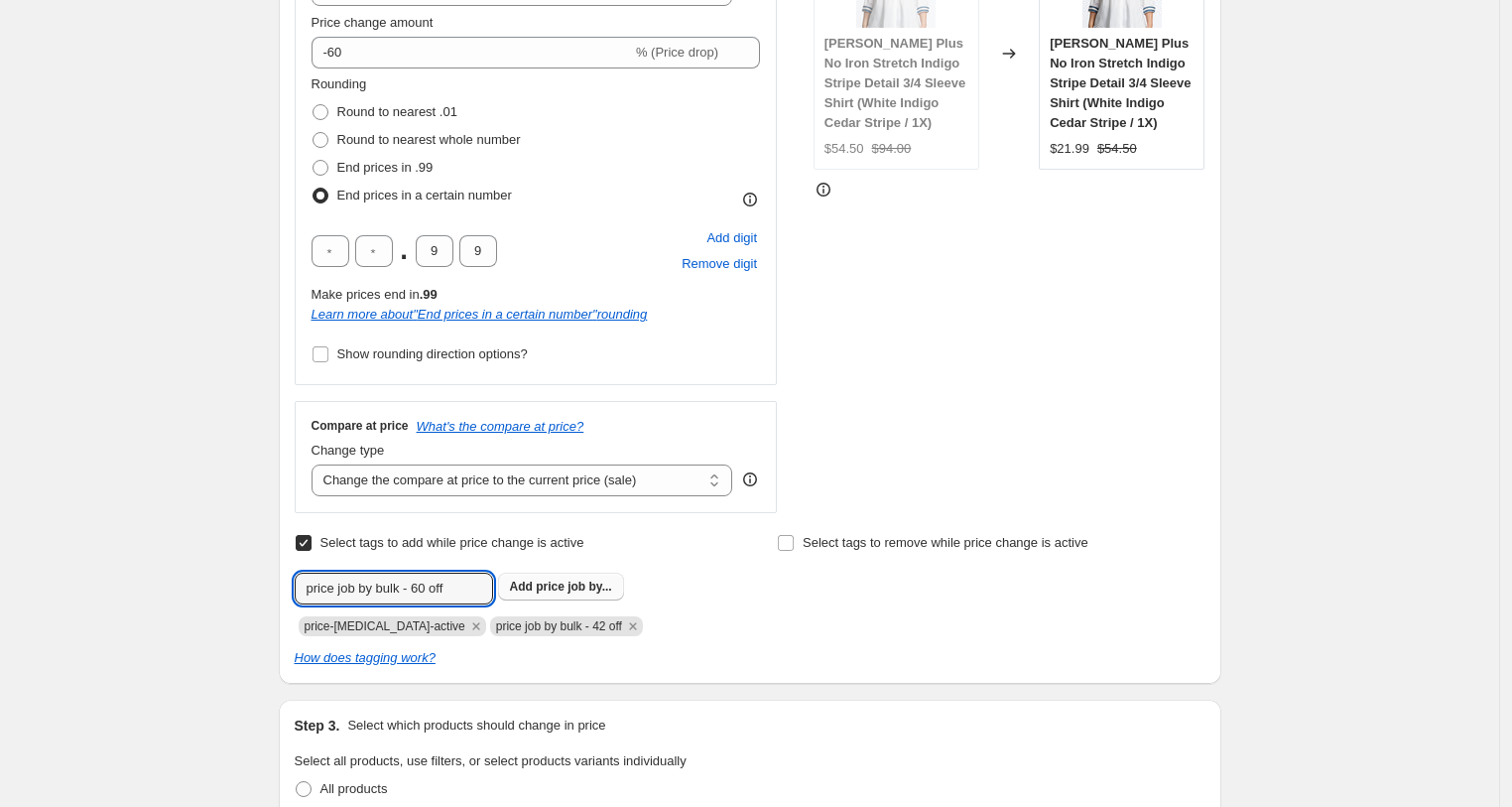 type on "price job by bulk - 60 off" 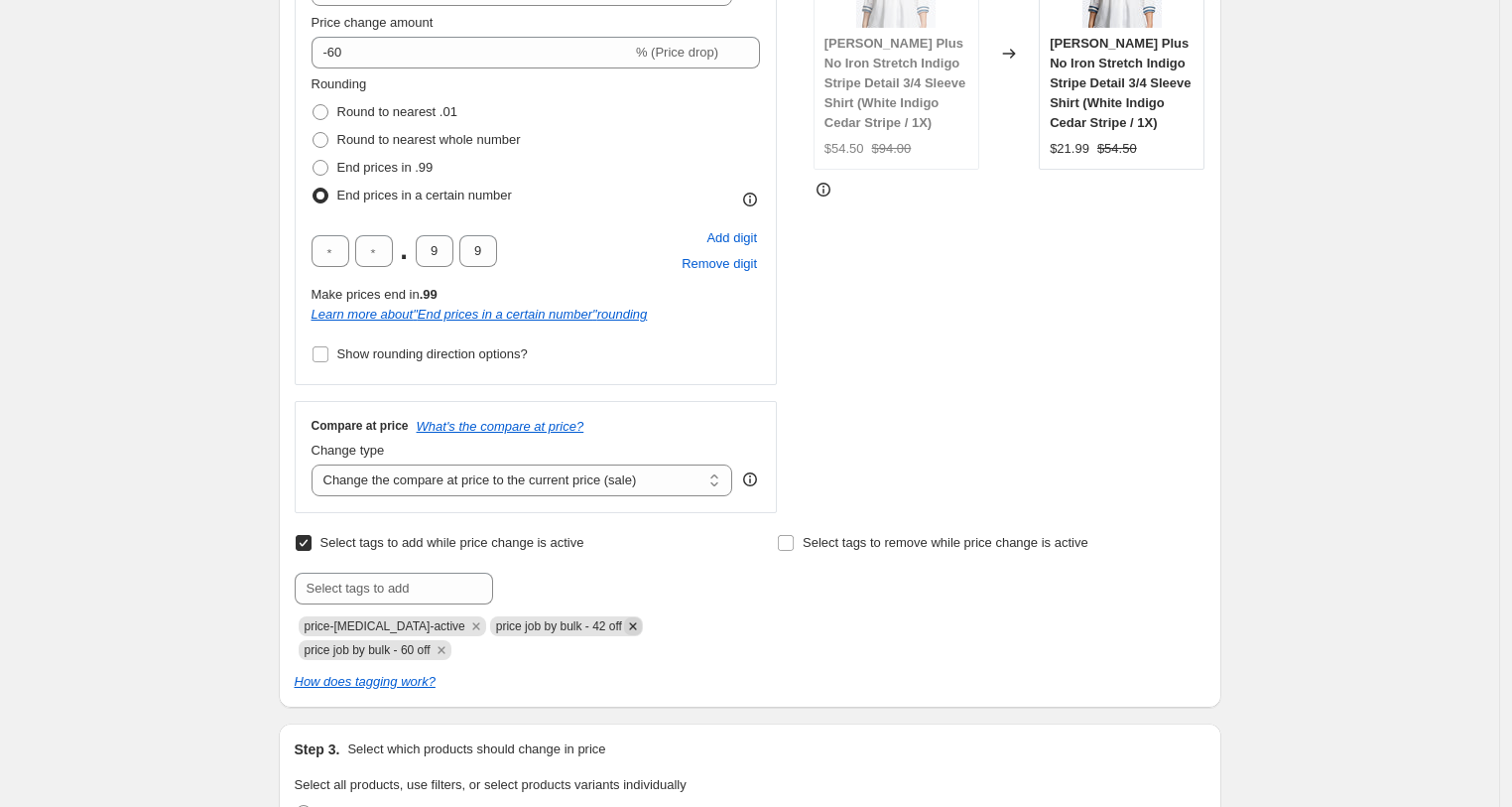 click 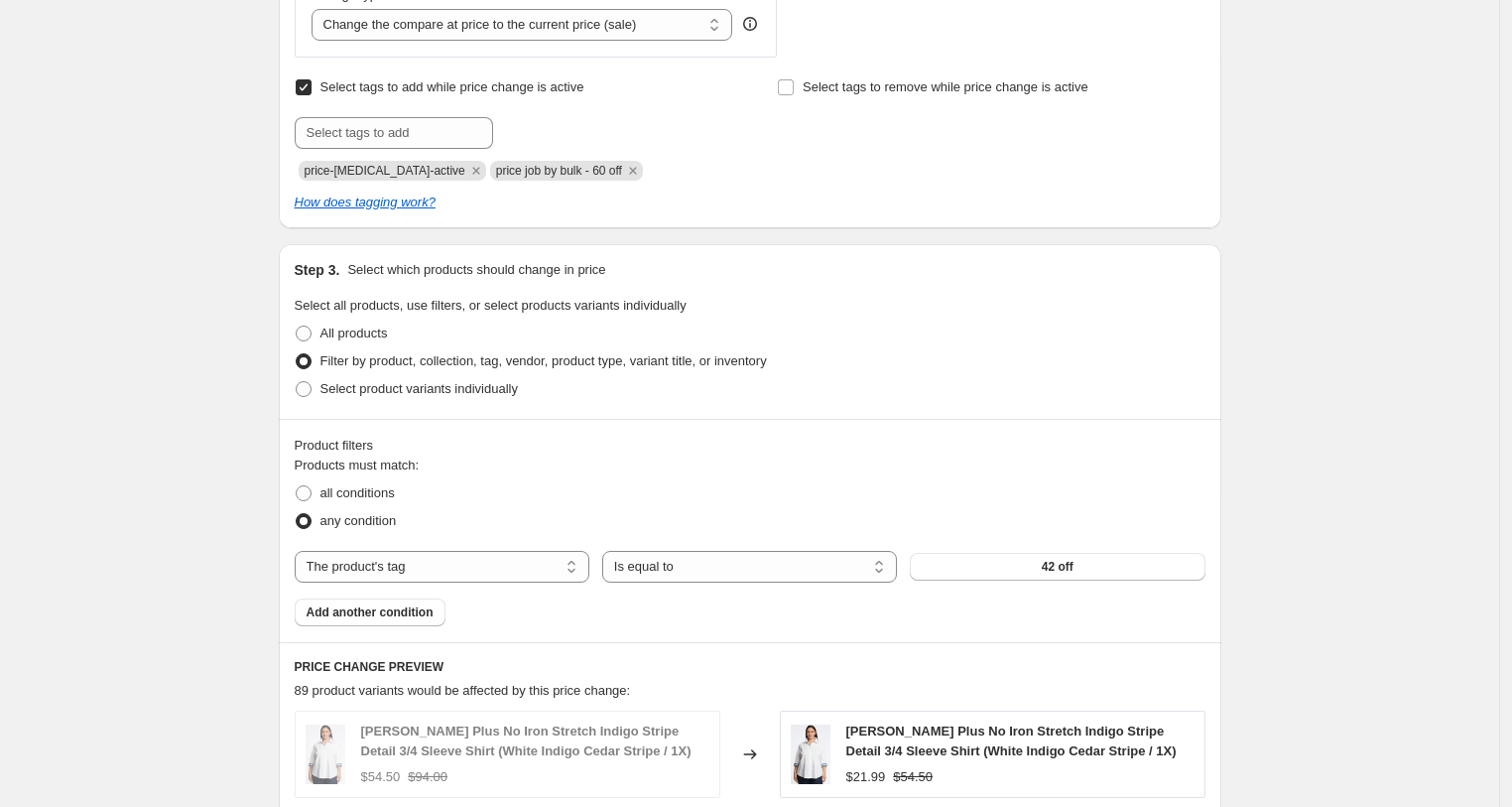 scroll, scrollTop: 911, scrollLeft: 0, axis: vertical 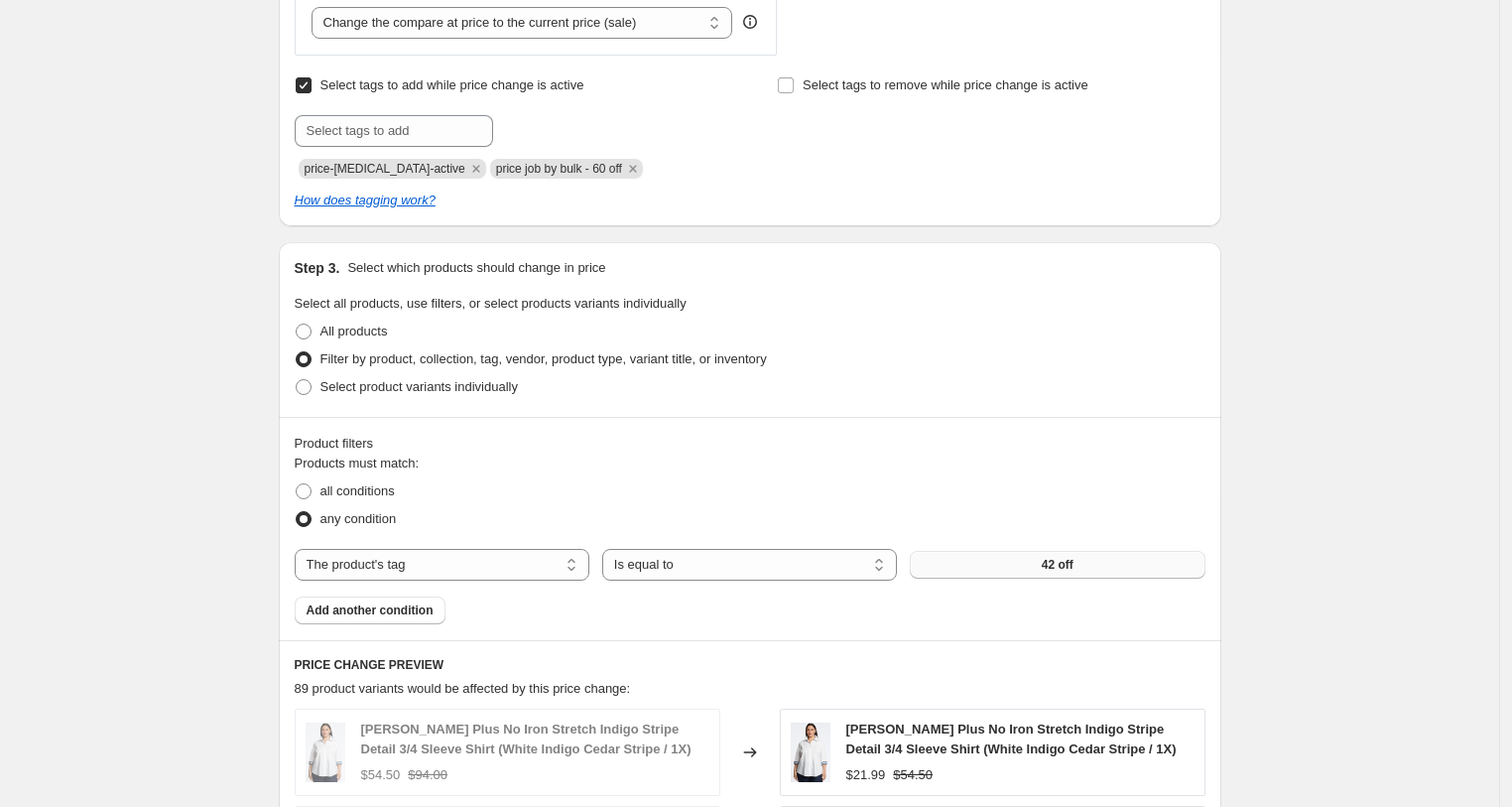click on "42 off" at bounding box center [1058, 565] 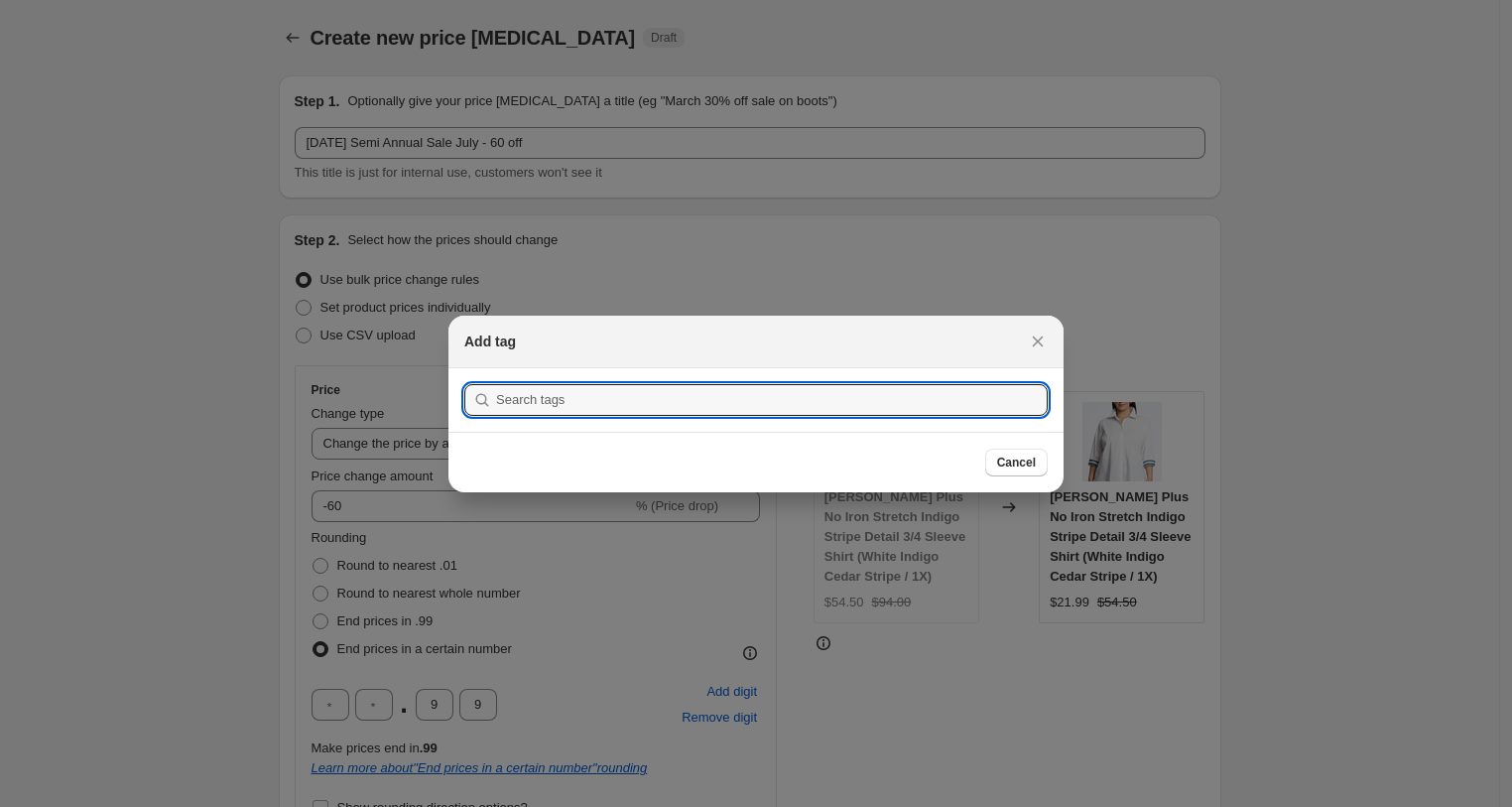 scroll, scrollTop: 0, scrollLeft: 0, axis: both 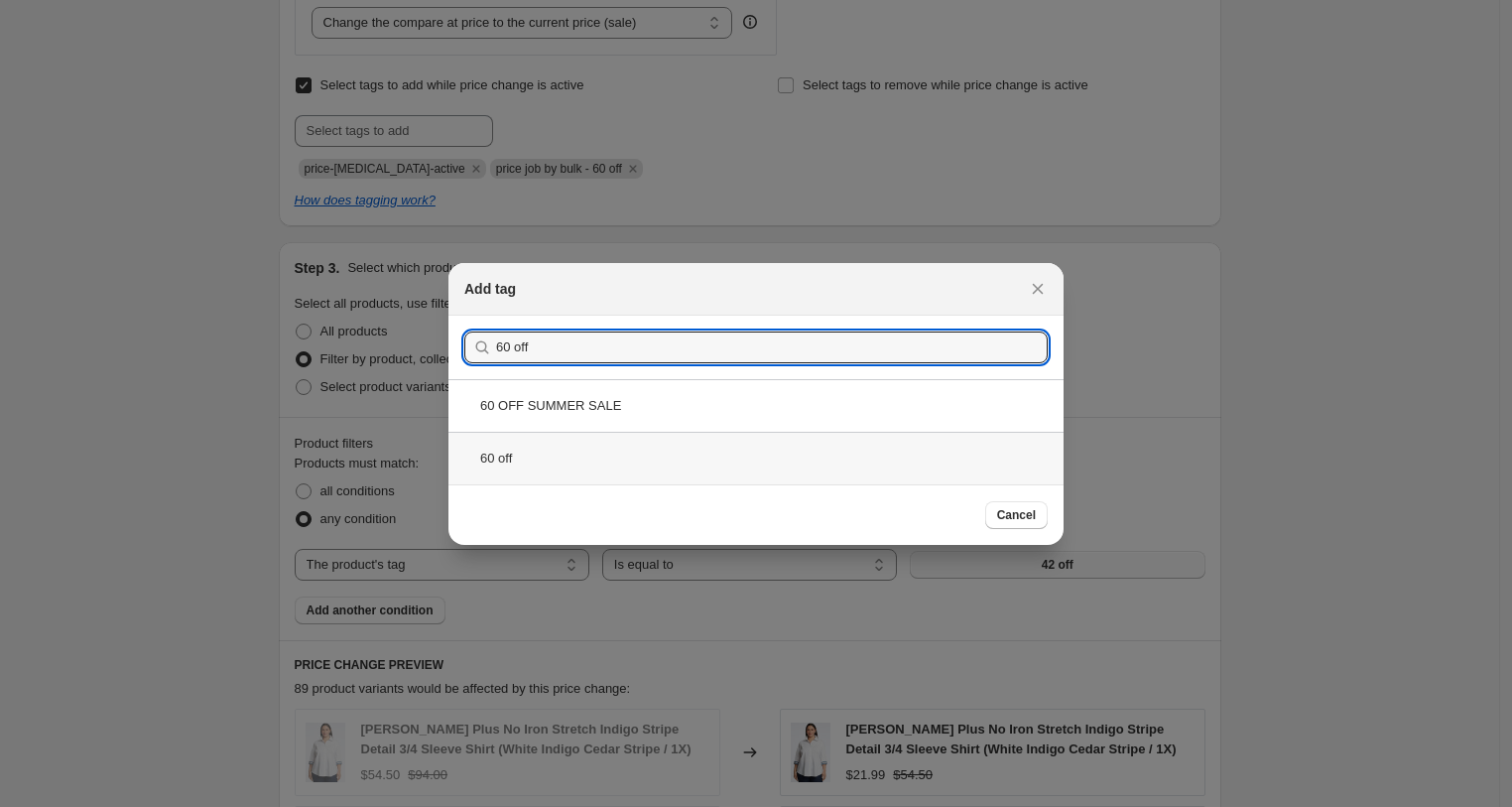 type on "60 off" 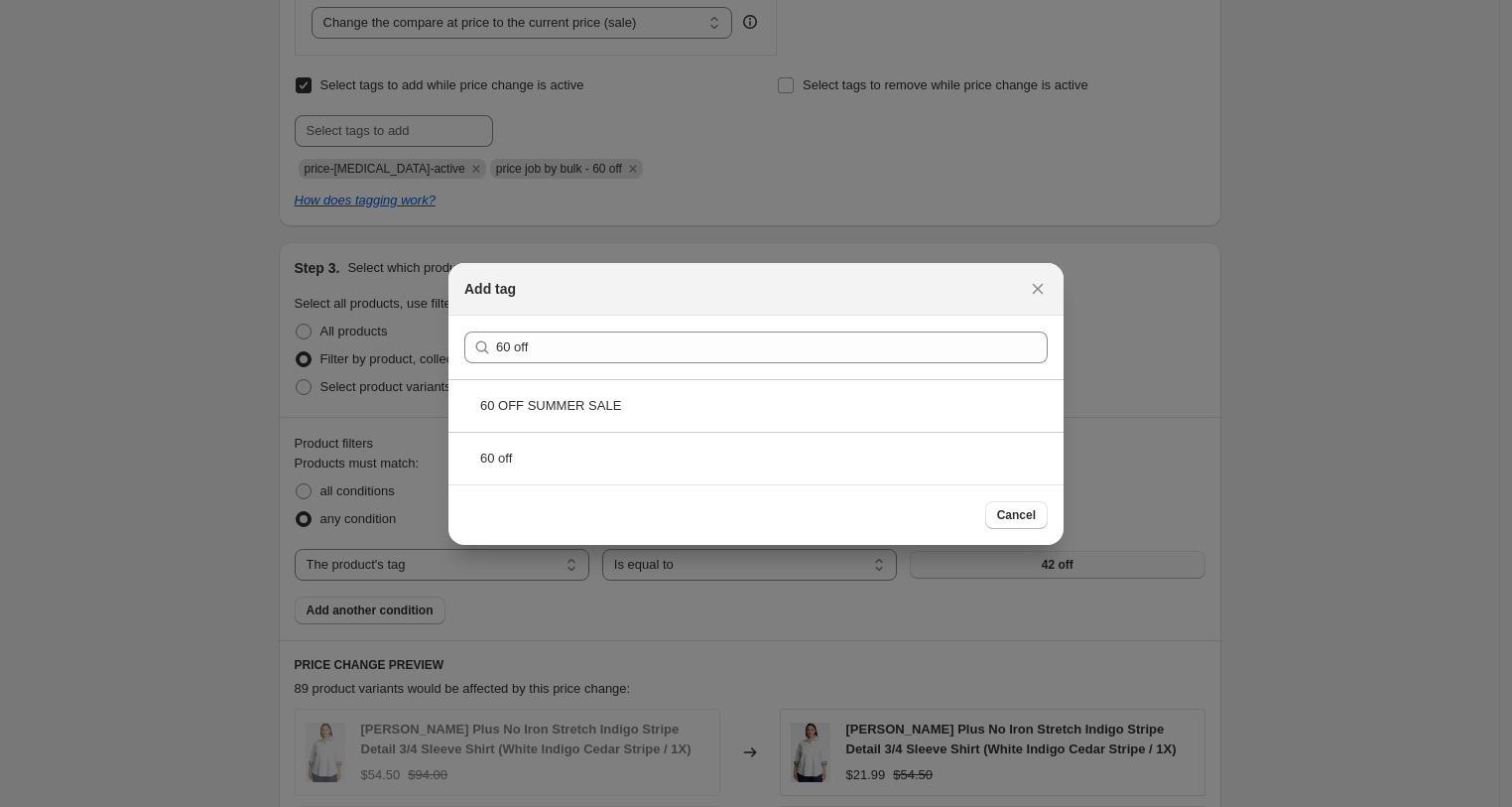 drag, startPoint x: 515, startPoint y: 457, endPoint x: 526, endPoint y: 457, distance: 11 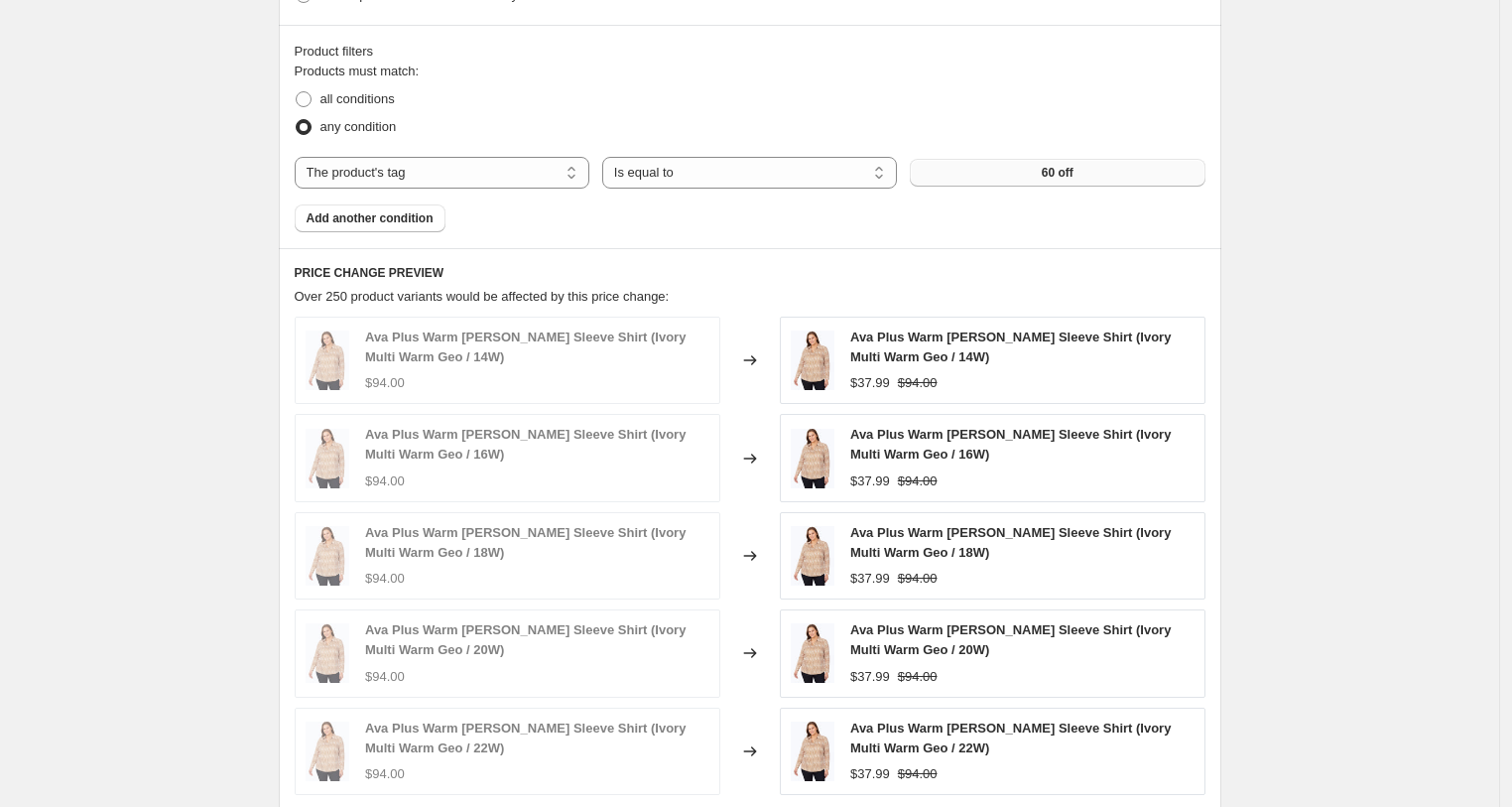 scroll, scrollTop: 1650, scrollLeft: 0, axis: vertical 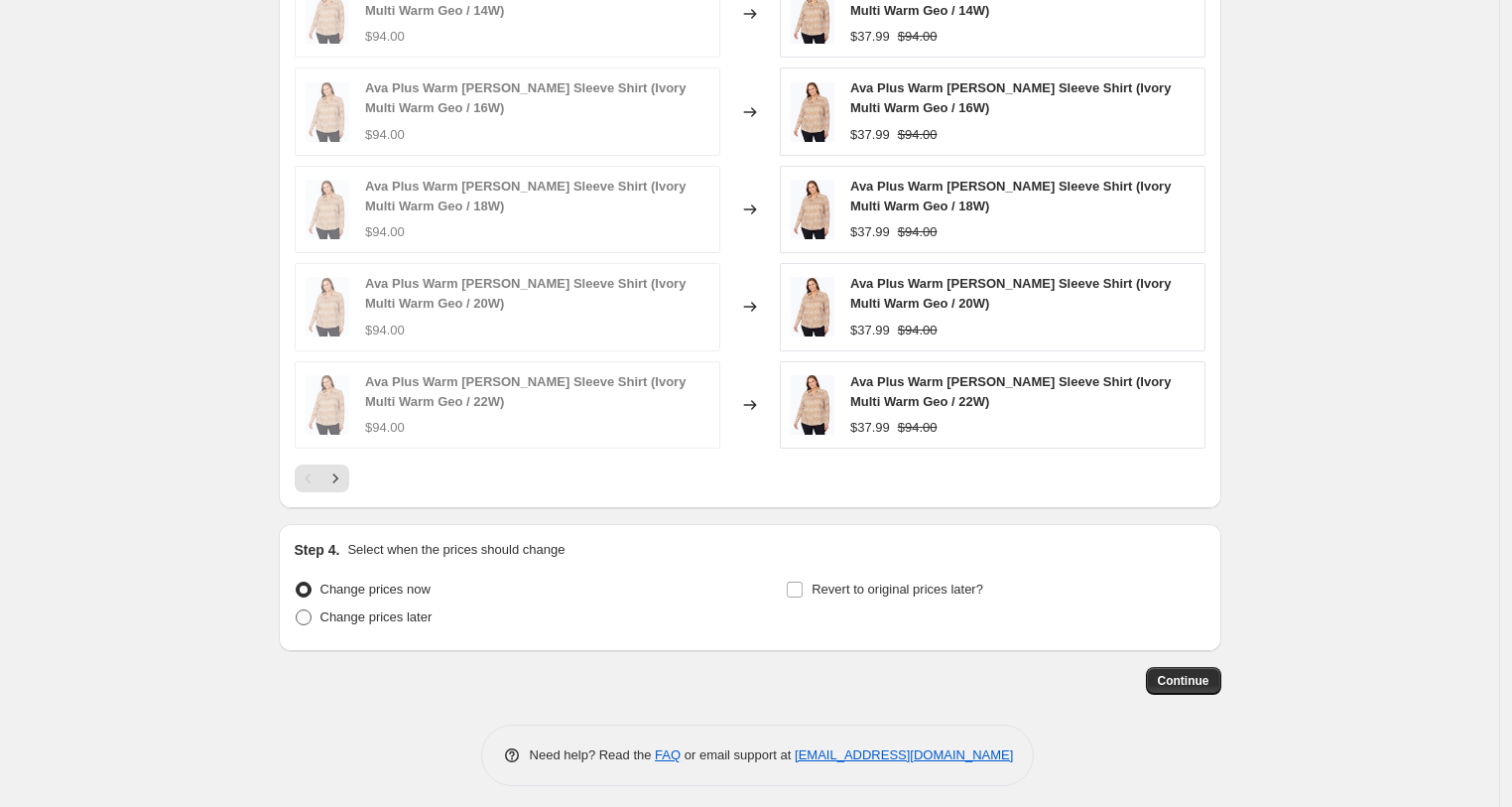 click on "Change prices later" at bounding box center (363, 617) 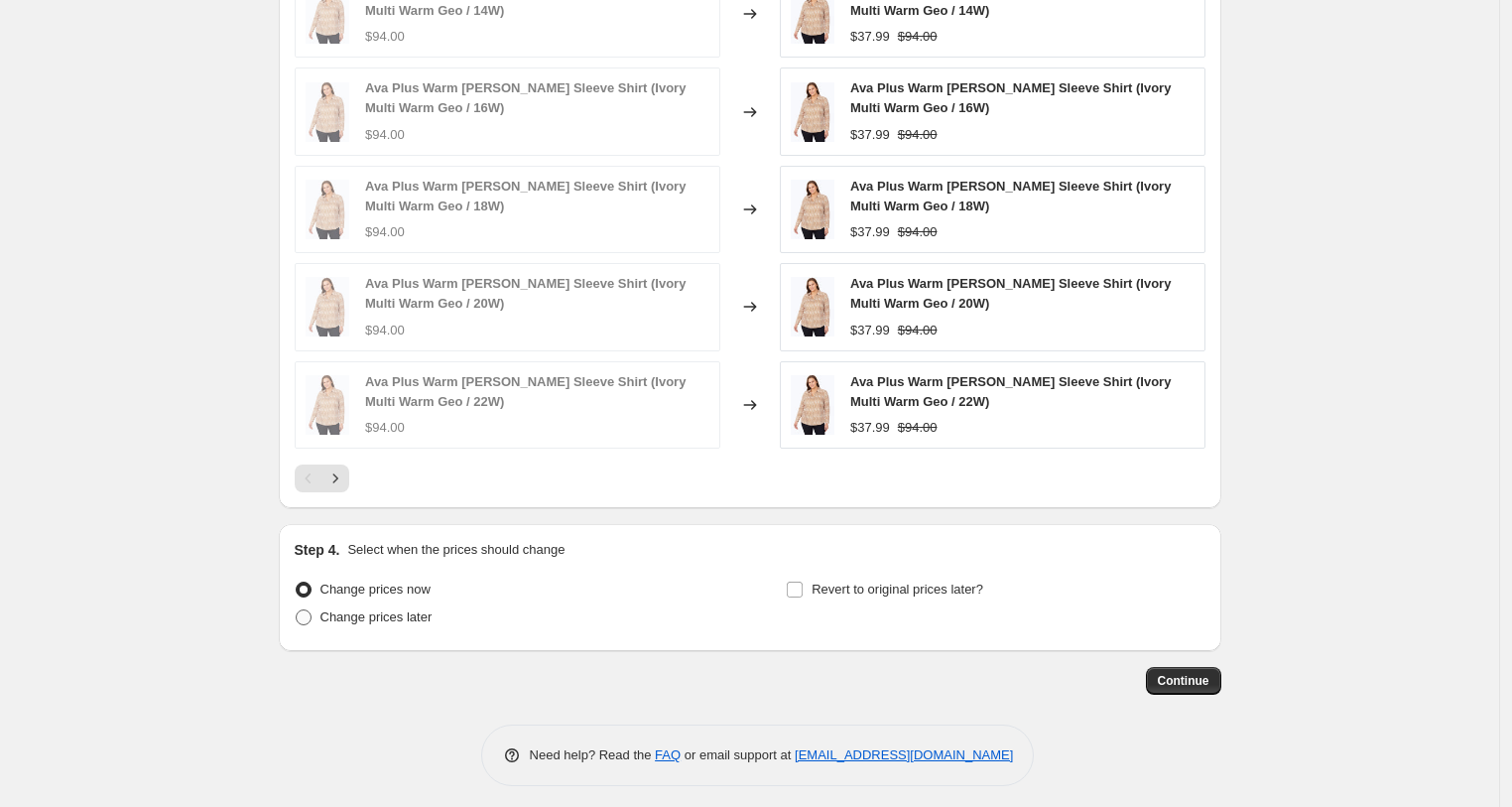 radio on "true" 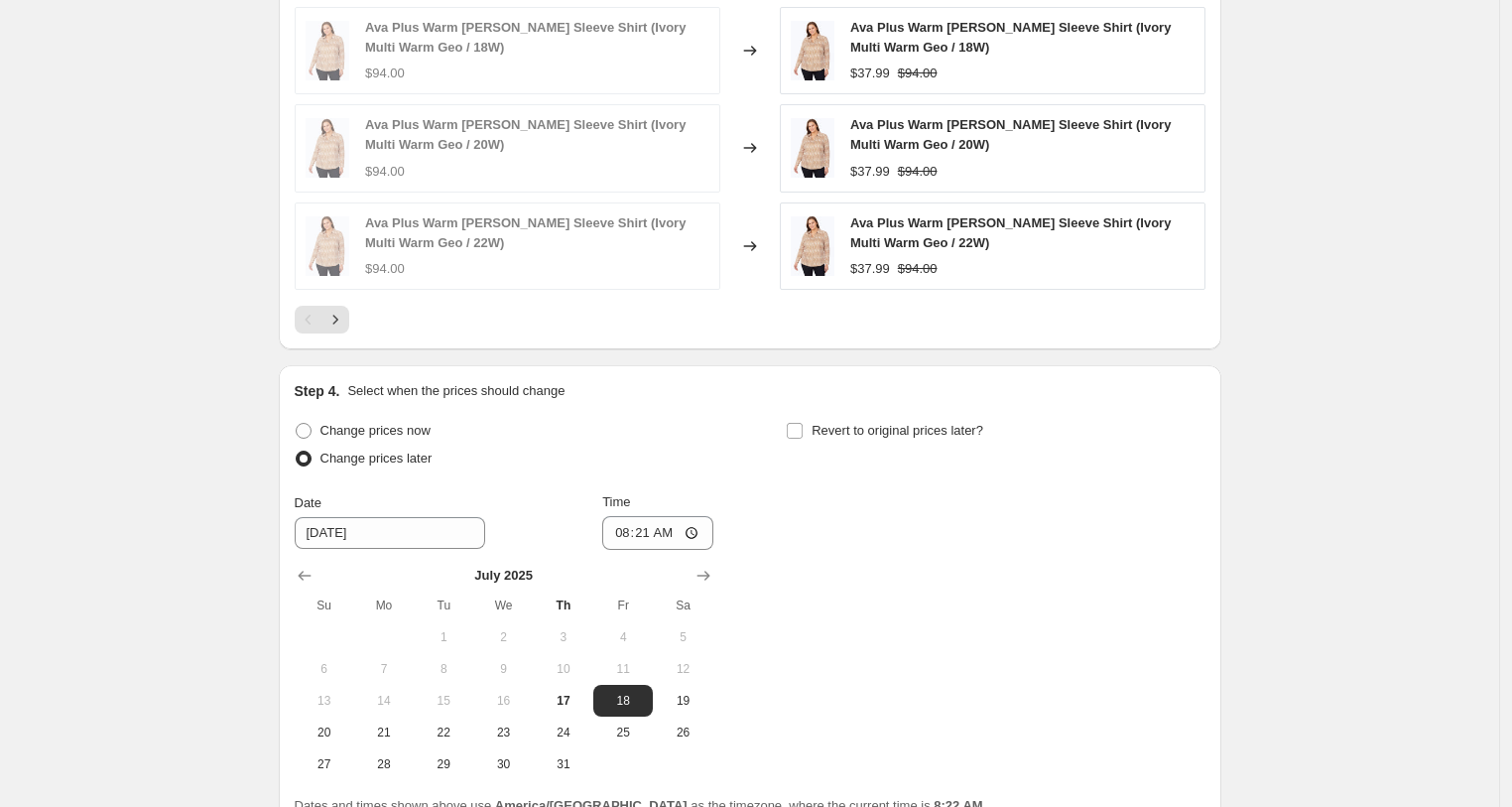 scroll, scrollTop: 1812, scrollLeft: 0, axis: vertical 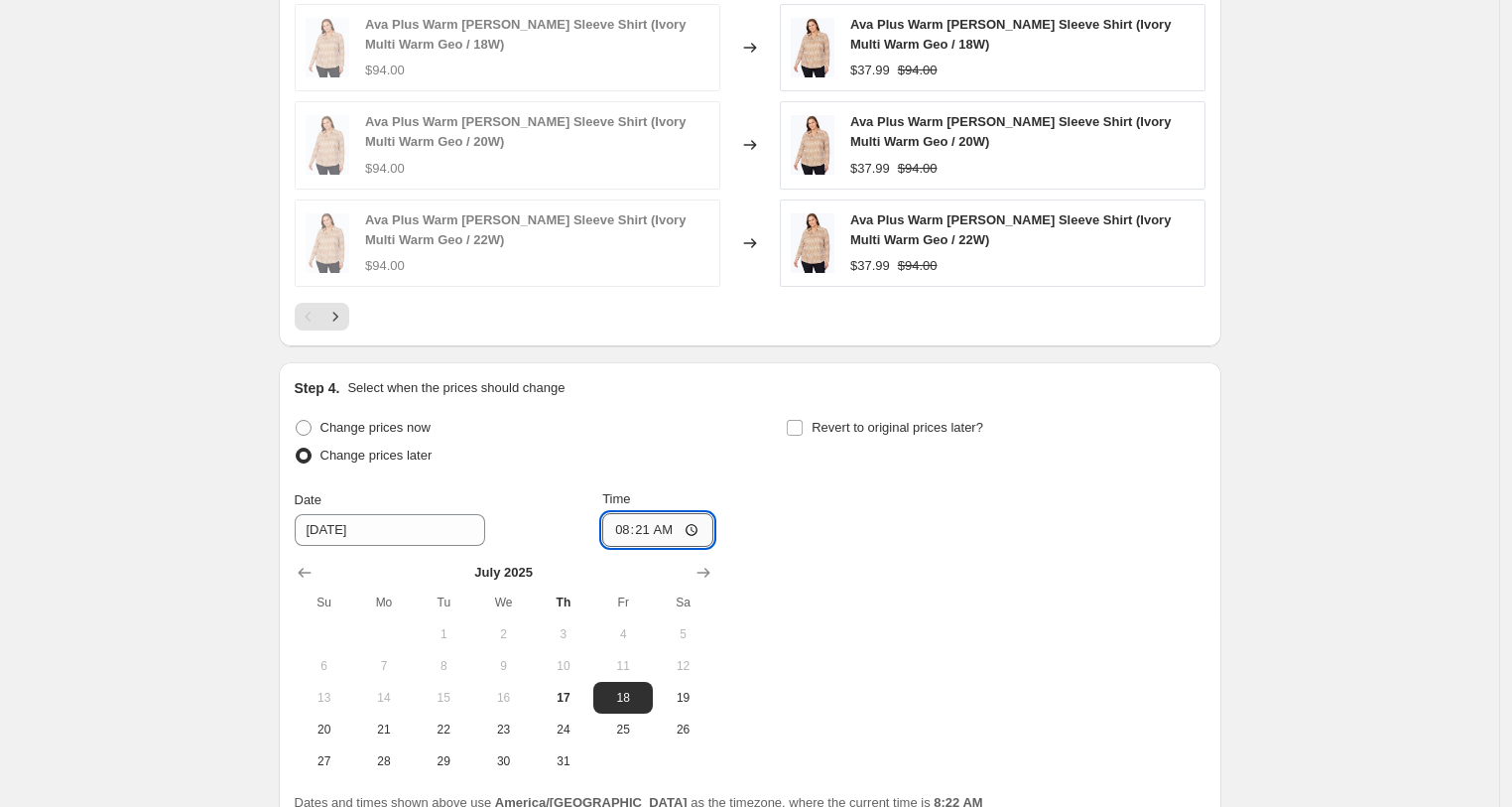 click on "08:21" at bounding box center (658, 530) 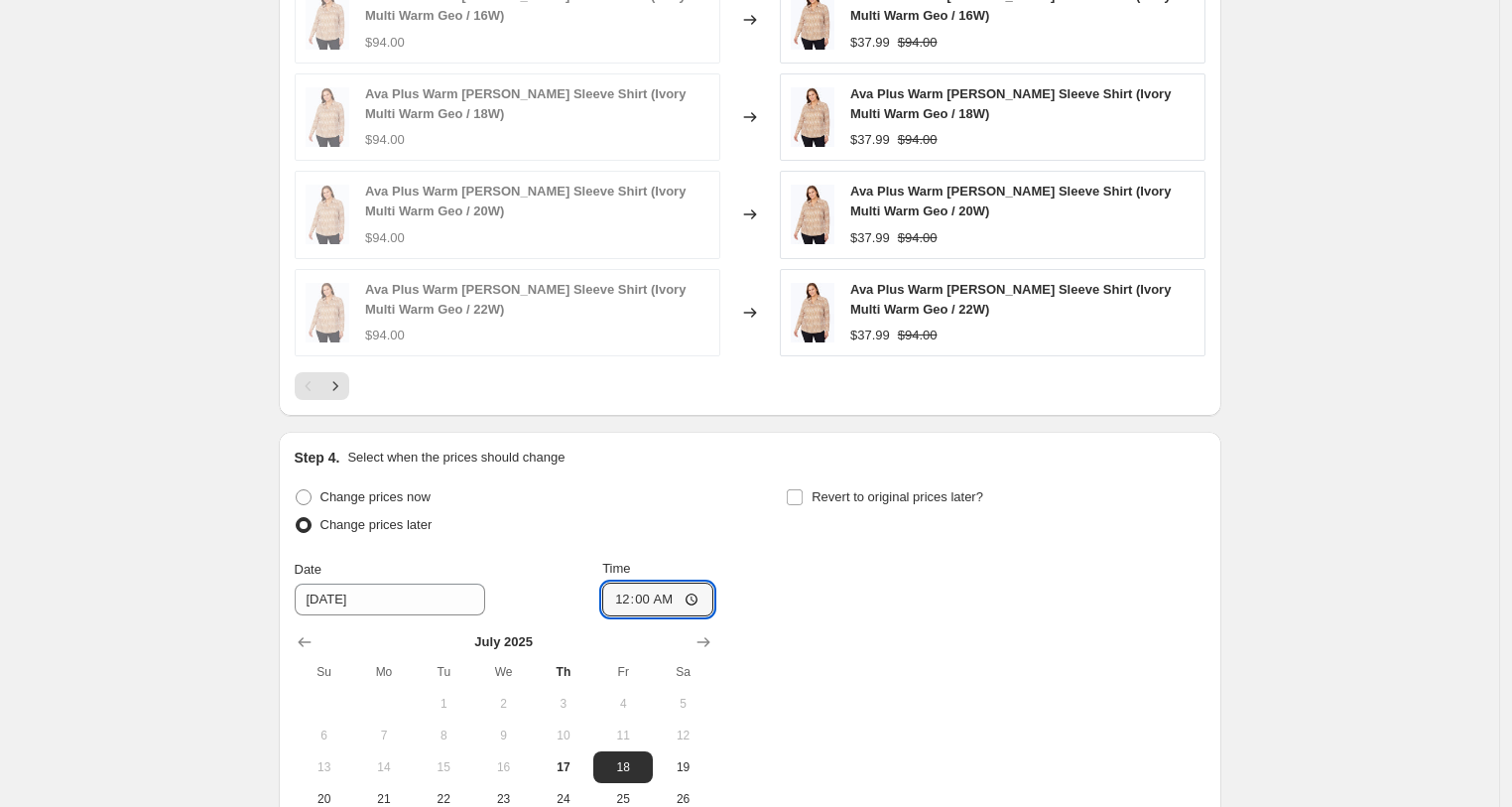scroll, scrollTop: 1720, scrollLeft: 0, axis: vertical 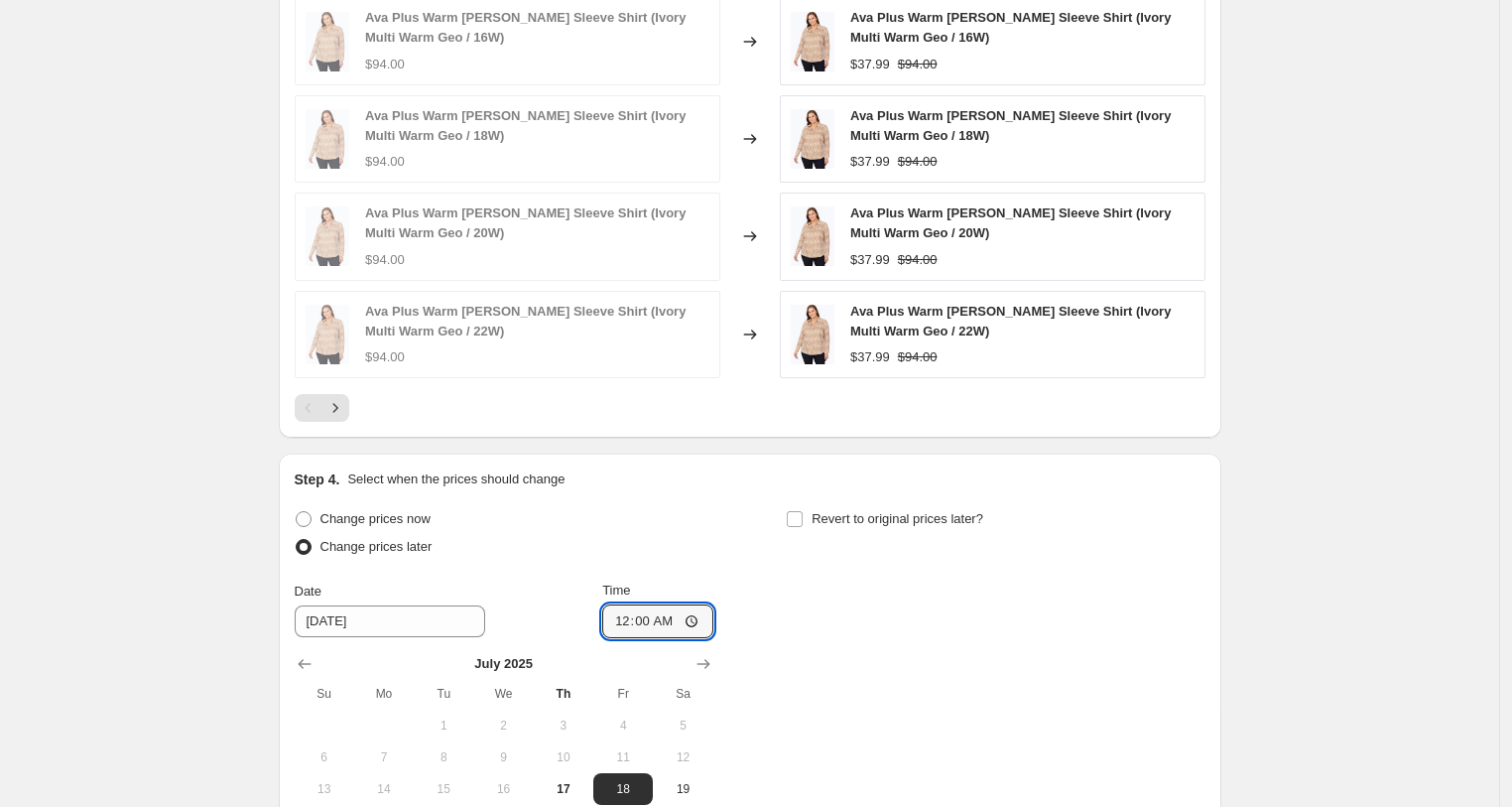 click on "Create new price [MEDICAL_DATA]. This page is ready Create new price [MEDICAL_DATA] Draft Step 1. Optionally give your price [MEDICAL_DATA] a title (eg "March 30% off sale on boots") [DATE] Semi Annual Sale July - 60 off This title is just for internal use, customers won't see it Step 2. Select how the prices should change Use bulk price change rules Set product prices individually Use CSV upload Price Change type Change the price to a certain amount Change the price by a certain amount Change the price by a certain percentage Change the price to the current compare at price (price before sale) Change the price by a certain amount relative to the compare at price Change the price by a certain percentage relative to the compare at price Don't change the price Change the price by a certain percentage relative to the cost per item Change price to certain cost margin Change the price by a certain percentage Price change amount -60 % (Price drop) Rounding Round to nearest .01 Round to nearest whole number . 9 9 .99 " "" at bounding box center [749, -318] 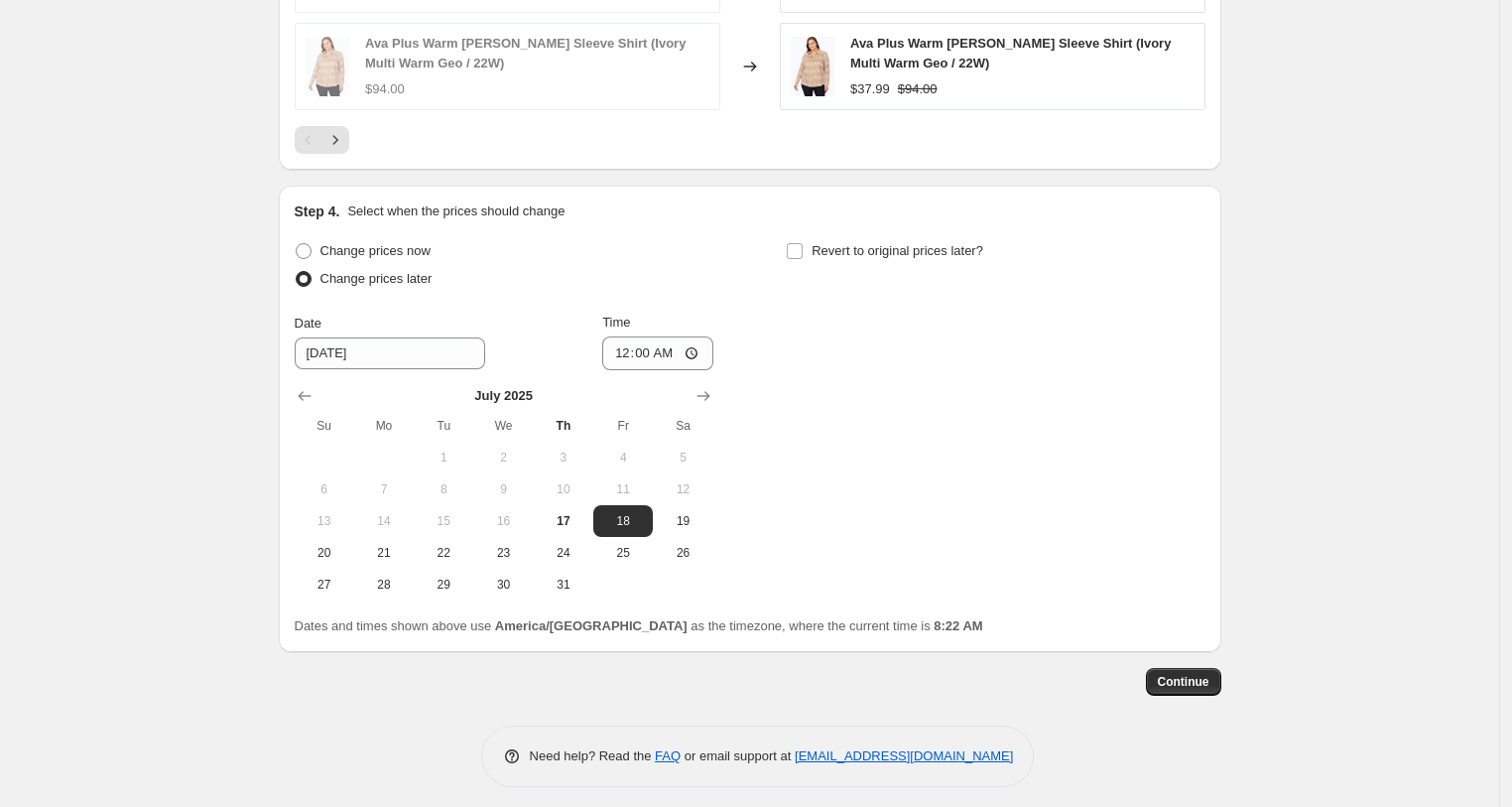 scroll, scrollTop: 1983, scrollLeft: 0, axis: vertical 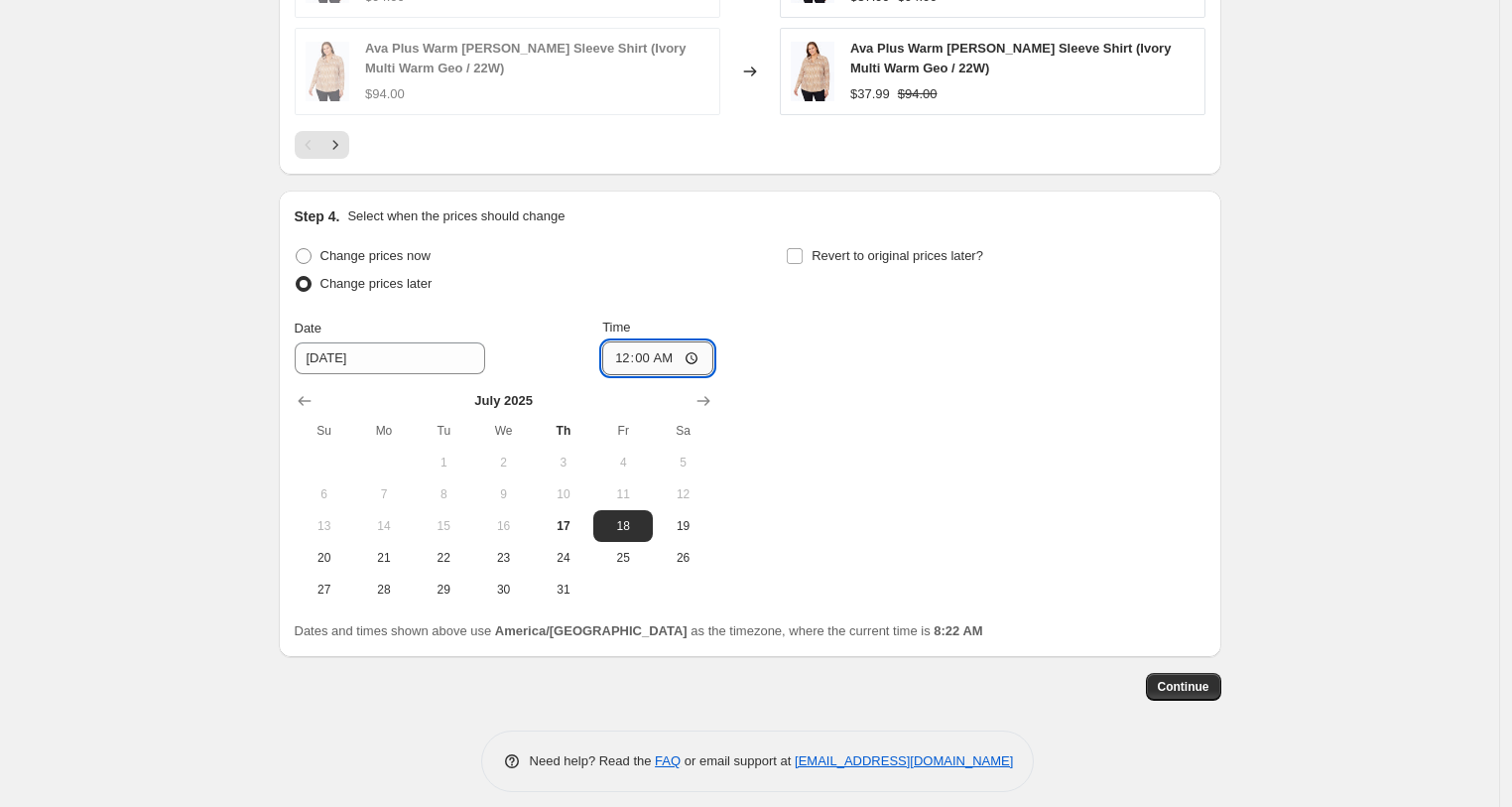 click on "00:00" at bounding box center (658, 358) 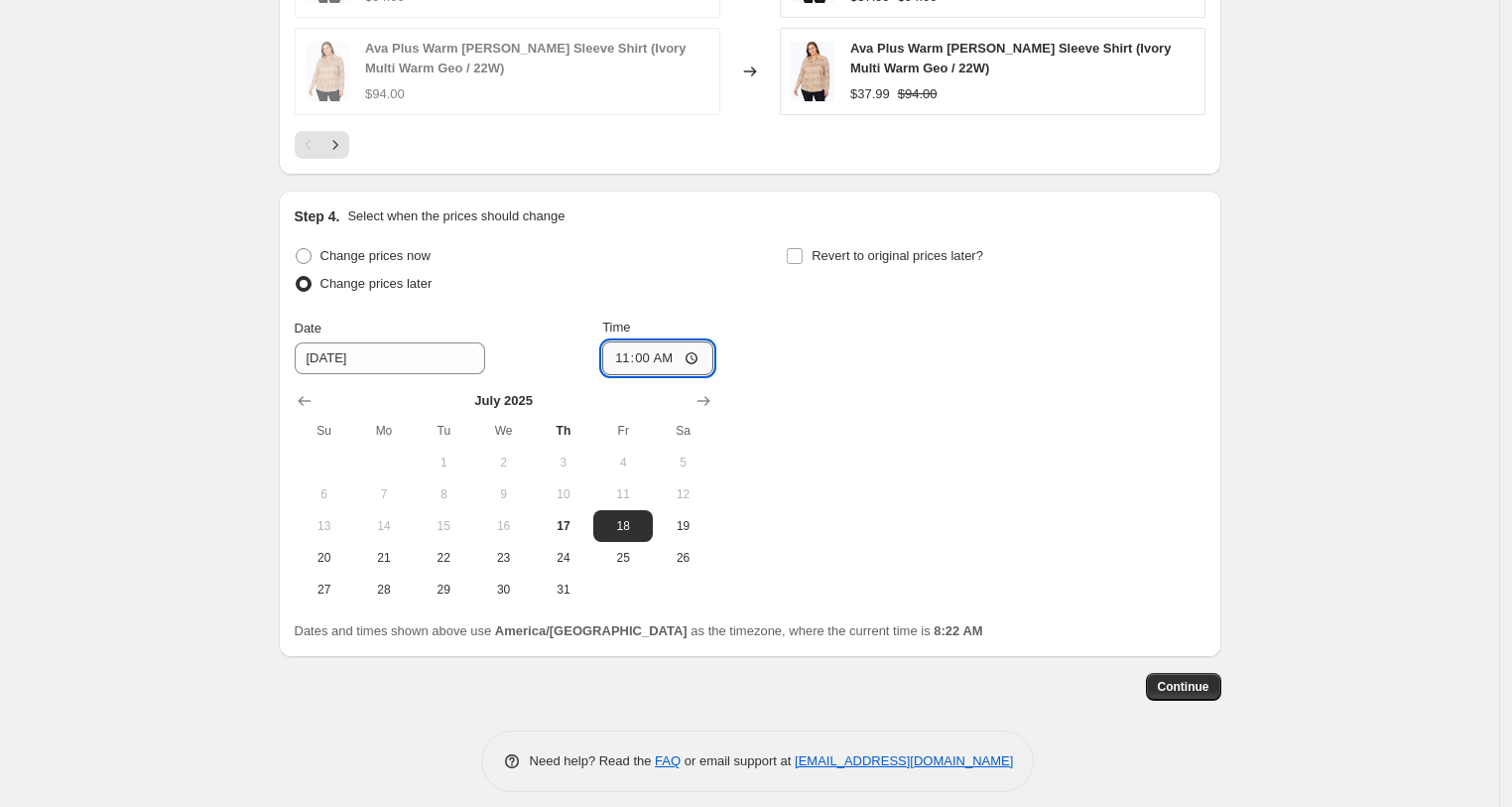 click on "11:00" at bounding box center [658, 358] 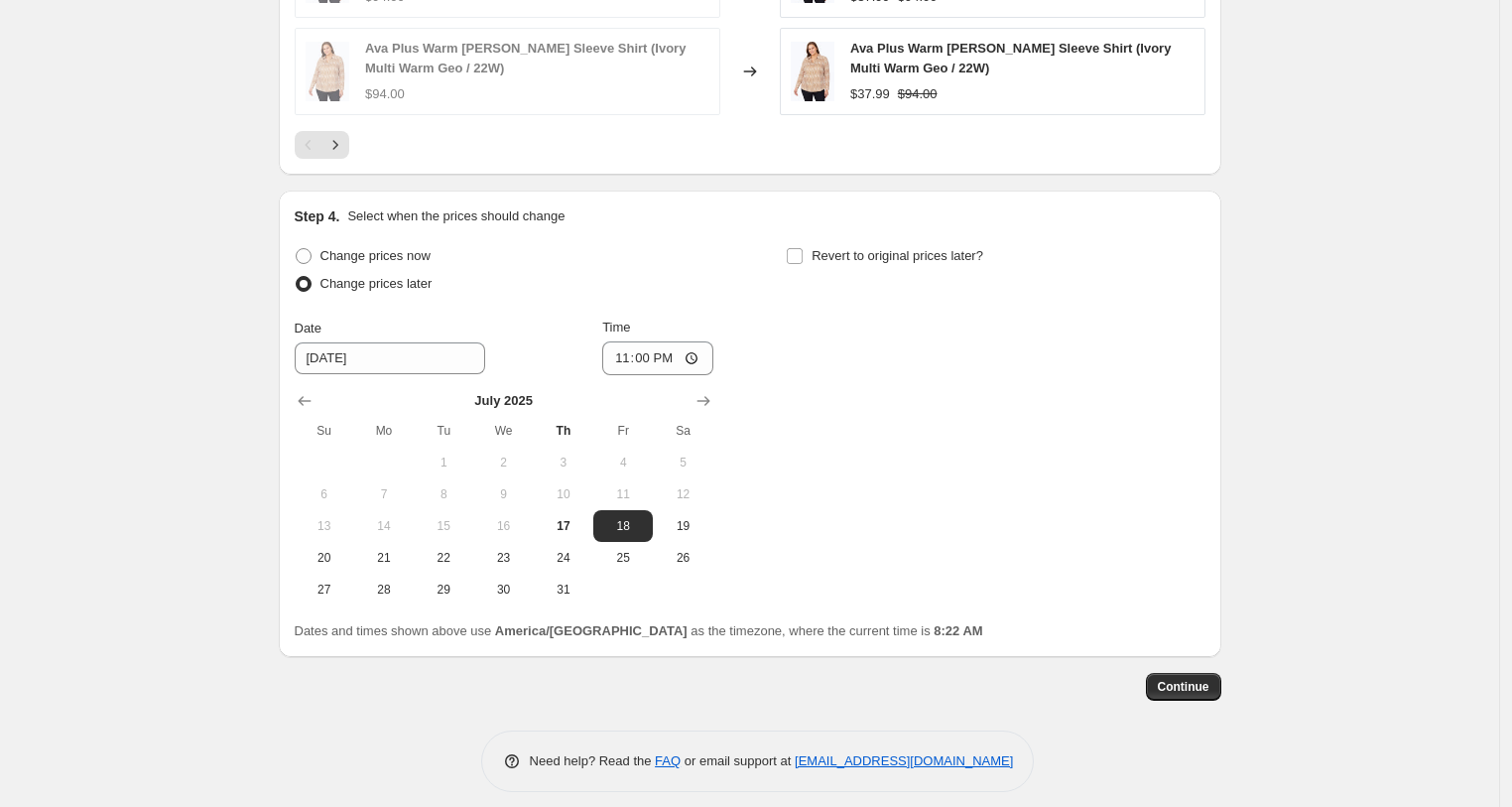 drag, startPoint x: 1356, startPoint y: 469, endPoint x: 1195, endPoint y: 507, distance: 165.4237 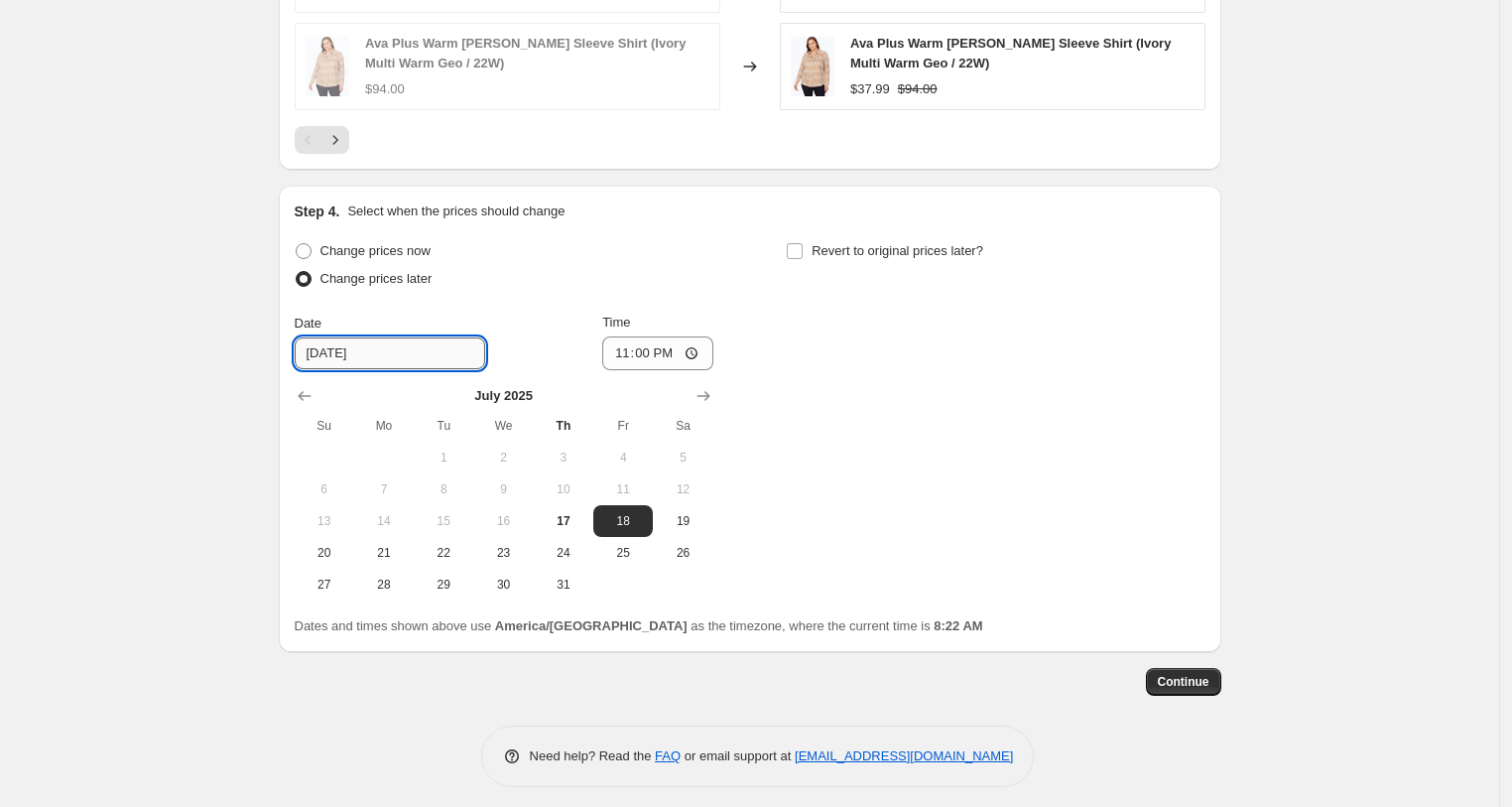 click on "[DATE]" at bounding box center [390, 353] 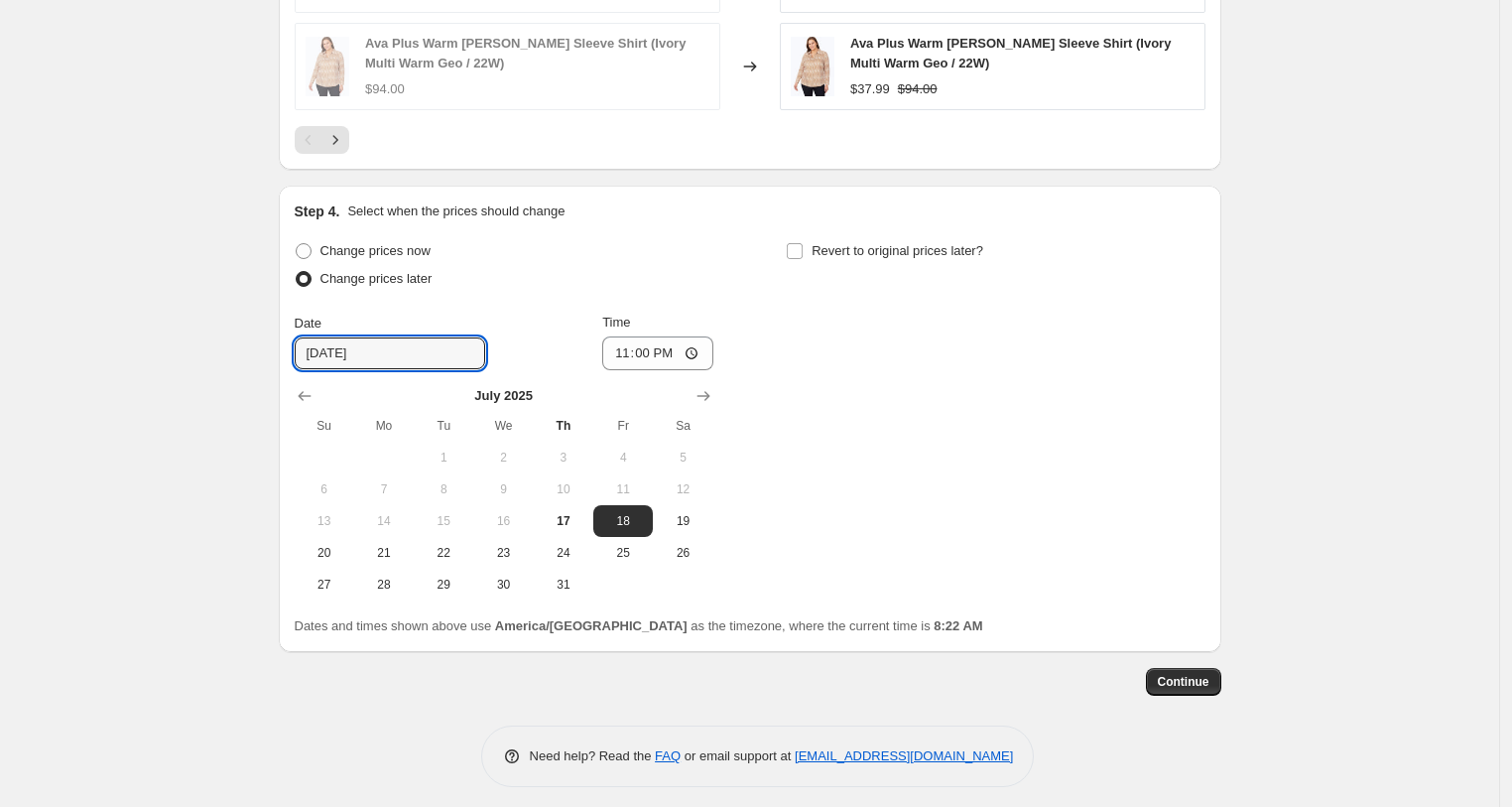 type on "[DATE]" 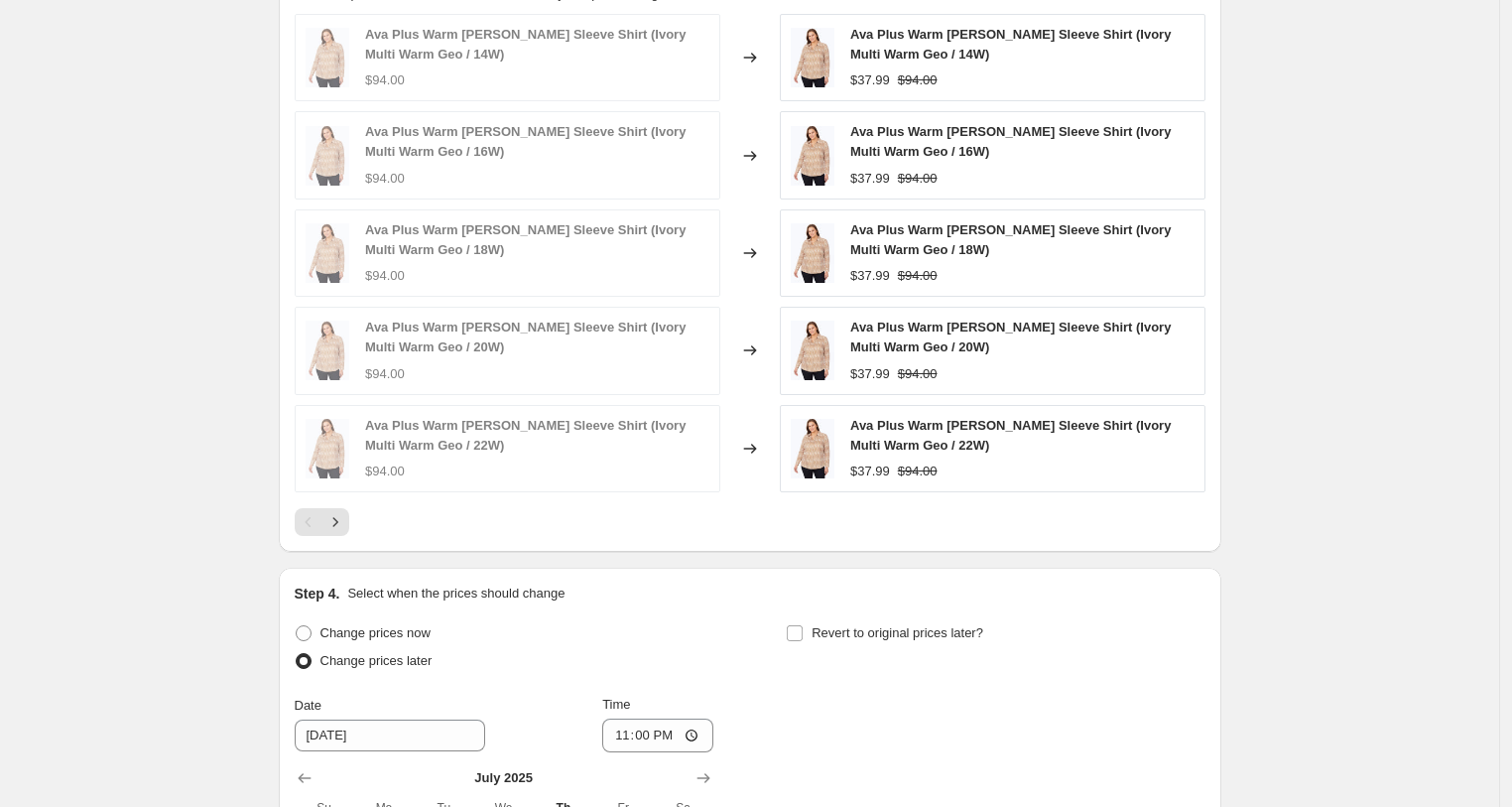 scroll, scrollTop: 1988, scrollLeft: 0, axis: vertical 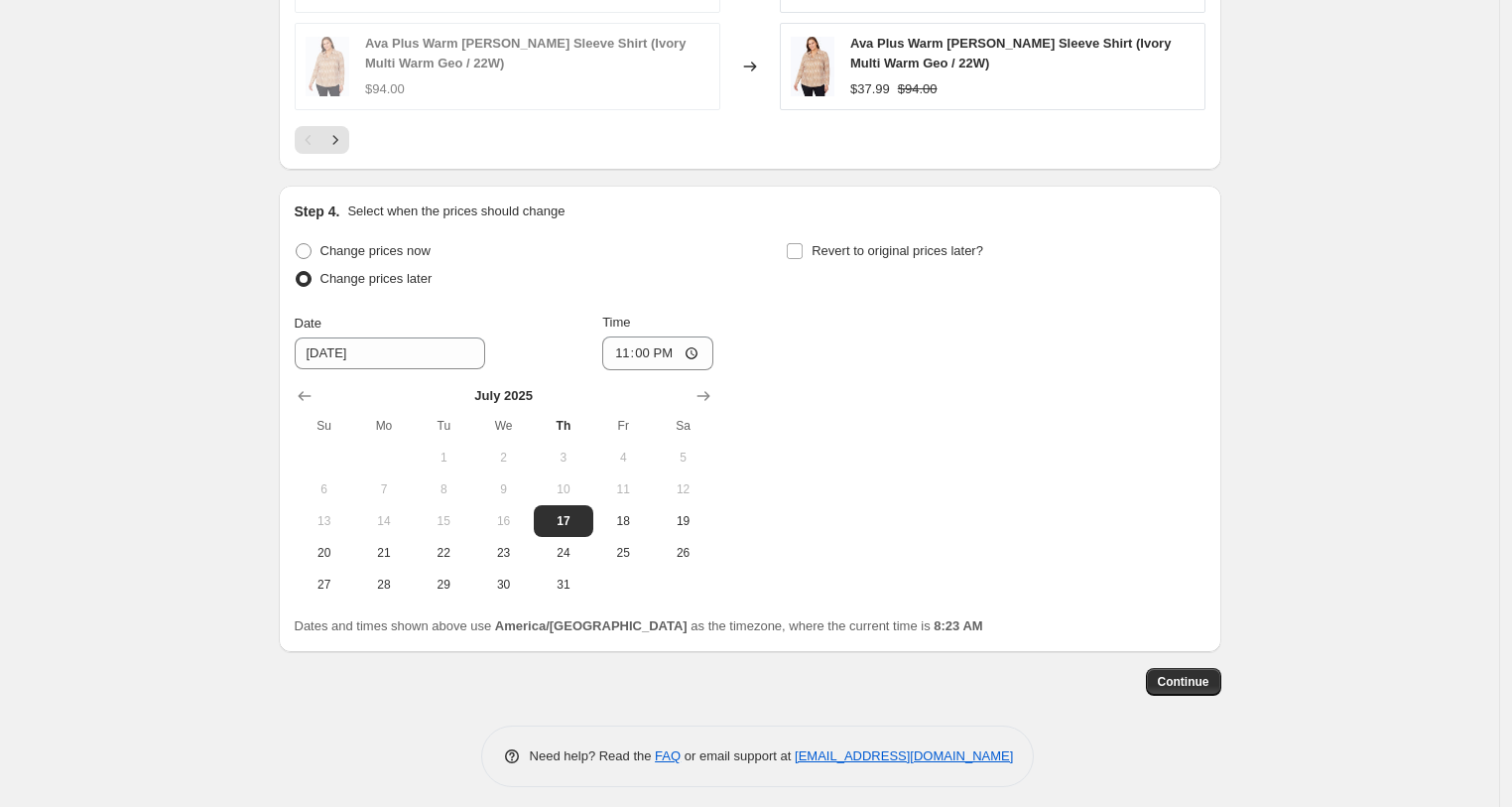 click on "Step 1. Optionally give your price [MEDICAL_DATA] a title (eg "March 30% off sale on boots") [DATE] Semi Annual Sale July - 60 off This title is just for internal use, customers won't see it Step 2. Select how the prices should change Use bulk price change rules Set product prices individually Use CSV upload Price Change type Change the price to a certain amount Change the price by a certain amount Change the price by a certain percentage Change the price to the current compare at price (price before sale) Change the price by a certain amount relative to the compare at price Change the price by a certain percentage relative to the compare at price Don't change the price Change the price by a certain percentage relative to the cost per item Change price to certain cost margin Change the price by a certain percentage Price change amount -60 % (Price drop) Rounding Round to nearest .01 Round to nearest whole number End prices in .99 End prices in a certain number . 9 9 Add digit Remove digit .99 " "  rounding" at bounding box center [750, -571] 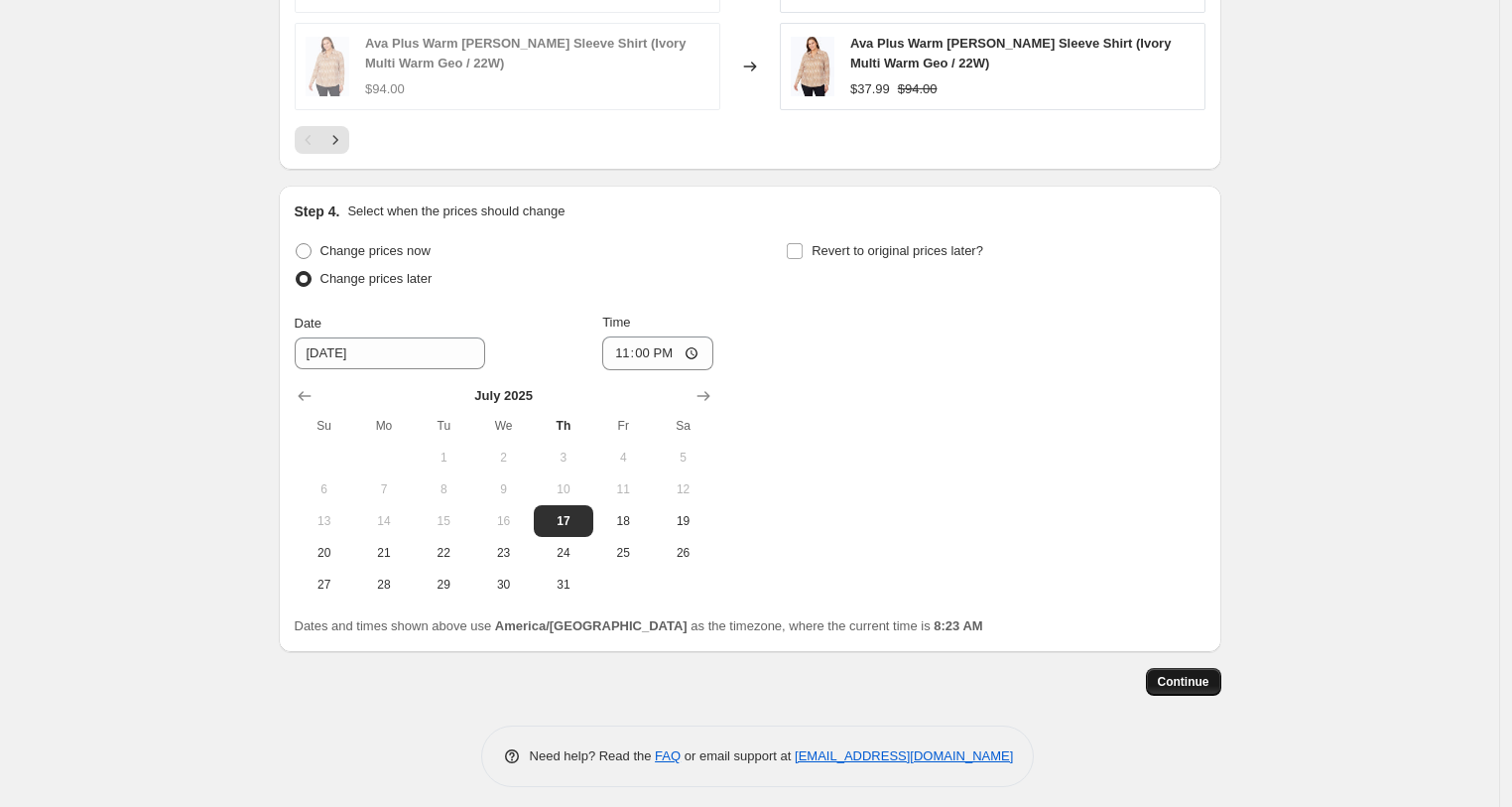 click on "Continue" at bounding box center [1184, 682] 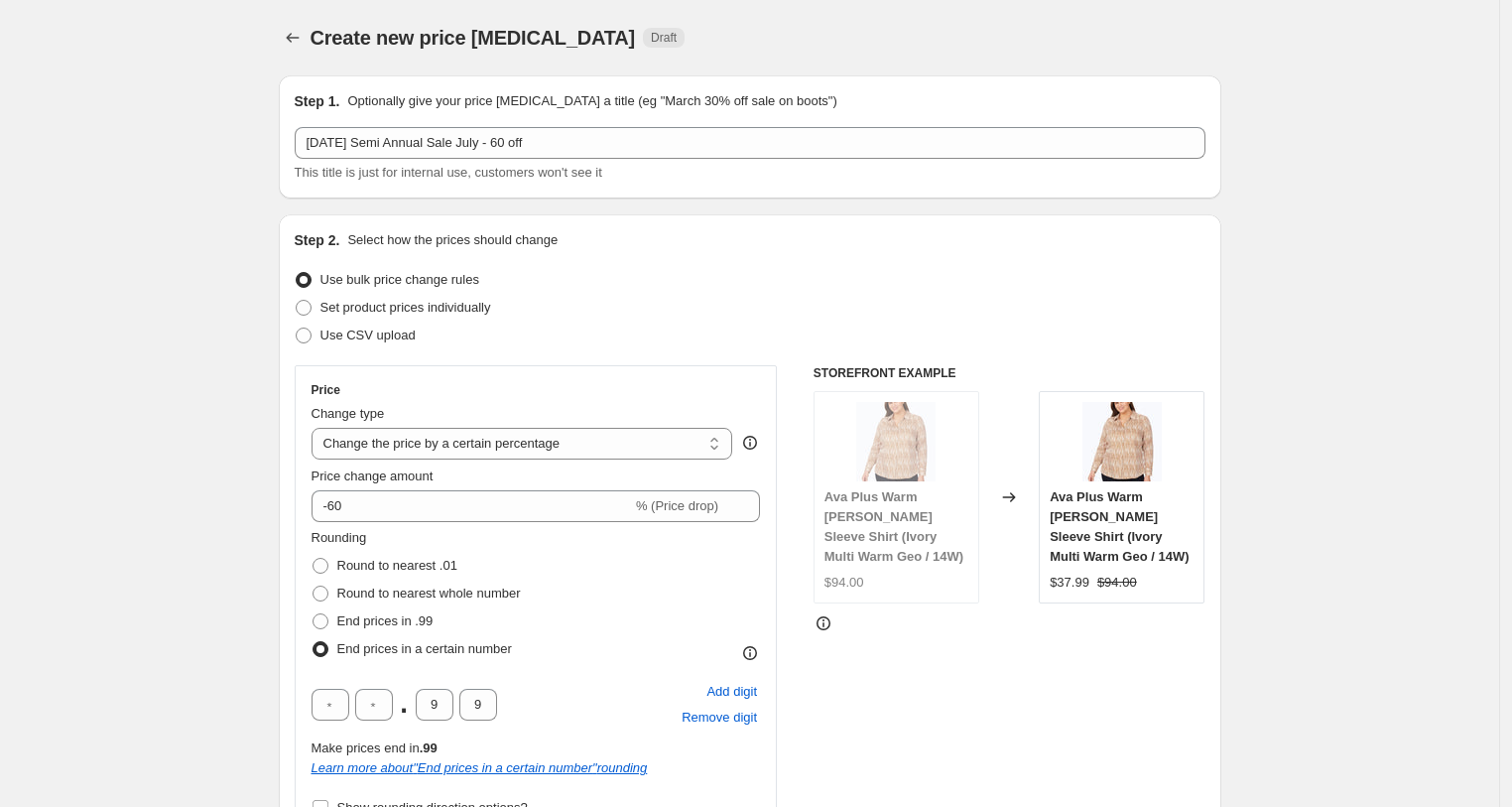 scroll, scrollTop: 1988, scrollLeft: 0, axis: vertical 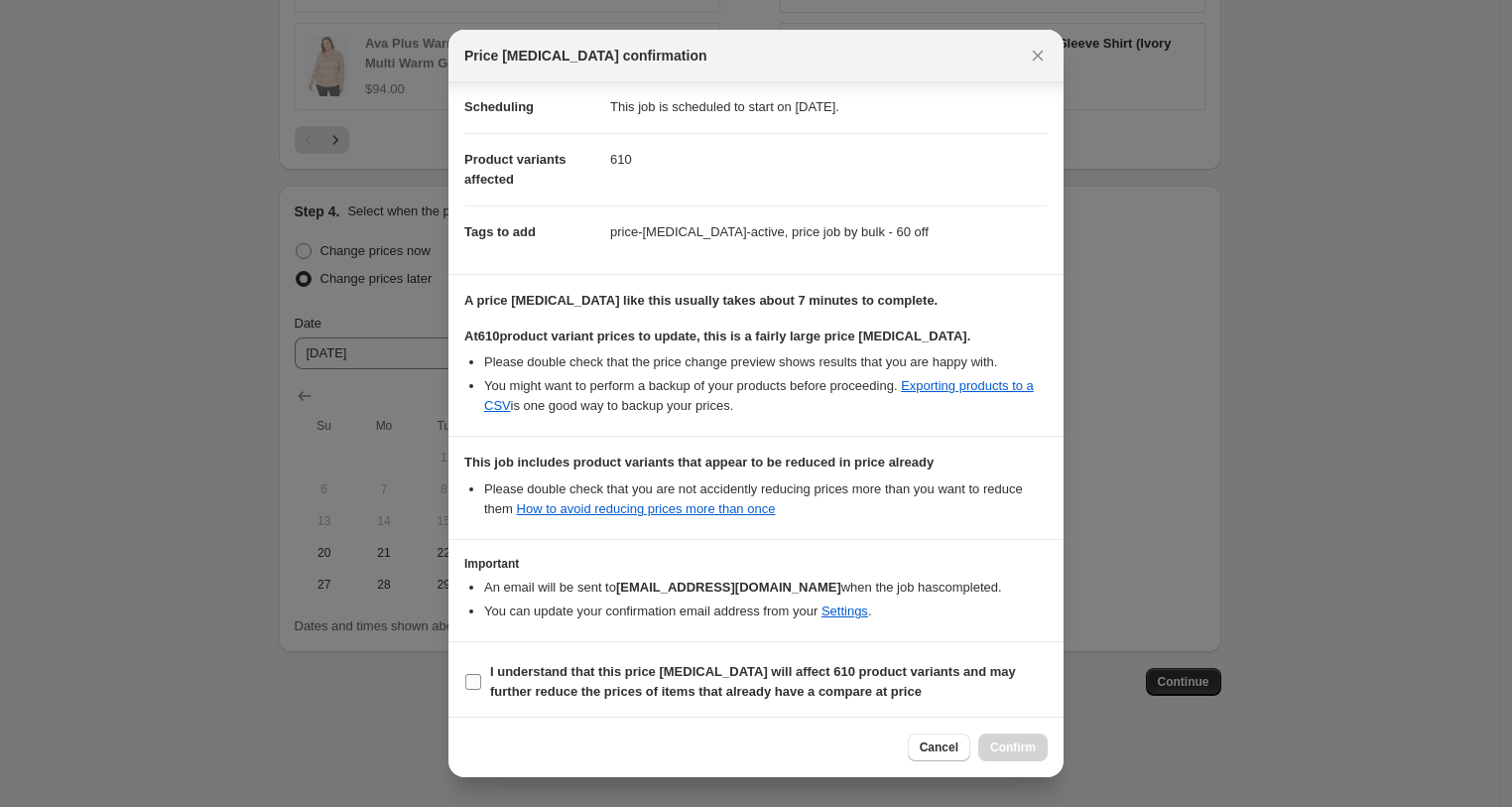 click on "I understand that this price [MEDICAL_DATA] will affect 610 product variants and may further reduce the prices of items that already have a compare at price" at bounding box center [473, 682] 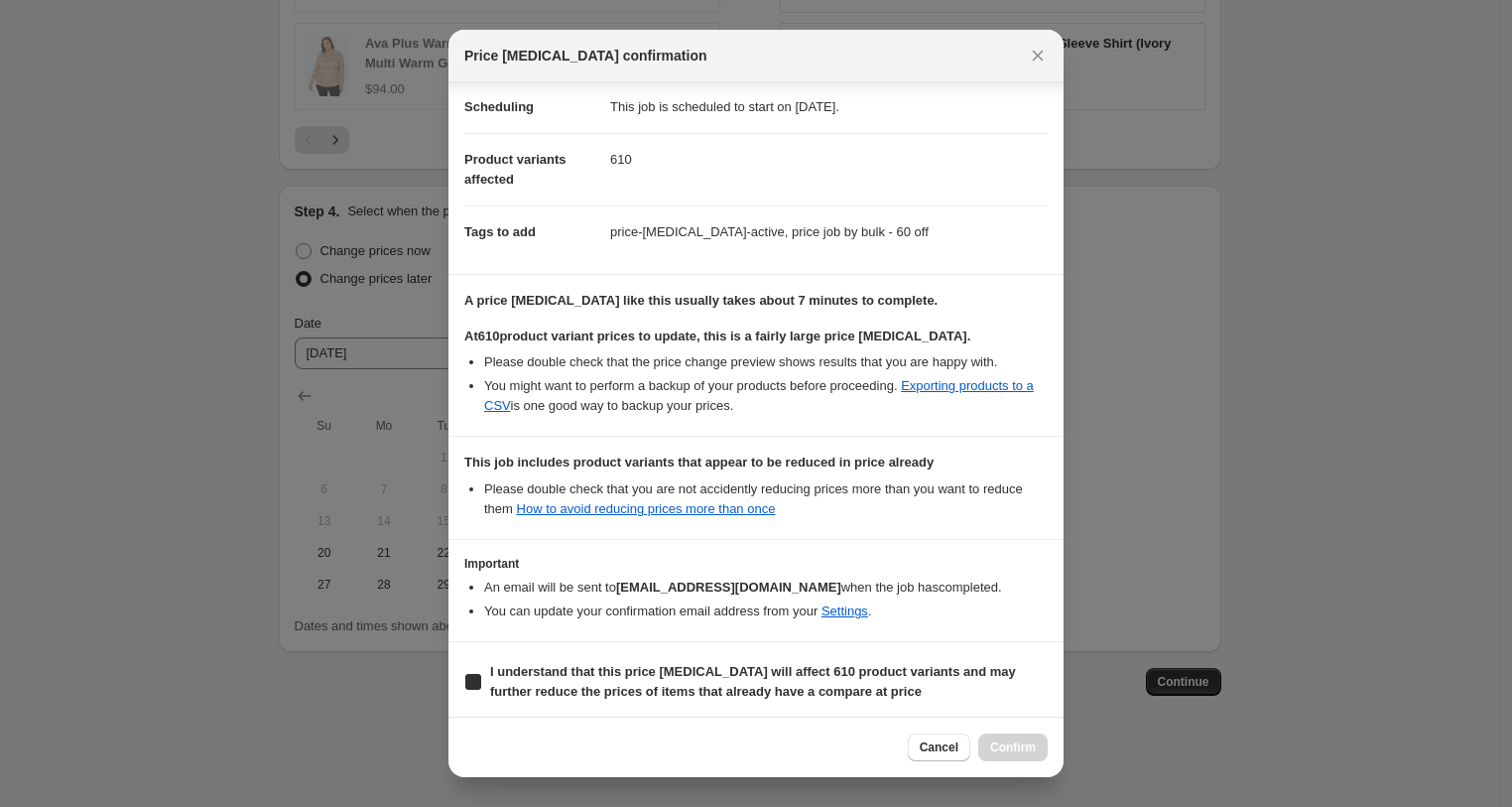 checkbox on "true" 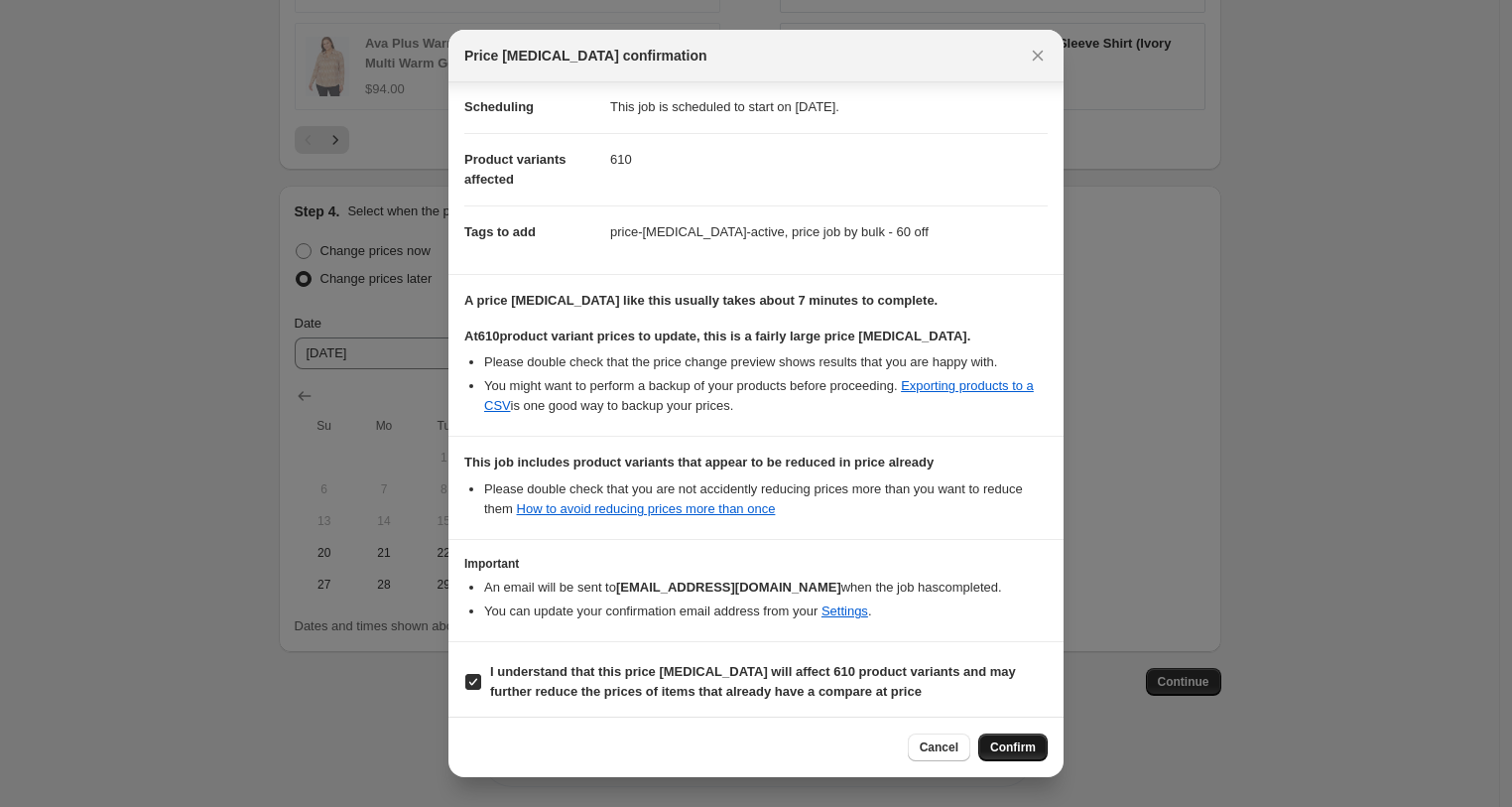 click on "Confirm" at bounding box center [1013, 747] 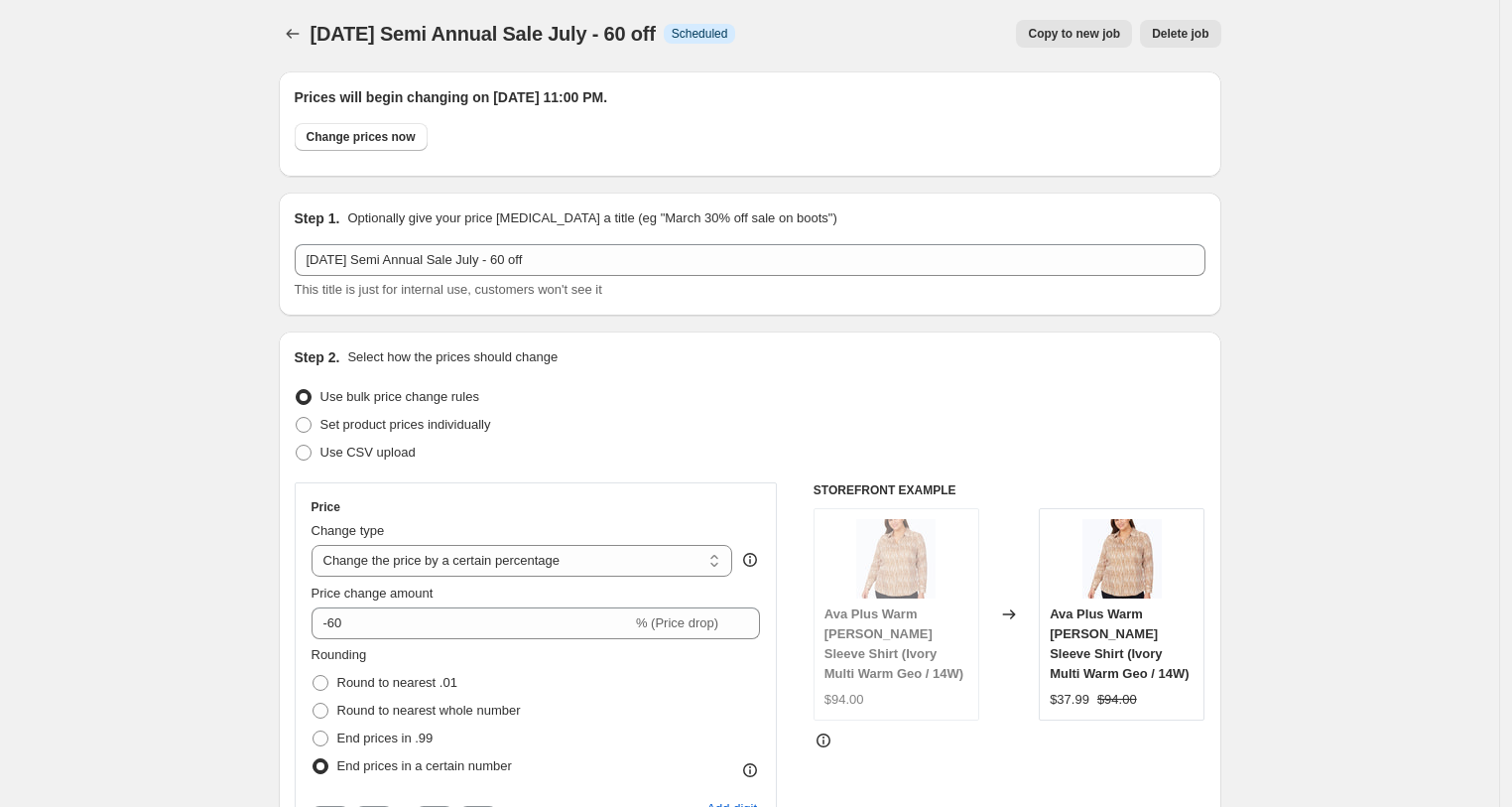 scroll, scrollTop: 3, scrollLeft: 0, axis: vertical 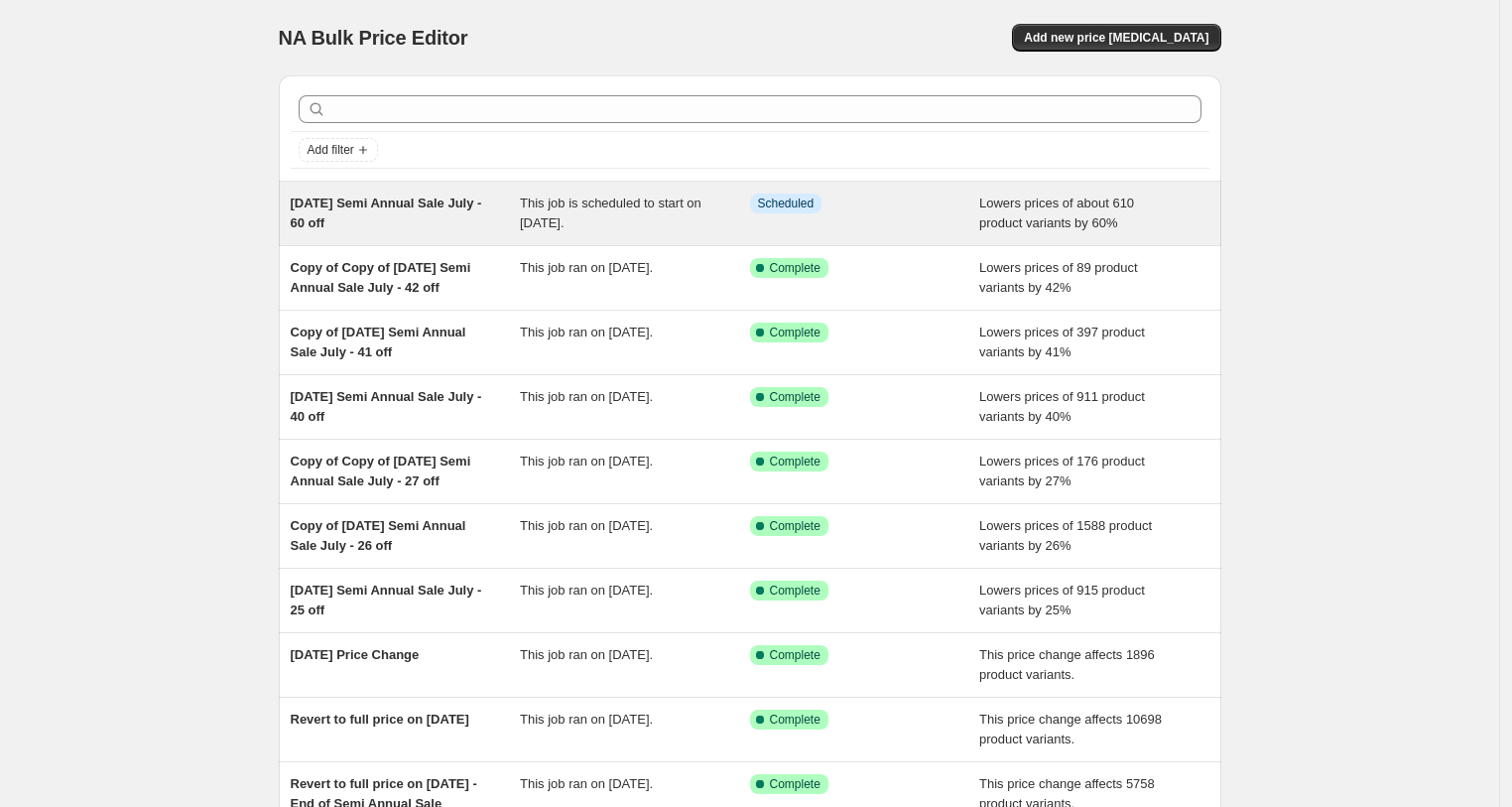 click on "[DATE] Semi Annual Sale July - 60 off" at bounding box center (406, 213) 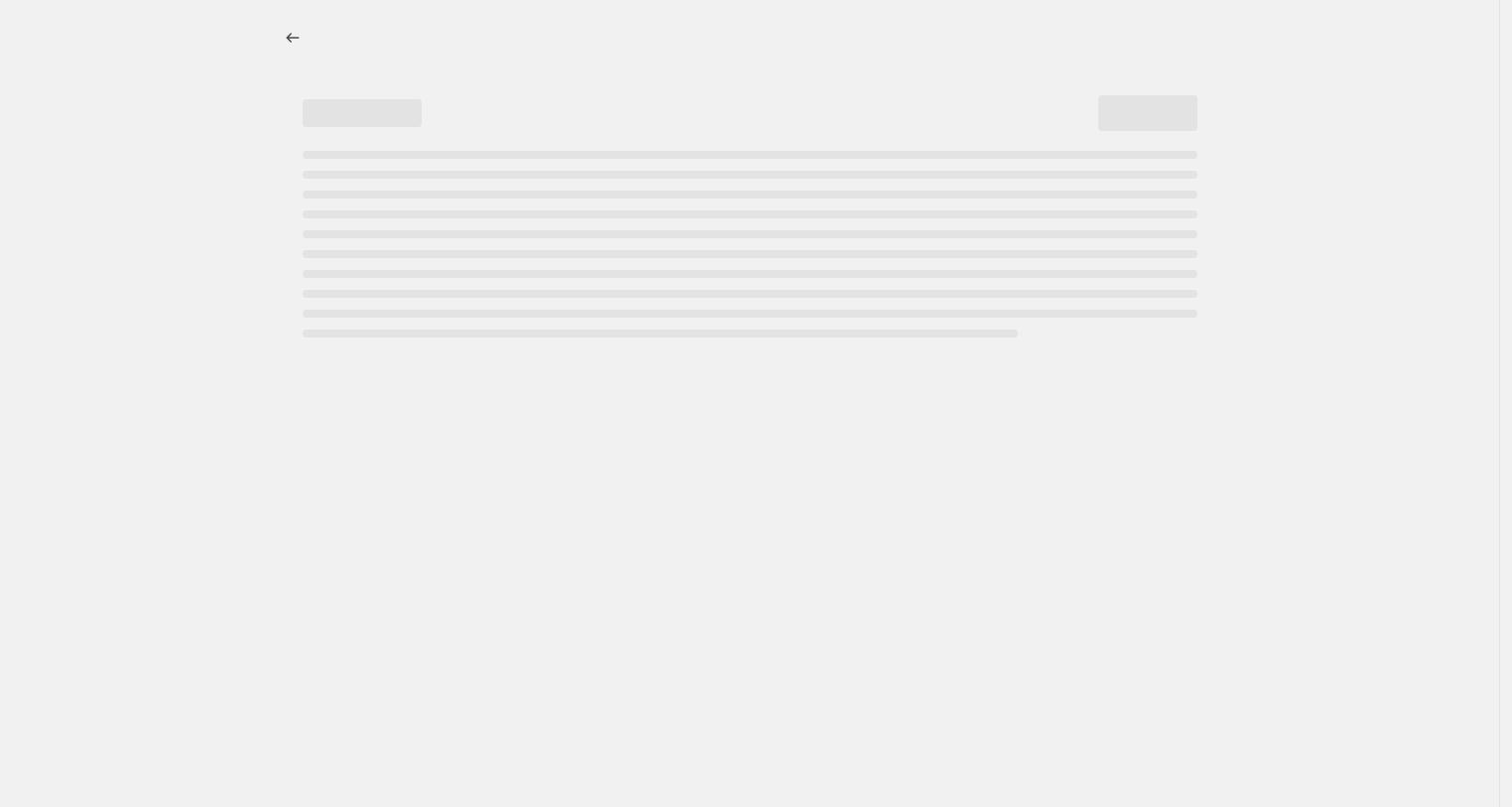 select on "percentage" 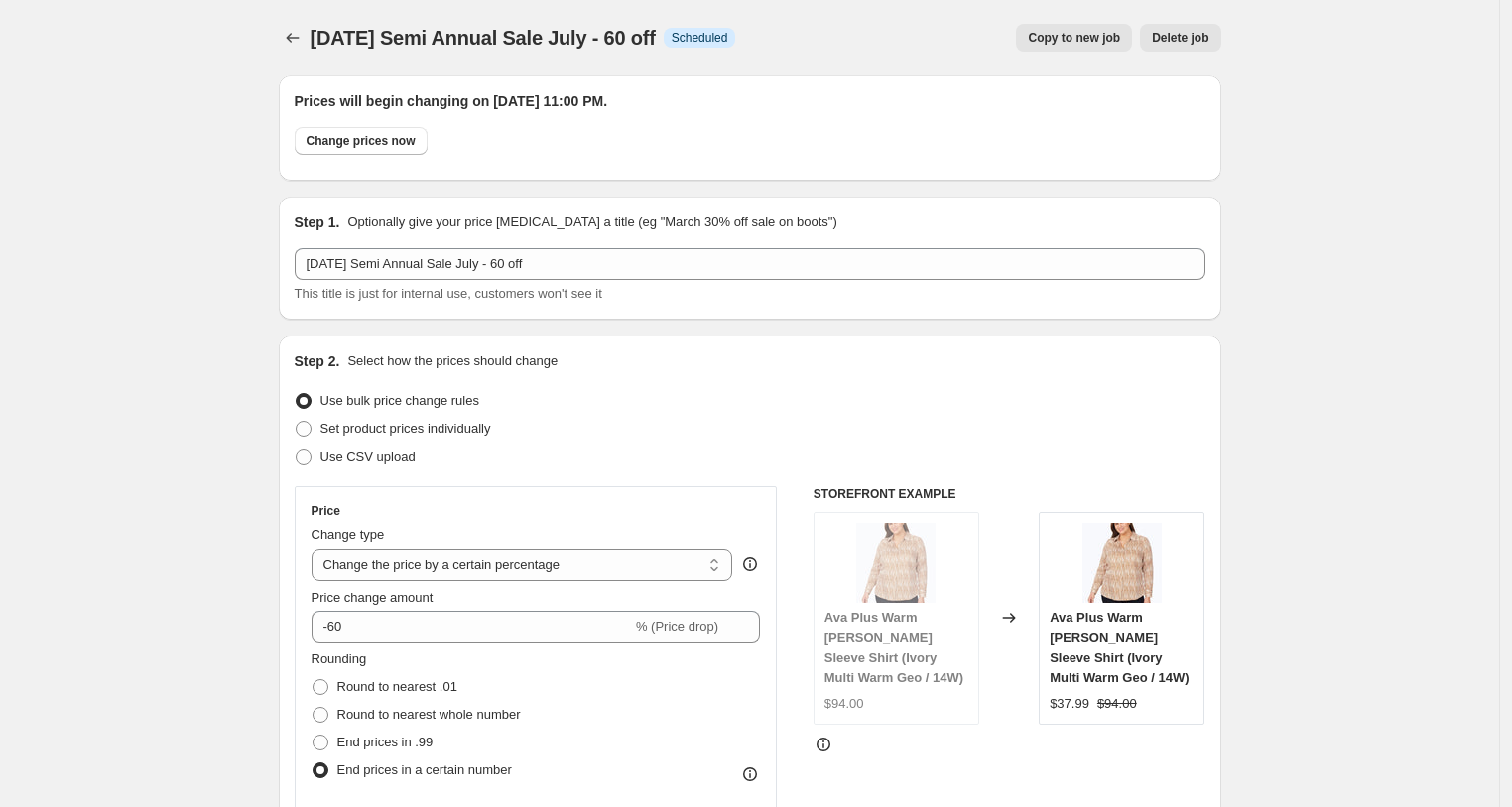 click on "Copy to new job" at bounding box center (1073, 38) 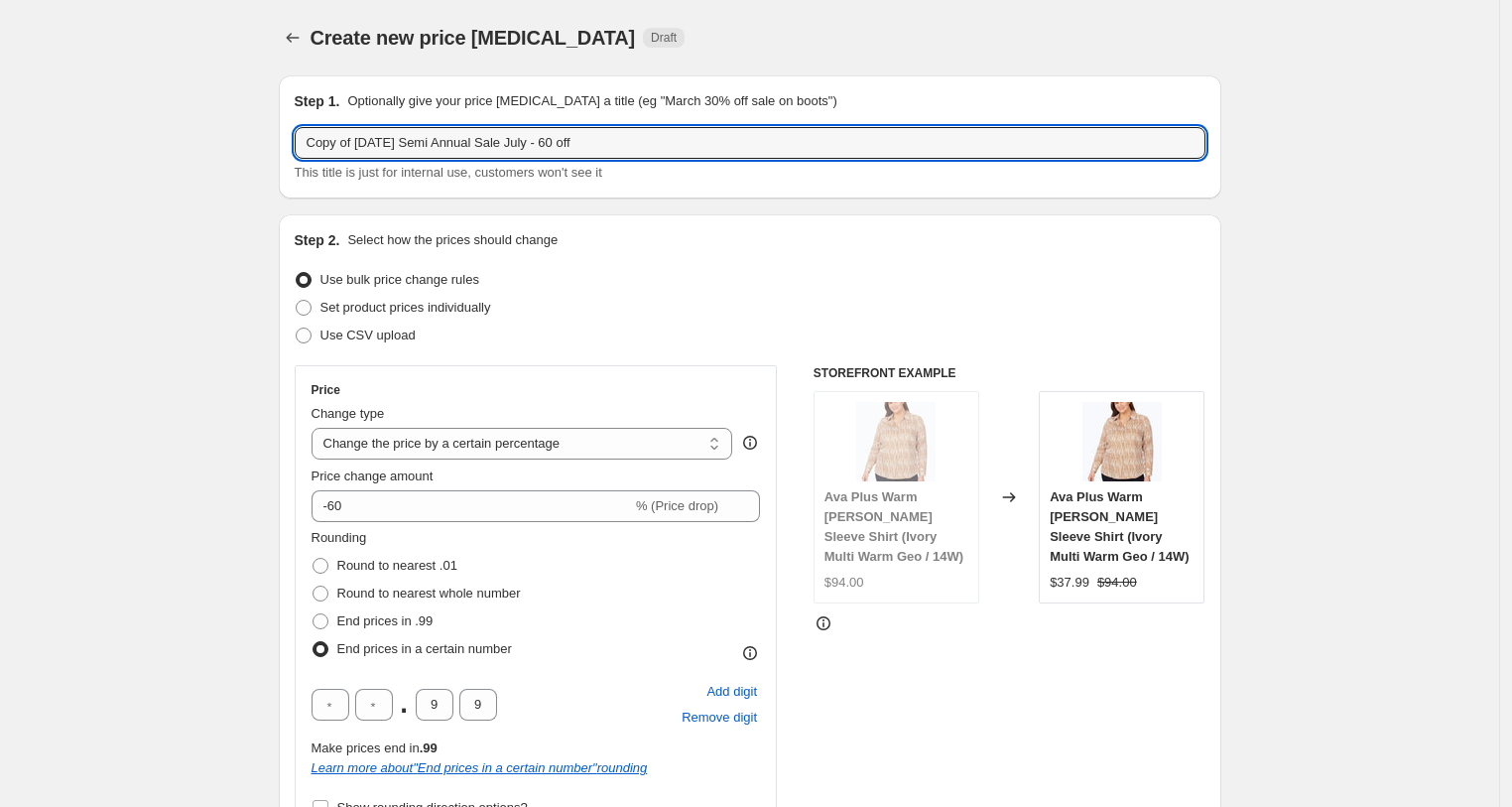 drag, startPoint x: 367, startPoint y: 143, endPoint x: 229, endPoint y: 129, distance: 138.70833 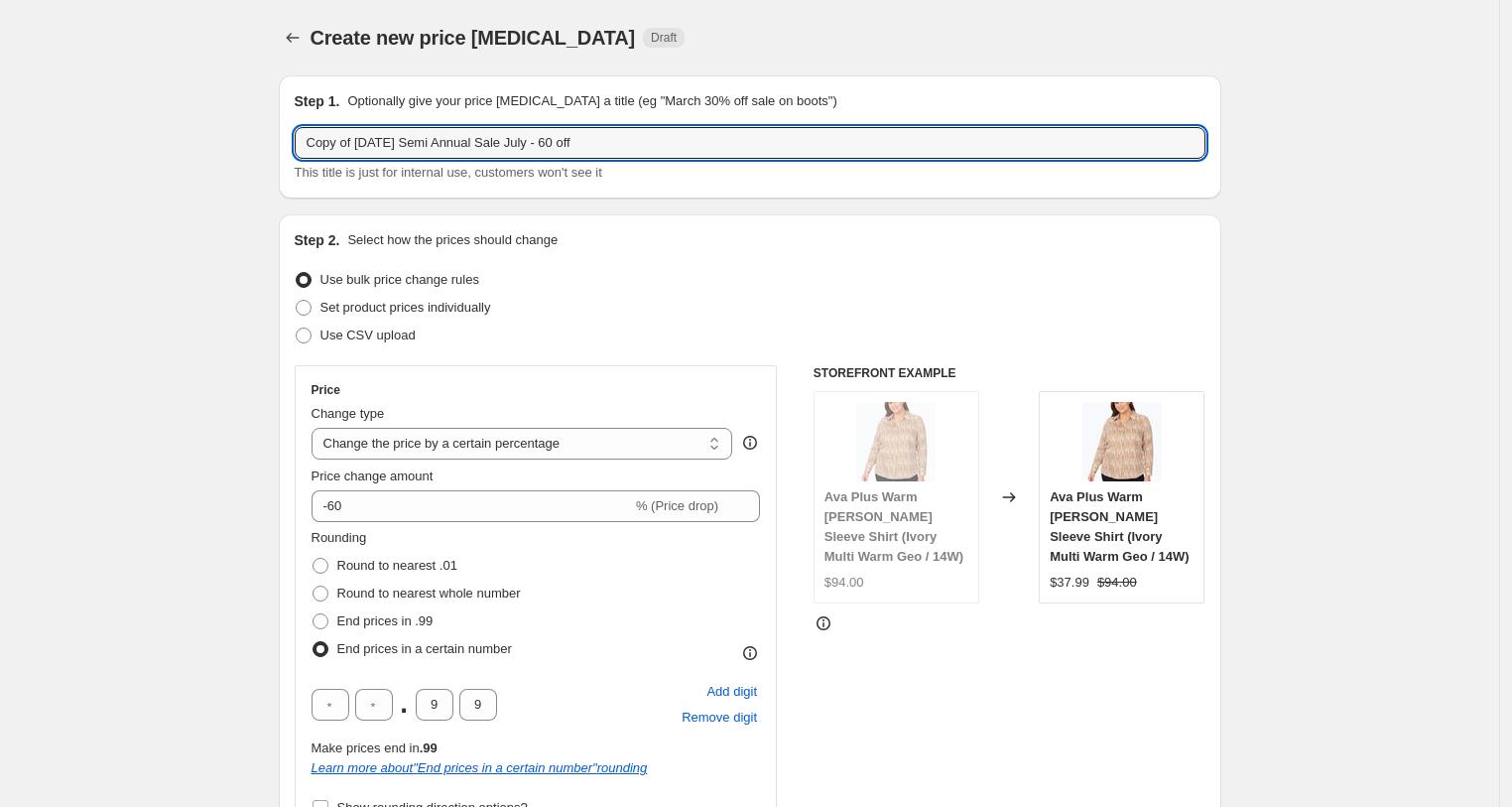 click on "Create new price [MEDICAL_DATA]. This page is ready Create new price [MEDICAL_DATA] Draft Step 1. Optionally give your price [MEDICAL_DATA] a title (eg "March 30% off sale on boots") Copy of [DATE] Semi Annual Sale July - 60 off This title is just for internal use, customers won't see it Step 2. Select how the prices should change Use bulk price change rules Set product prices individually Use CSV upload Price Change type Change the price to a certain amount Change the price by a certain amount Change the price by a certain percentage Change the price to the current compare at price (price before sale) Change the price by a certain amount relative to the compare at price Change the price by a certain percentage relative to the compare at price Don't change the price Change the price by a certain percentage relative to the cost per item Change price to certain cost margin Change the price by a certain percentage Price change amount -60 % (Price drop) Rounding Round to nearest .01 Round to nearest whole number . 9 9" at bounding box center (749, 1233) 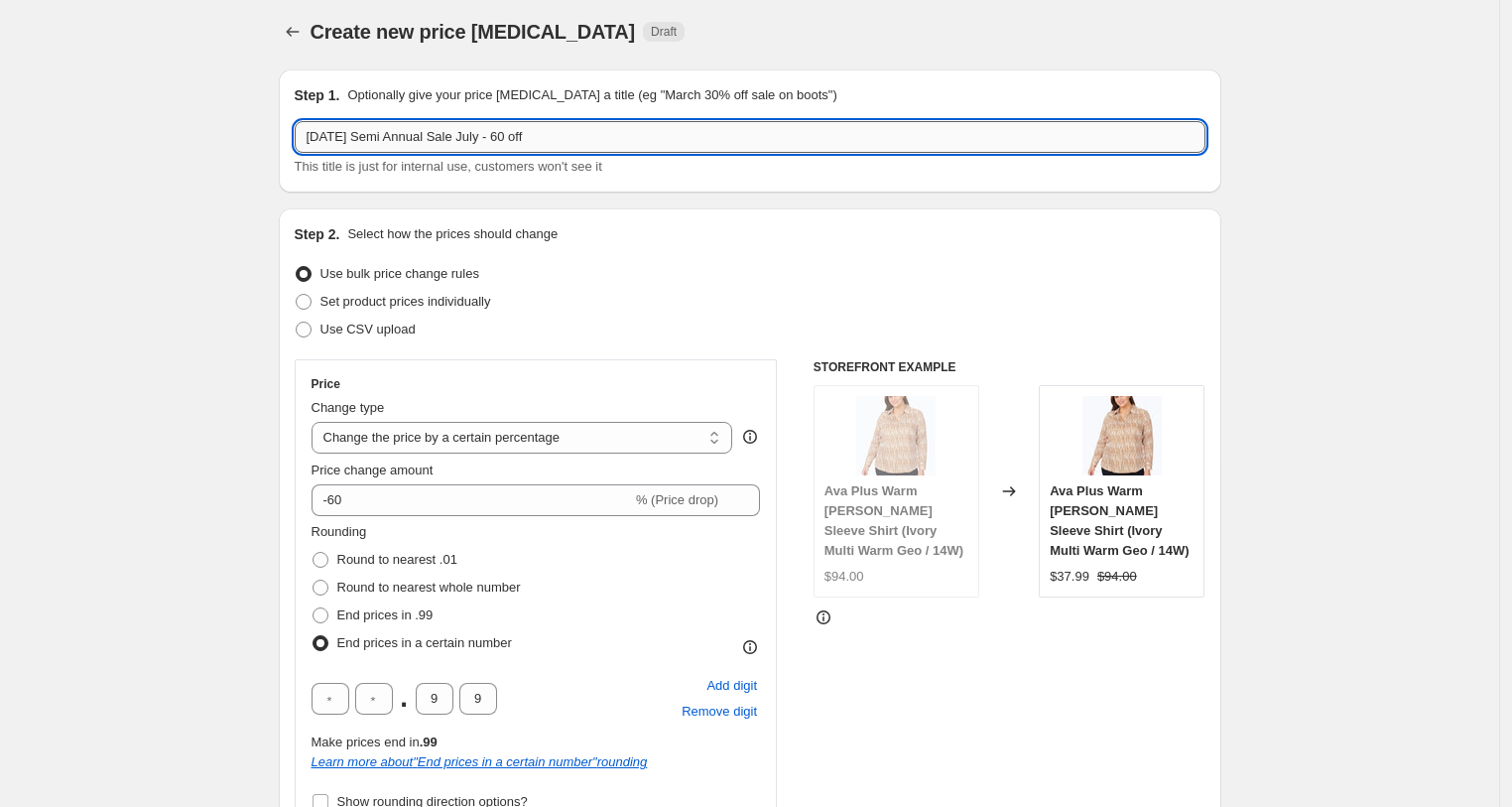 scroll, scrollTop: 12, scrollLeft: 0, axis: vertical 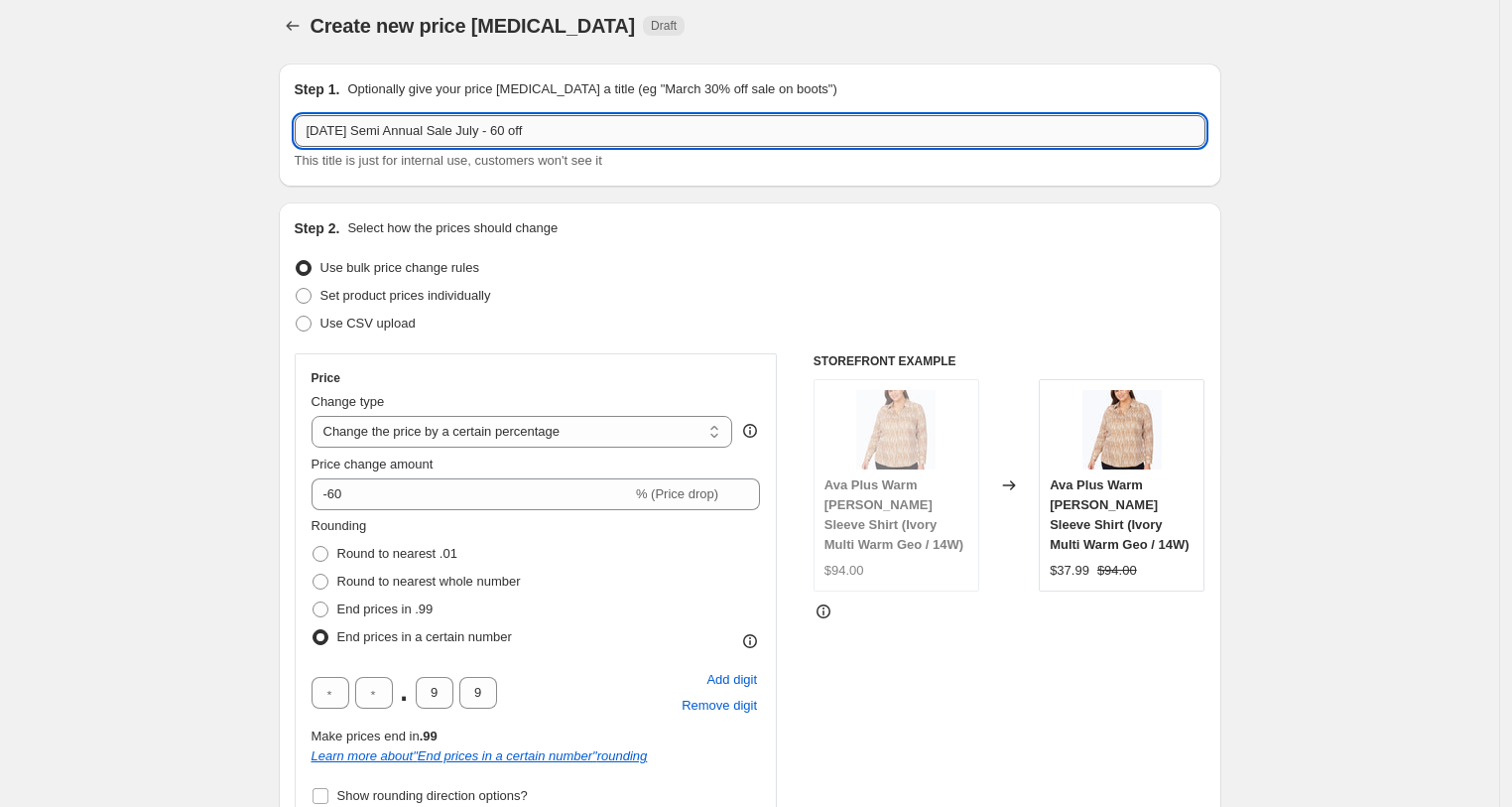 click on "[DATE] Semi Annual Sale July - 60 off" at bounding box center [750, 131] 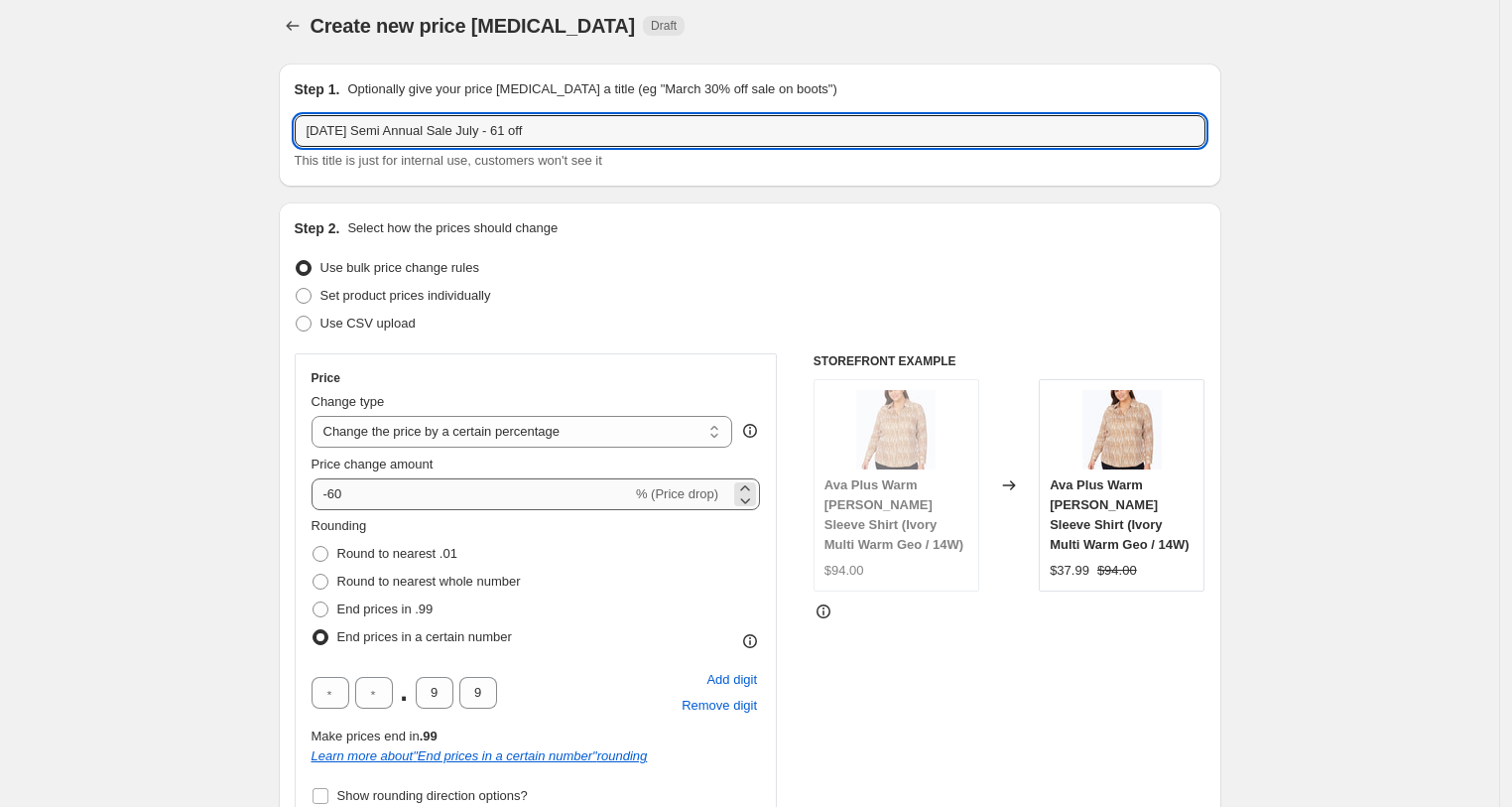 type on "[DATE] Semi Annual Sale July - 61 off" 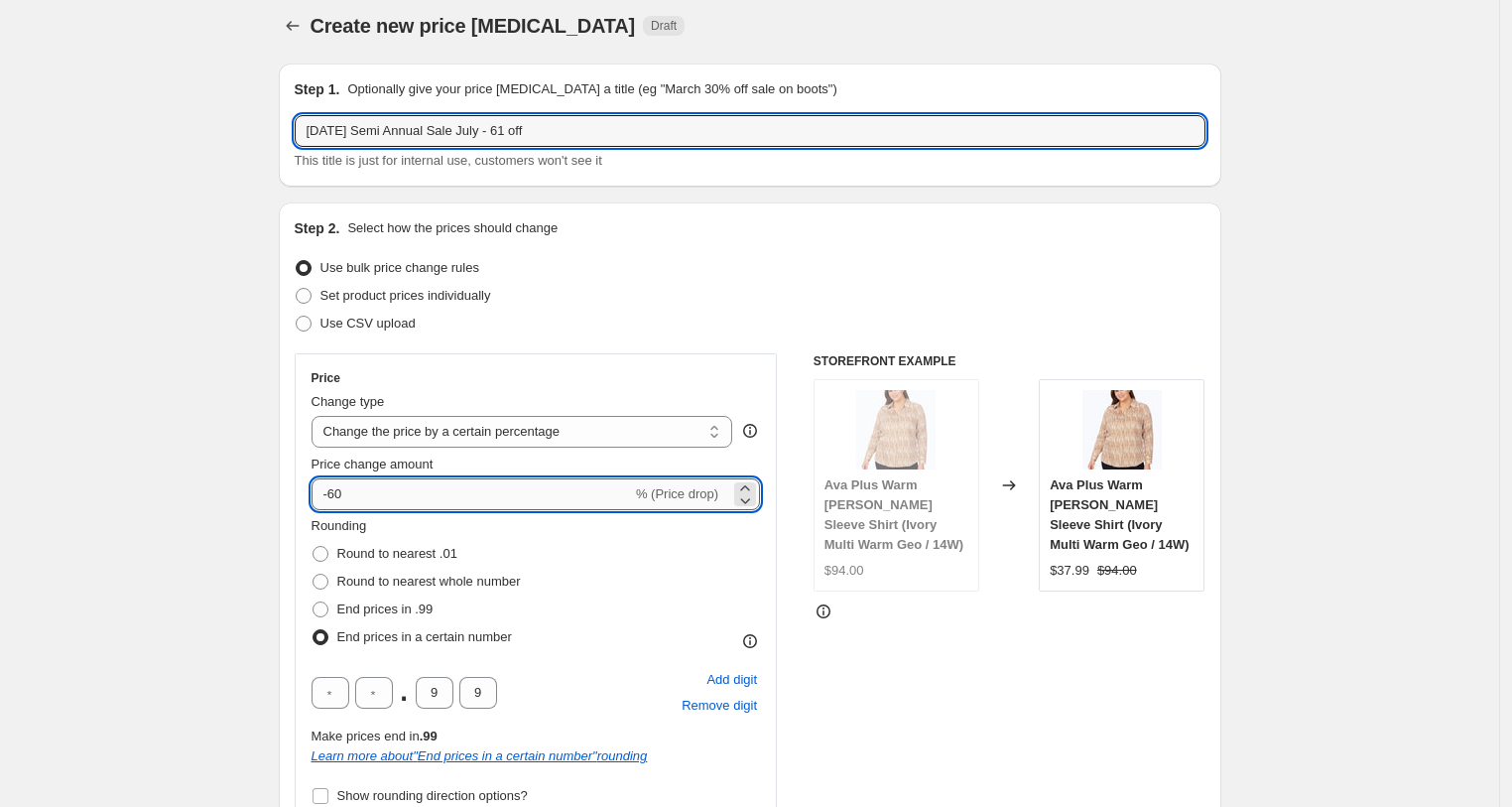 click on "-60" at bounding box center [471, 494] 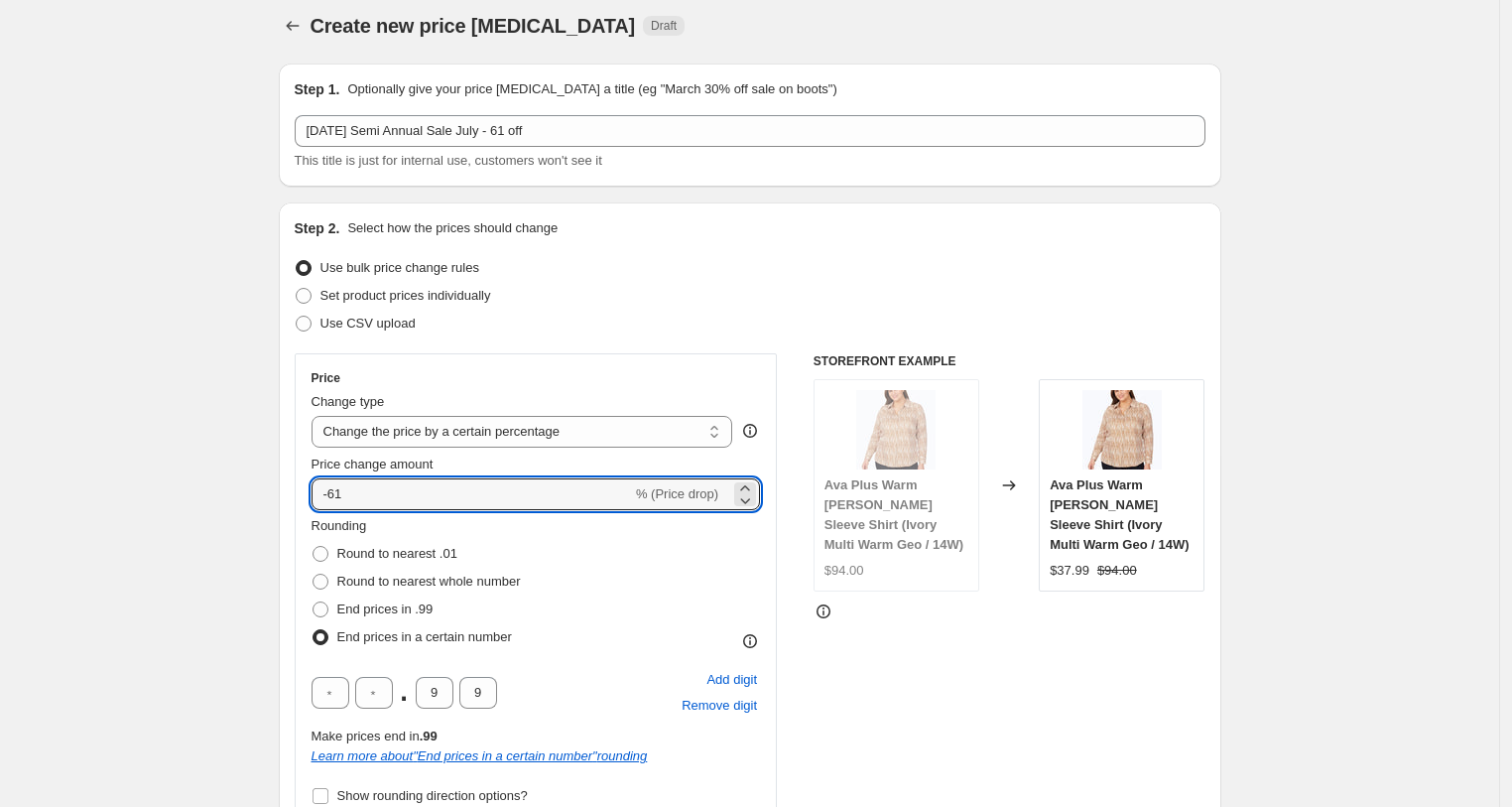 type on "-61" 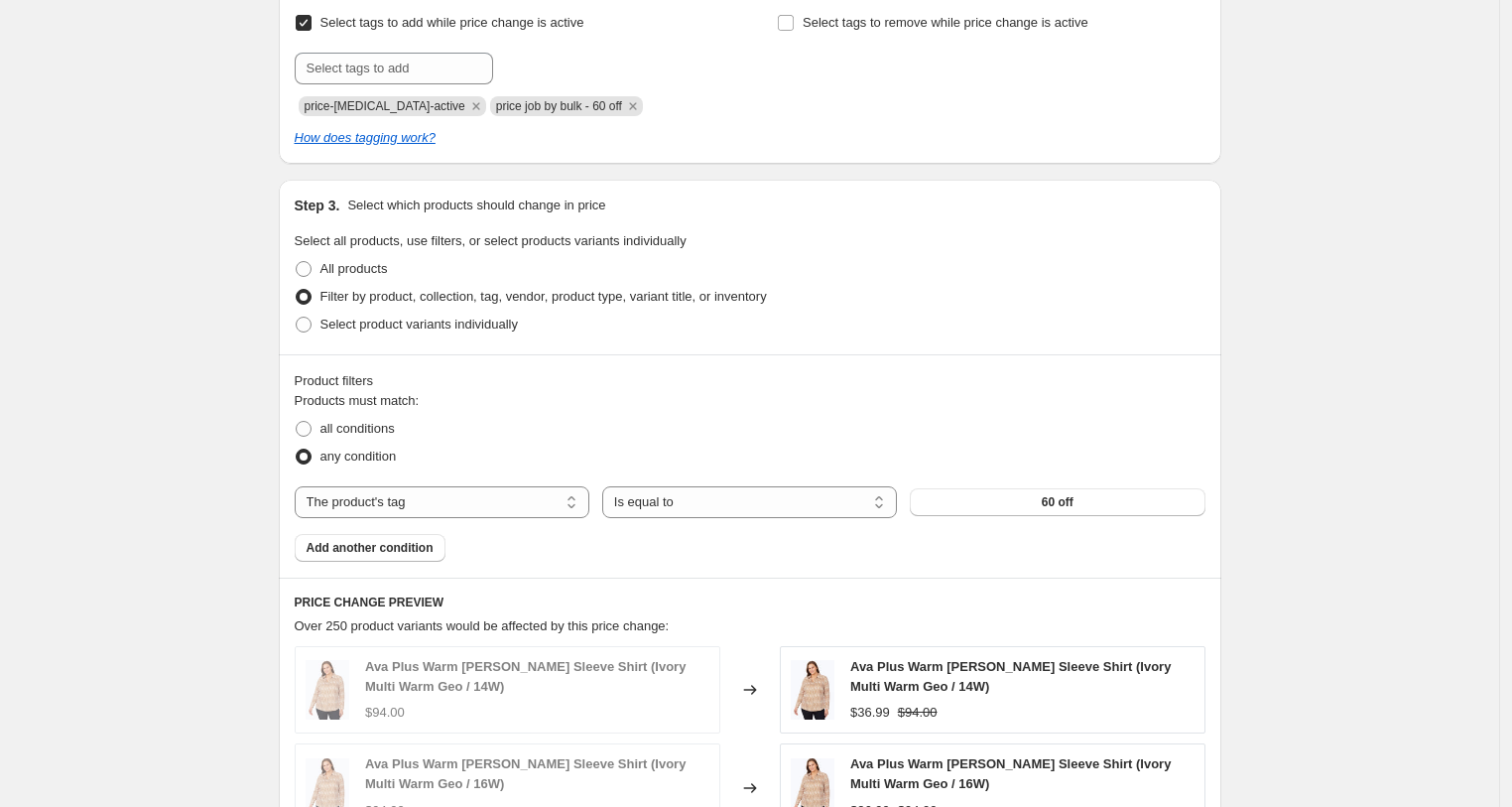 scroll, scrollTop: 985, scrollLeft: 0, axis: vertical 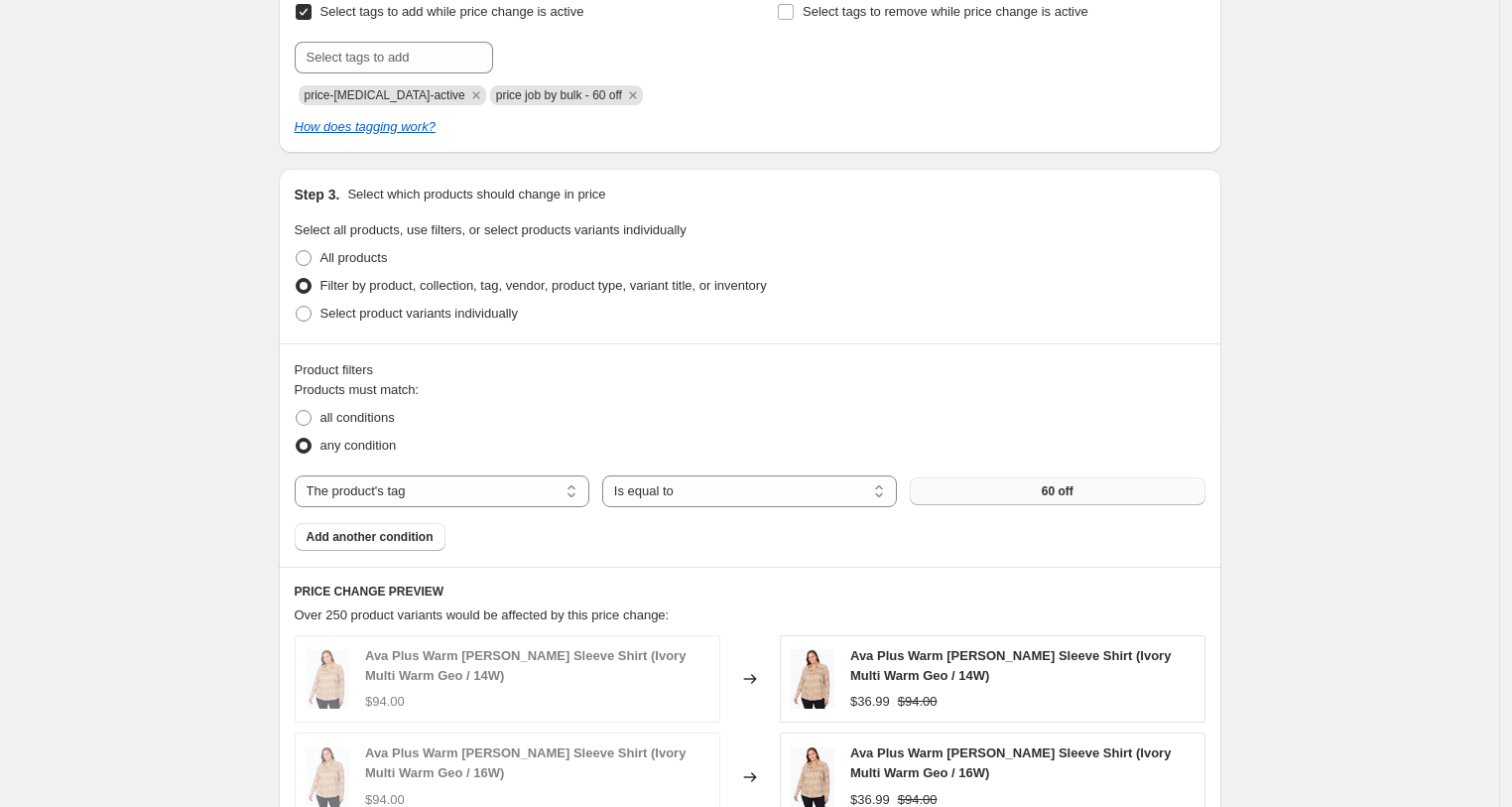 click on "60 off" at bounding box center (1057, 491) 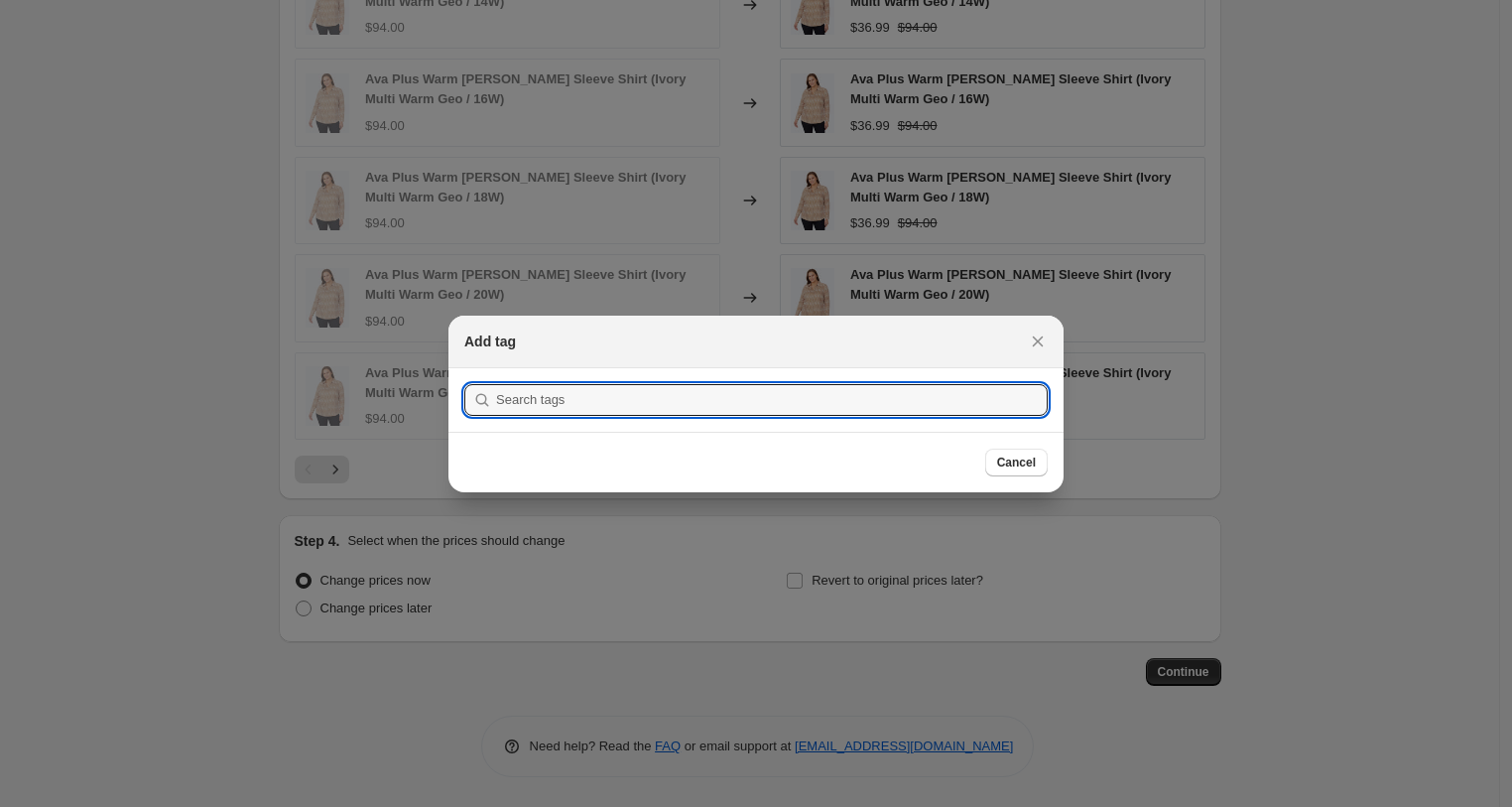 scroll, scrollTop: 0, scrollLeft: 0, axis: both 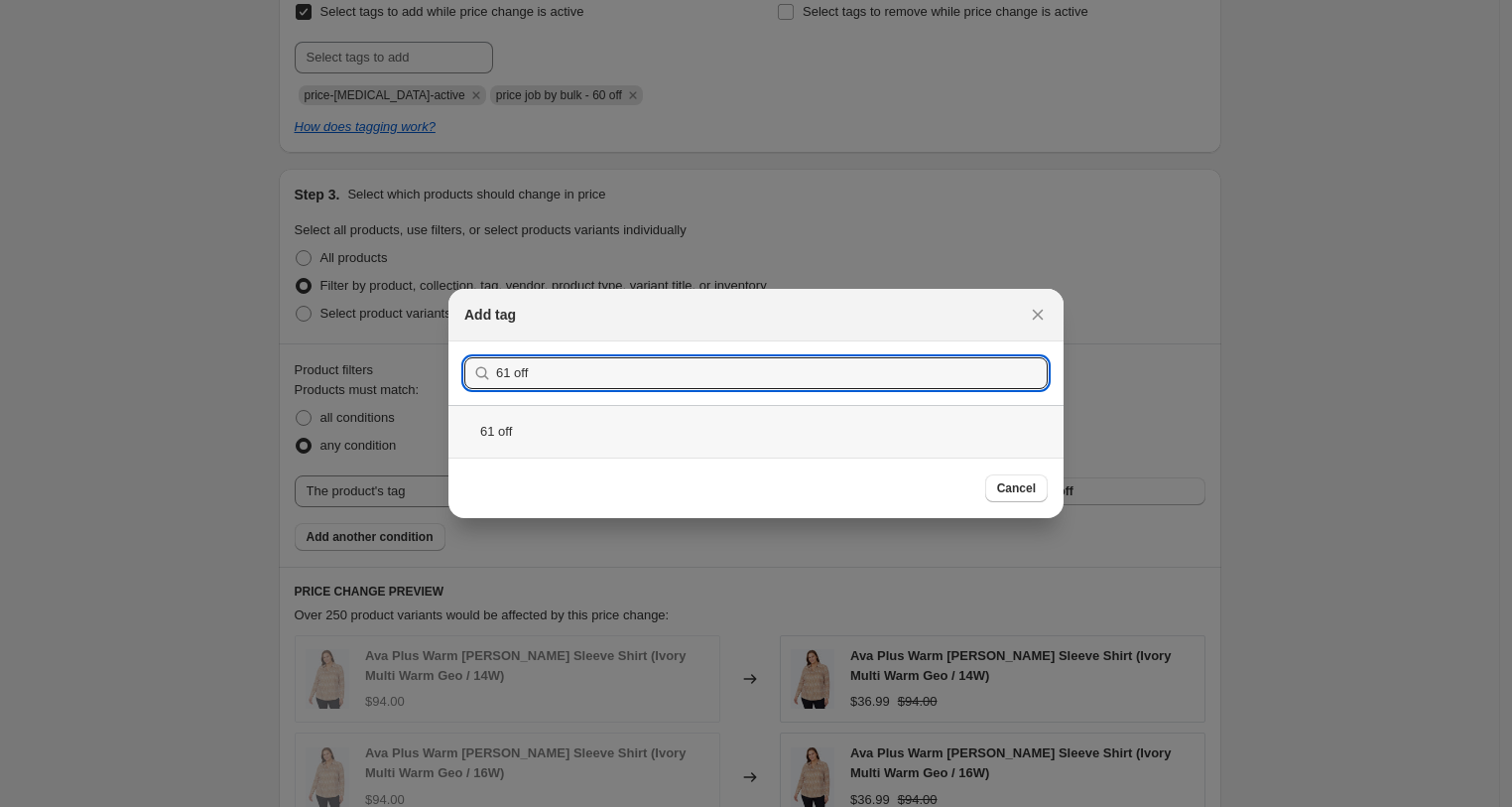 type on "61 off" 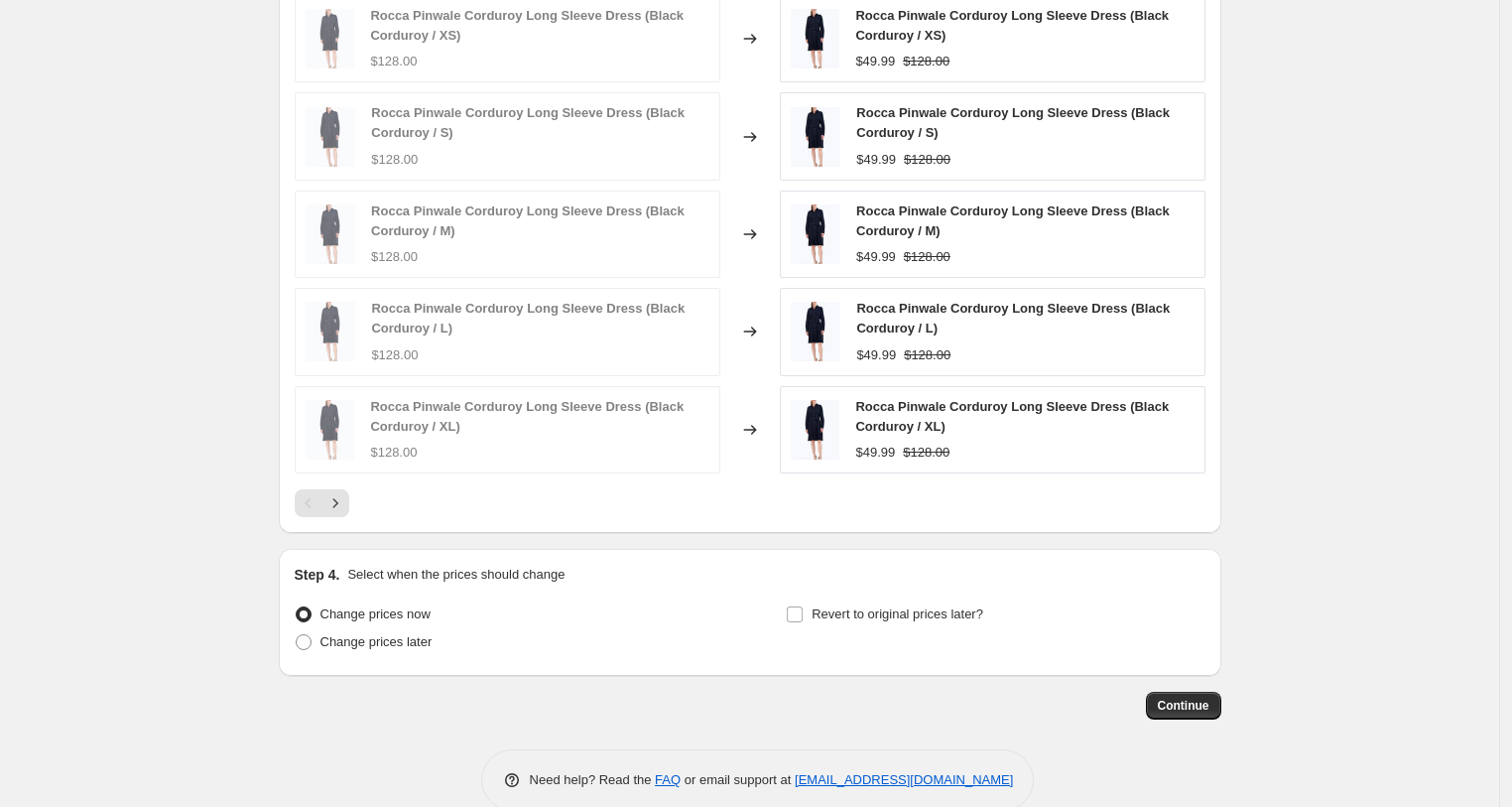 scroll, scrollTop: 1650, scrollLeft: 0, axis: vertical 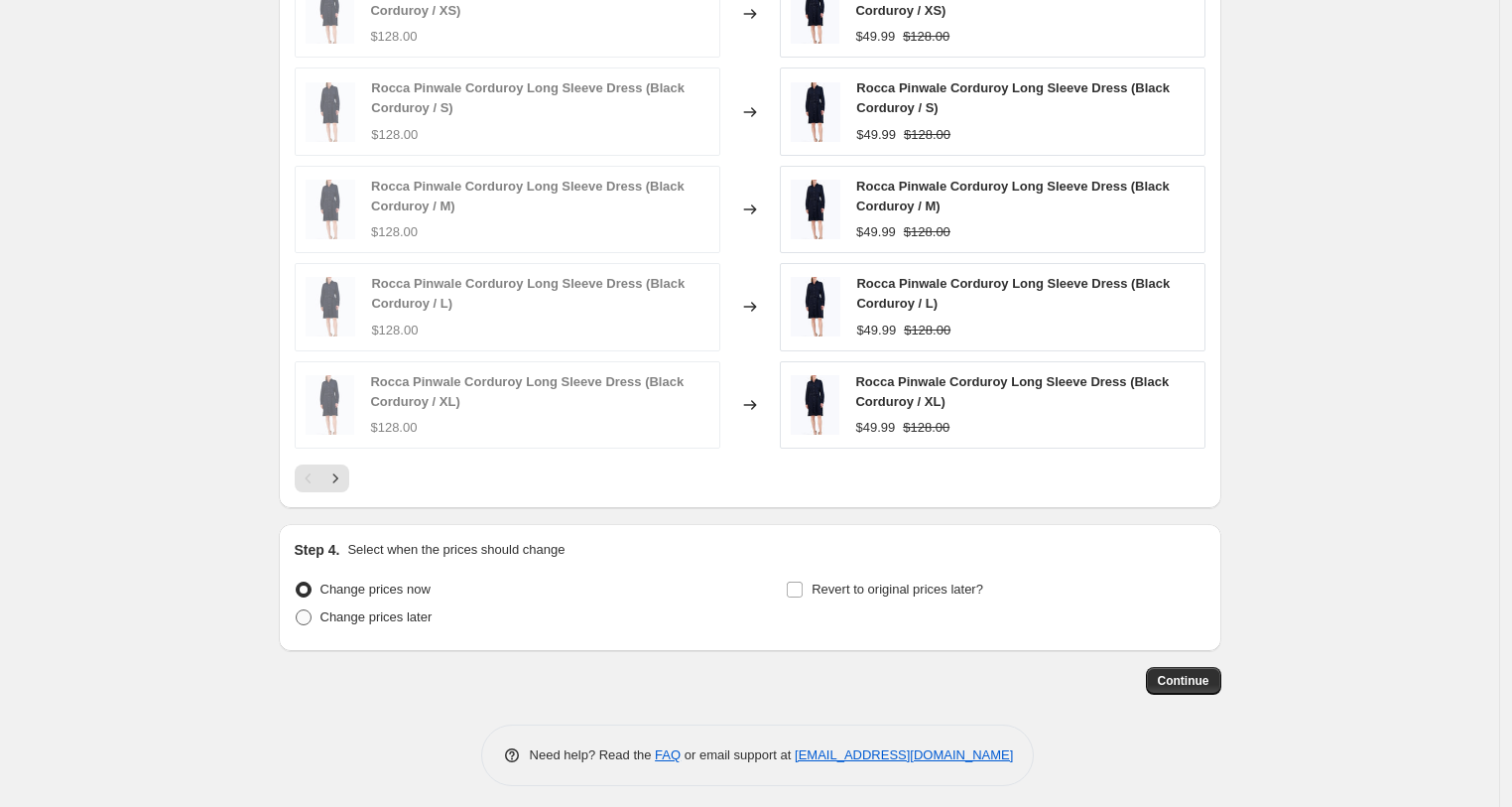 click on "Change prices later" at bounding box center (376, 616) 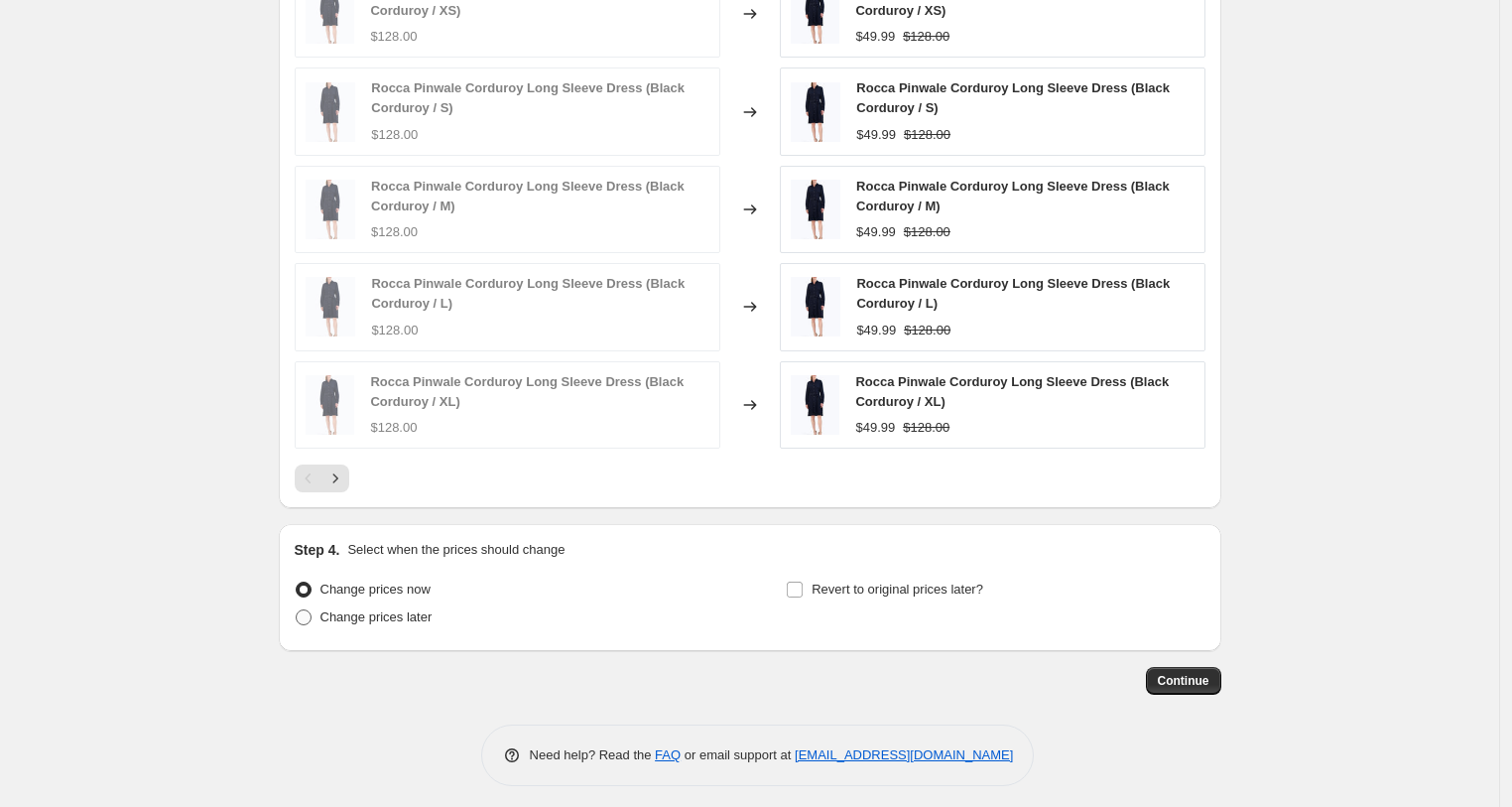 radio on "true" 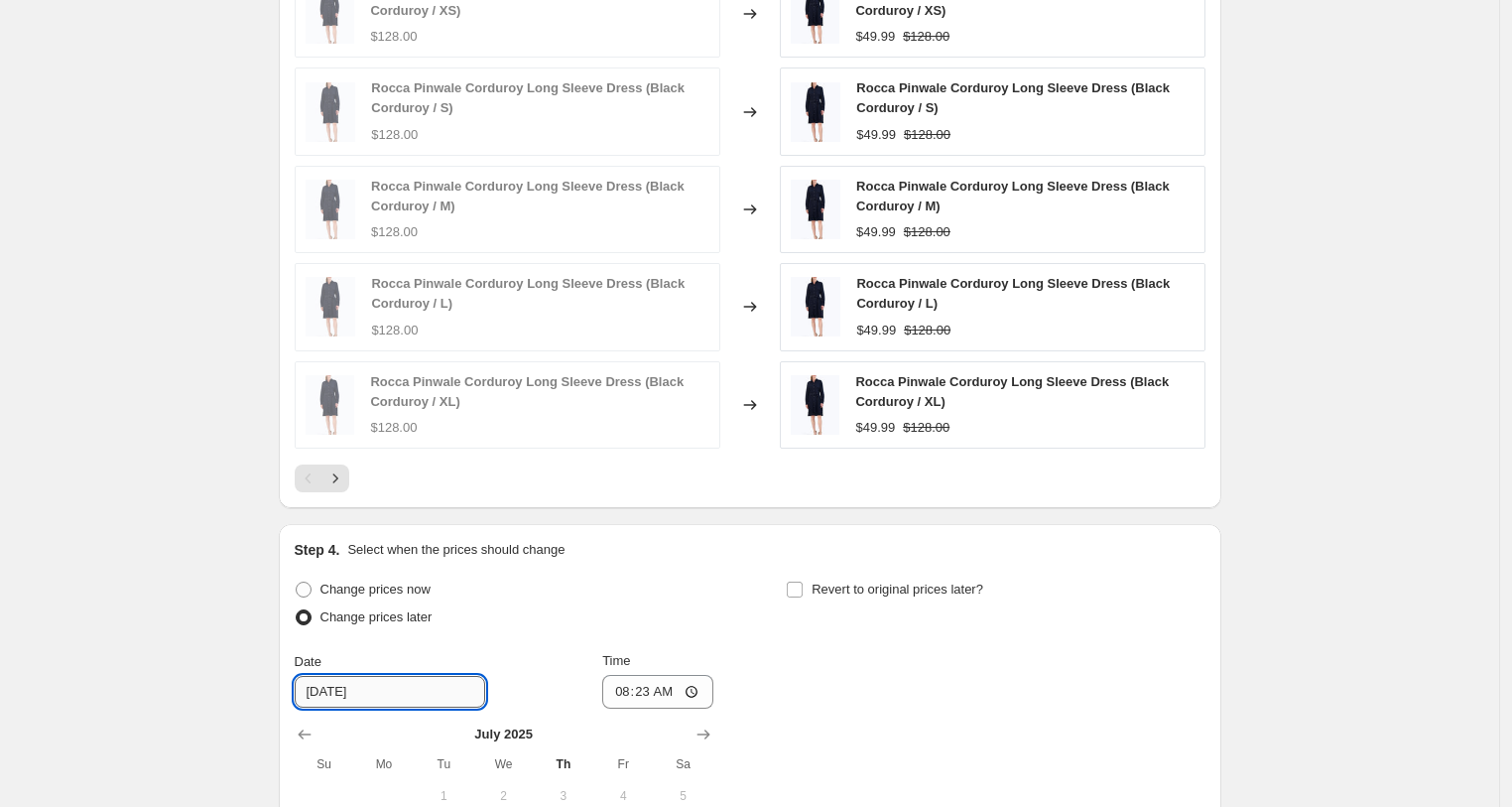 click on "[DATE]" at bounding box center [390, 692] 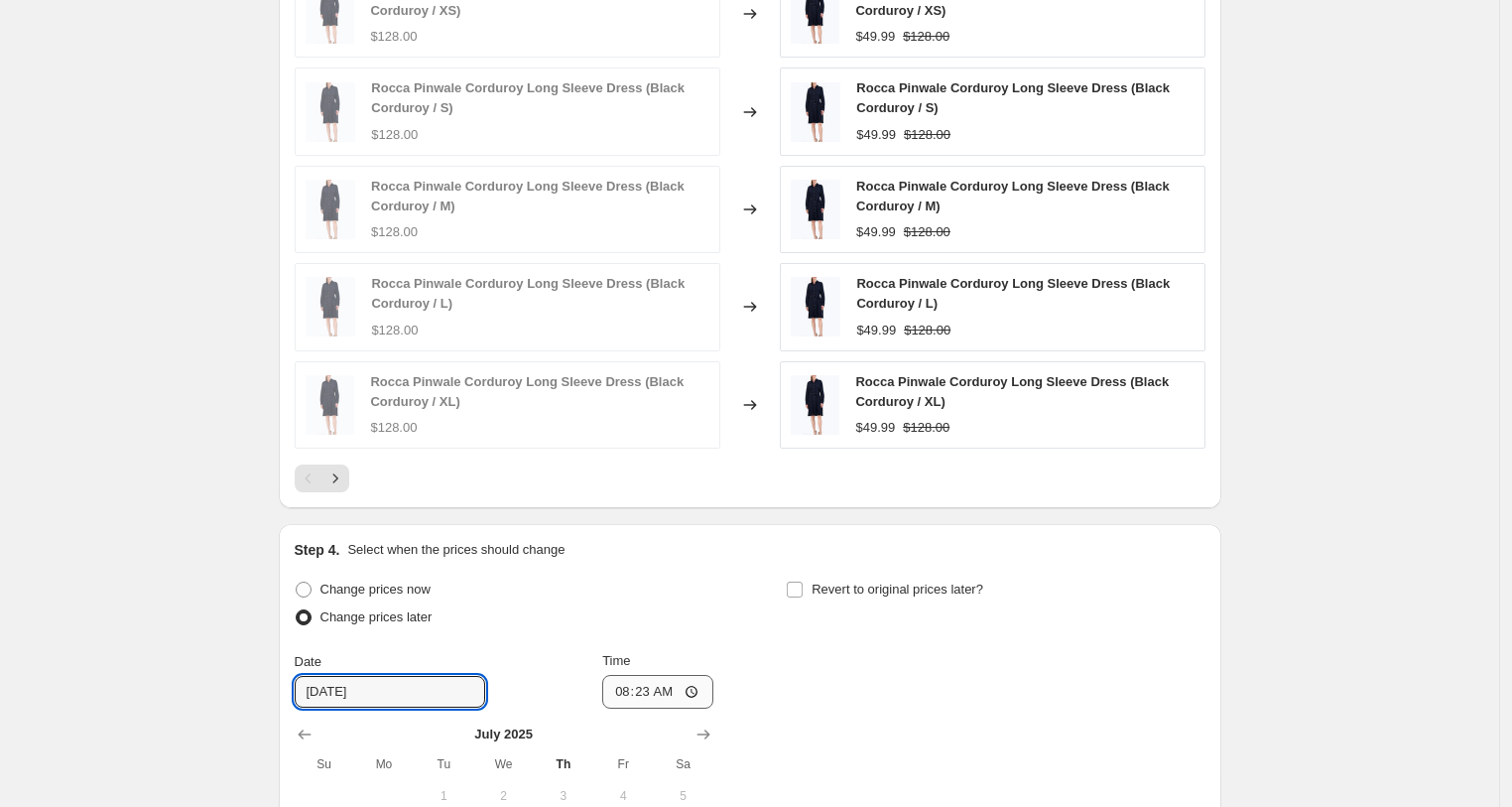 type on "[DATE]" 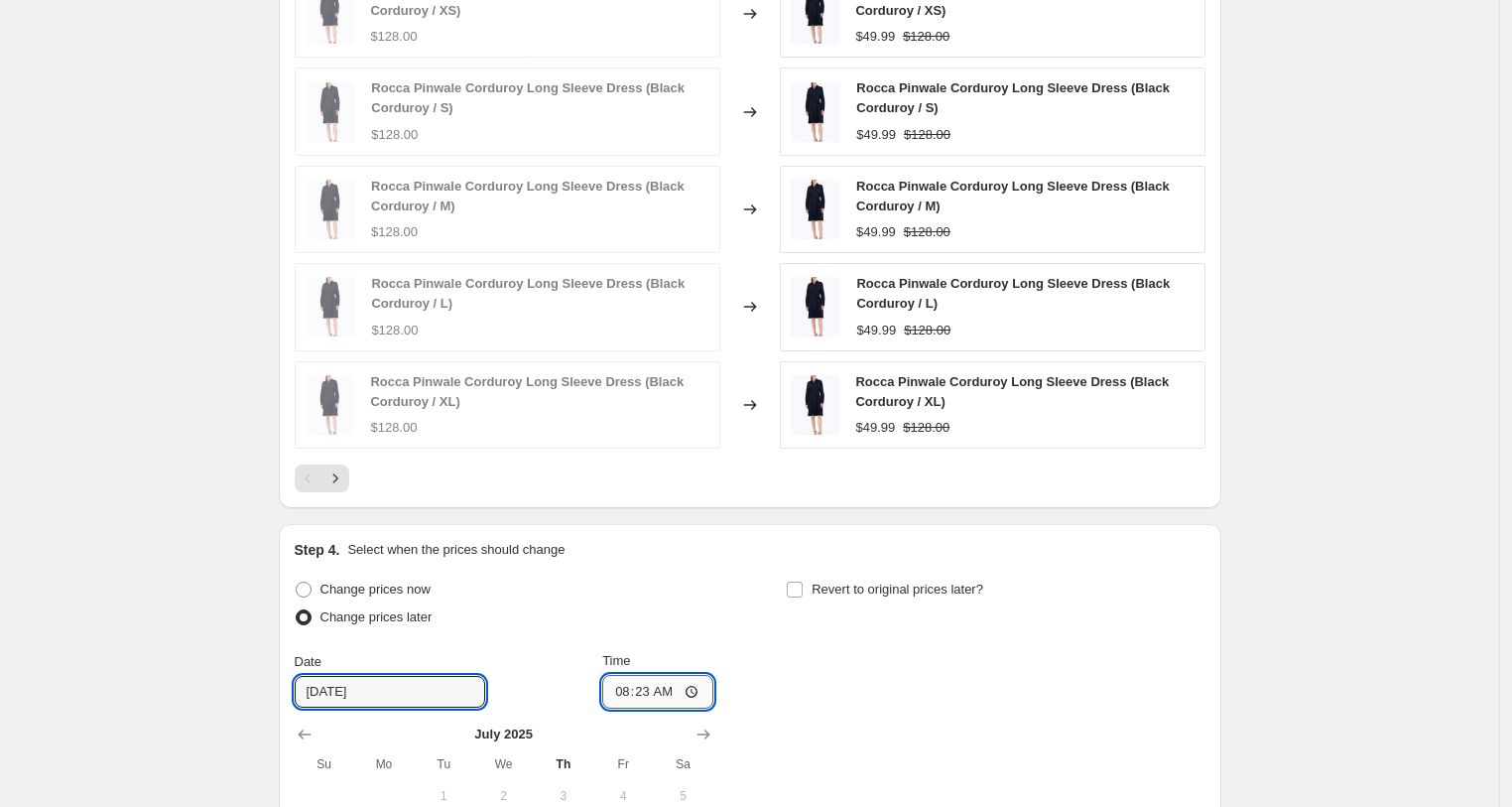 click on "08:23" at bounding box center [658, 692] 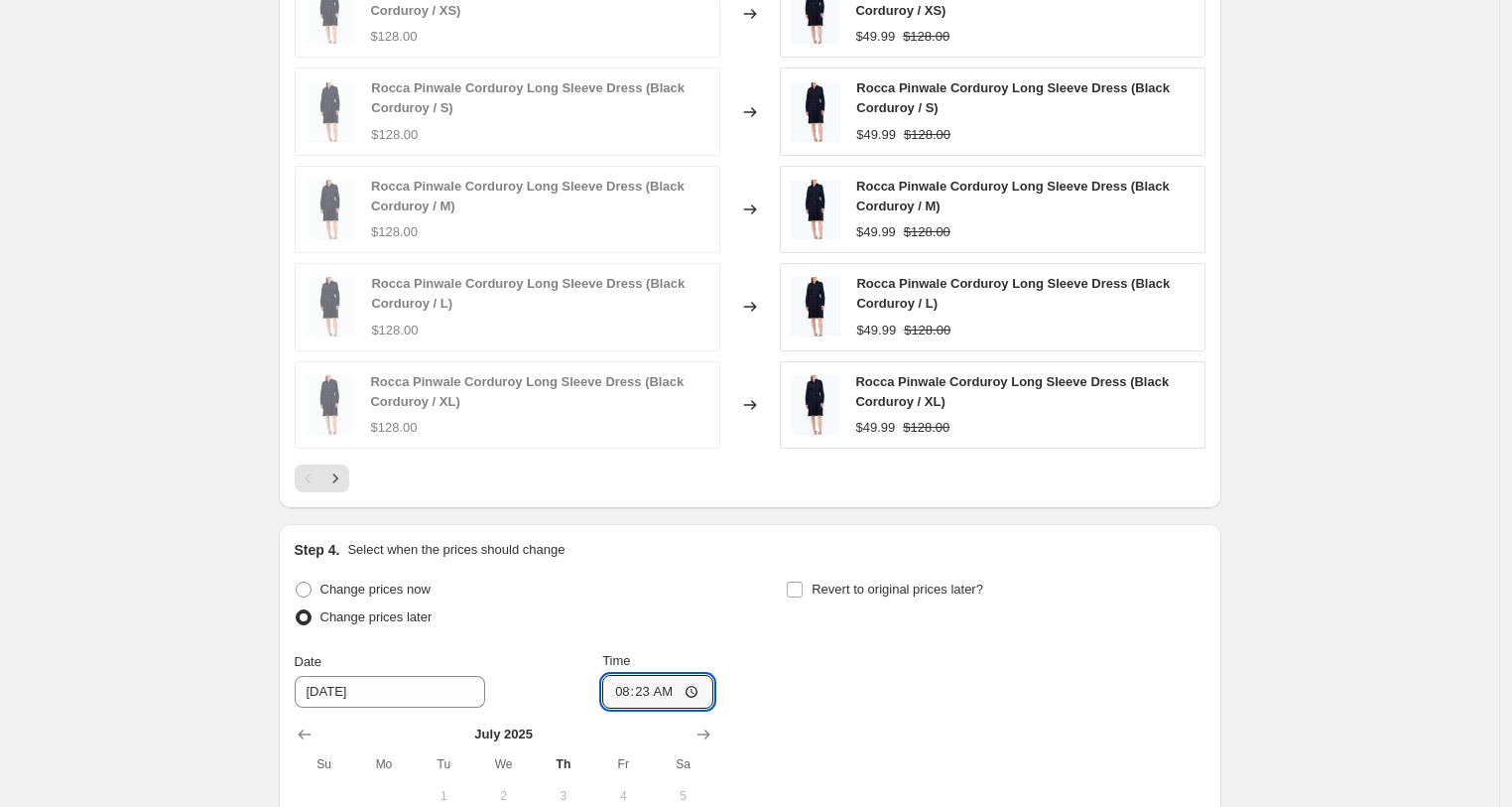 scroll, scrollTop: 1652, scrollLeft: 0, axis: vertical 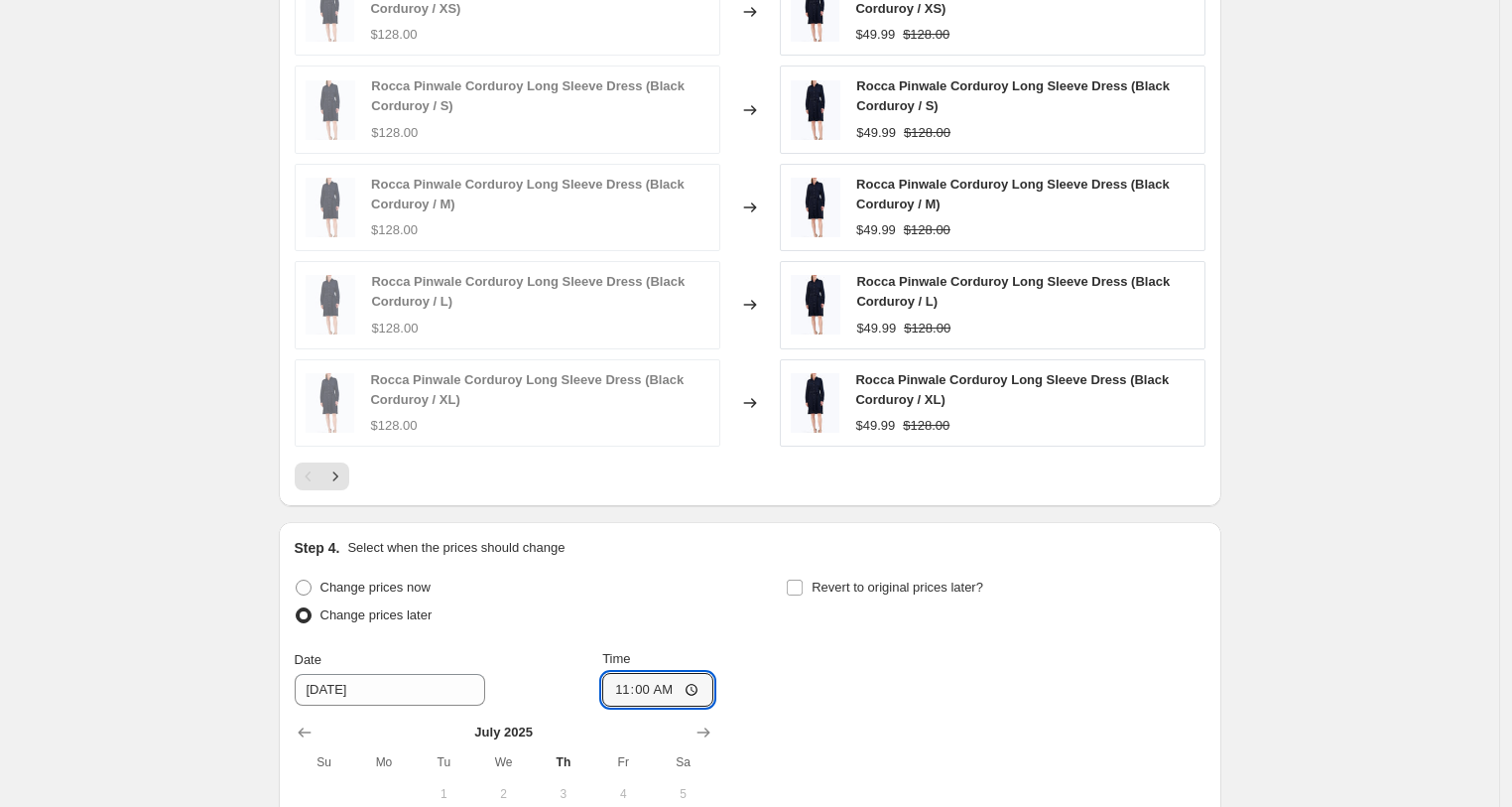 type on "23:00" 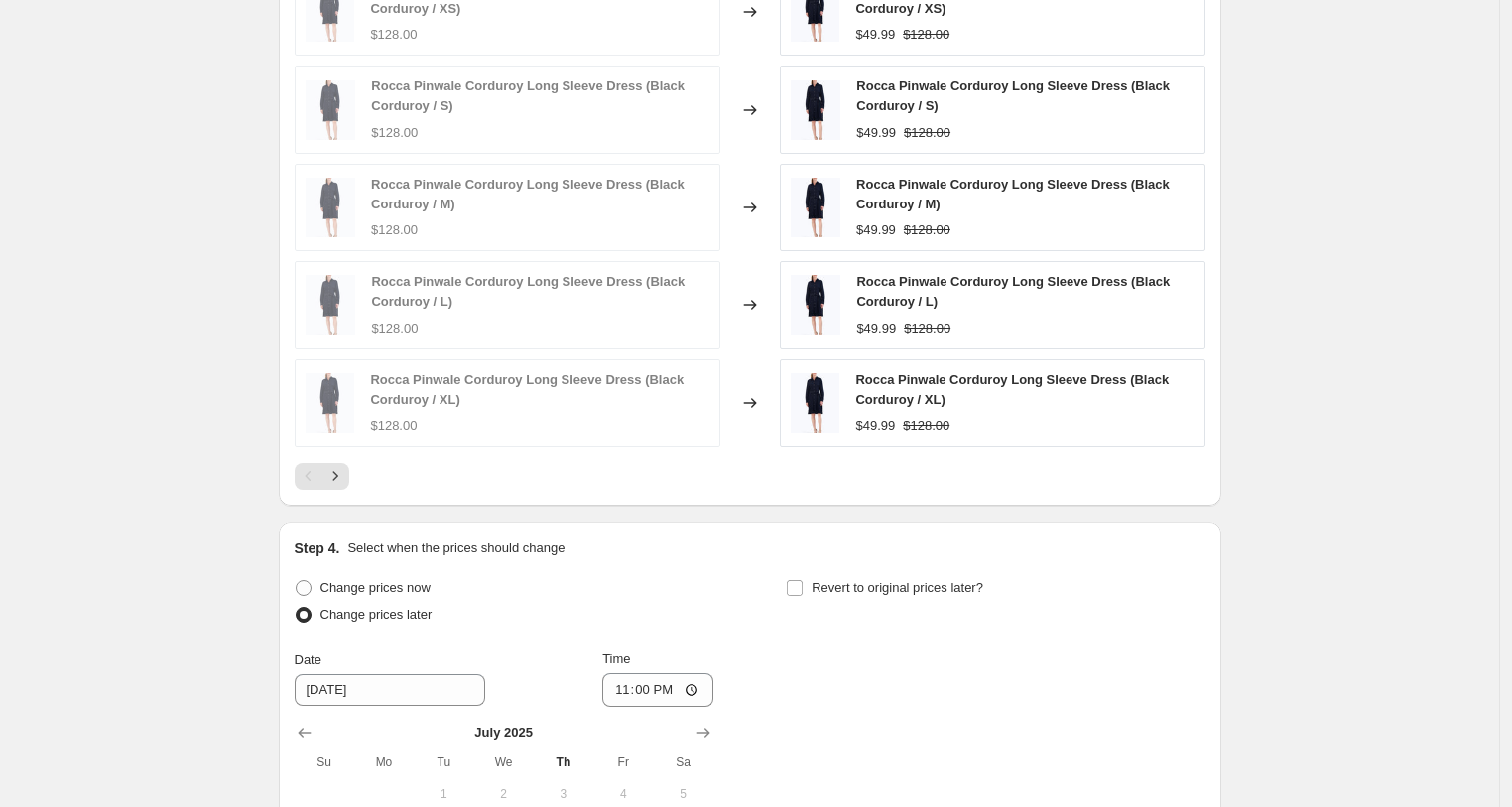 click on "Create new price [MEDICAL_DATA]. This page is ready Create new price [MEDICAL_DATA] Draft Step 1. Optionally give your price [MEDICAL_DATA] a title (eg "March 30% off sale on boots") [DATE] Semi Annual Sale July - 61 off This title is just for internal use, customers won't see it Step 2. Select how the prices should change Use bulk price change rules Set product prices individually Use CSV upload Price Change type Change the price to a certain amount Change the price by a certain amount Change the price by a certain percentage Change the price to the current compare at price (price before sale) Change the price by a certain amount relative to the compare at price Change the price by a certain percentage relative to the compare at price Don't change the price Change the price by a certain percentage relative to the cost per item Change price to certain cost margin Change the price by a certain percentage Price change amount -61 % (Price drop) Rounding Round to nearest .01 Round to nearest whole number . 9 9 .99 " "" at bounding box center (749, -249) 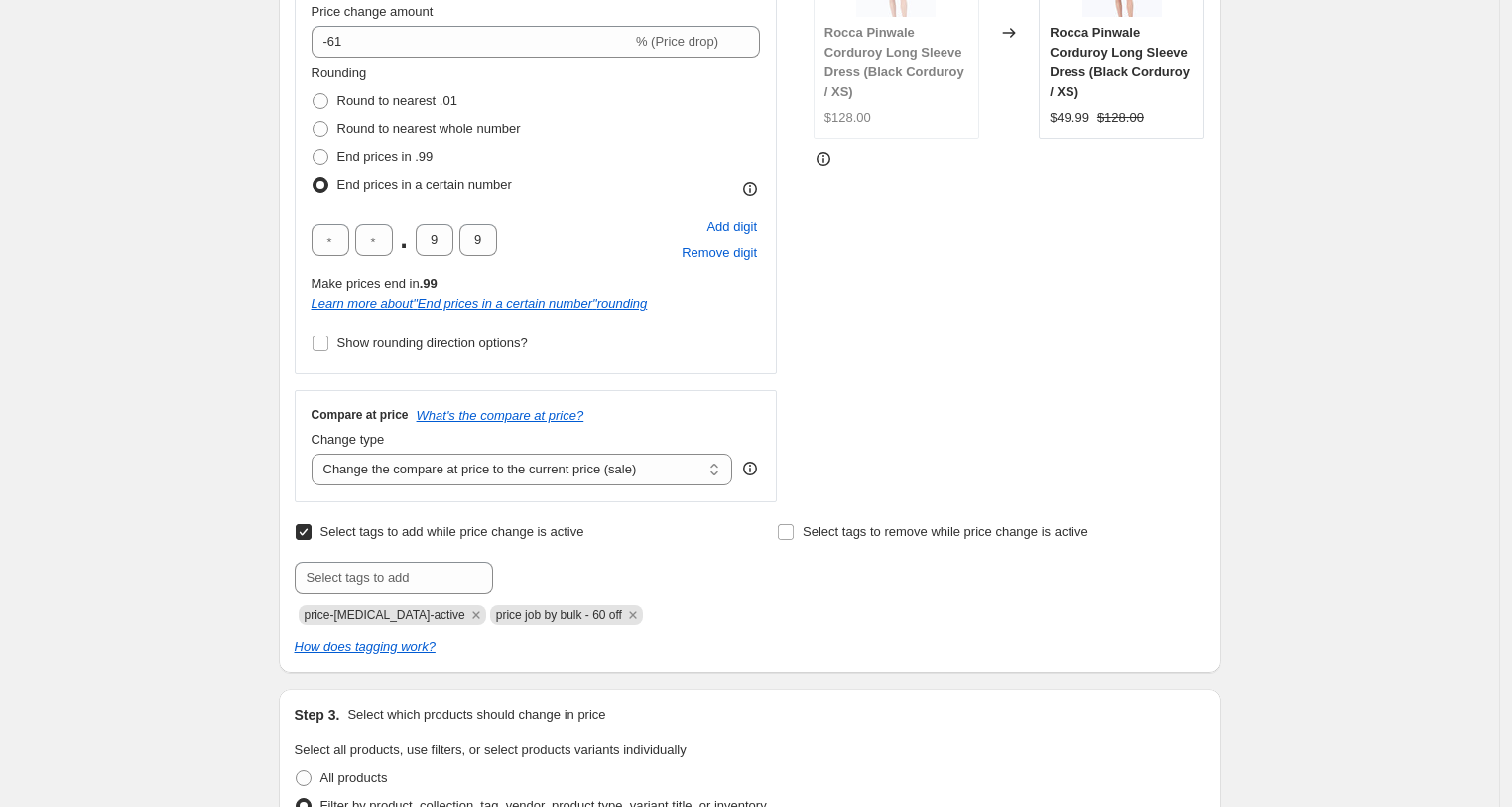 scroll, scrollTop: 526, scrollLeft: 0, axis: vertical 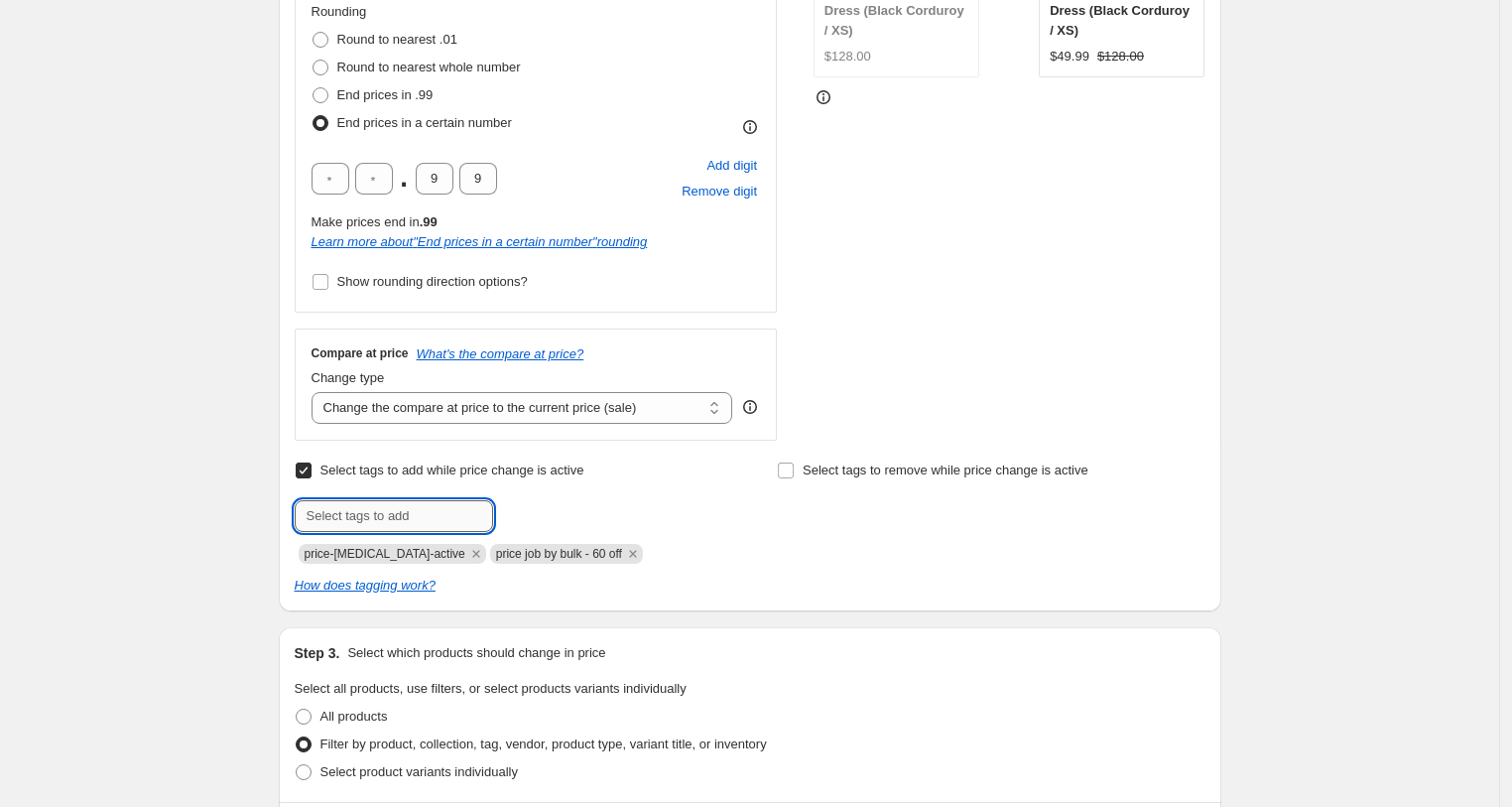 click at bounding box center (394, 516) 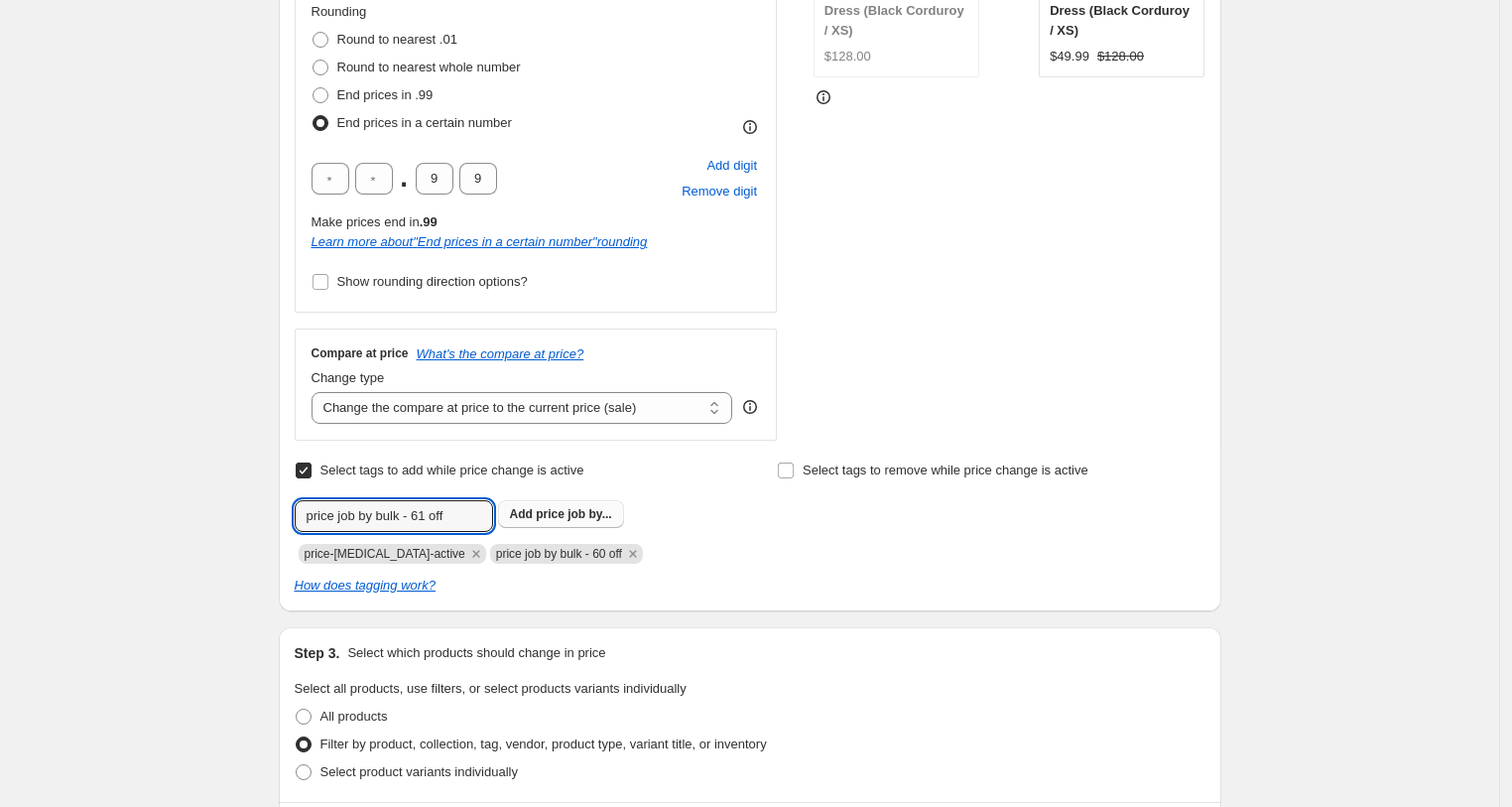 type on "price job by bulk - 61 off" 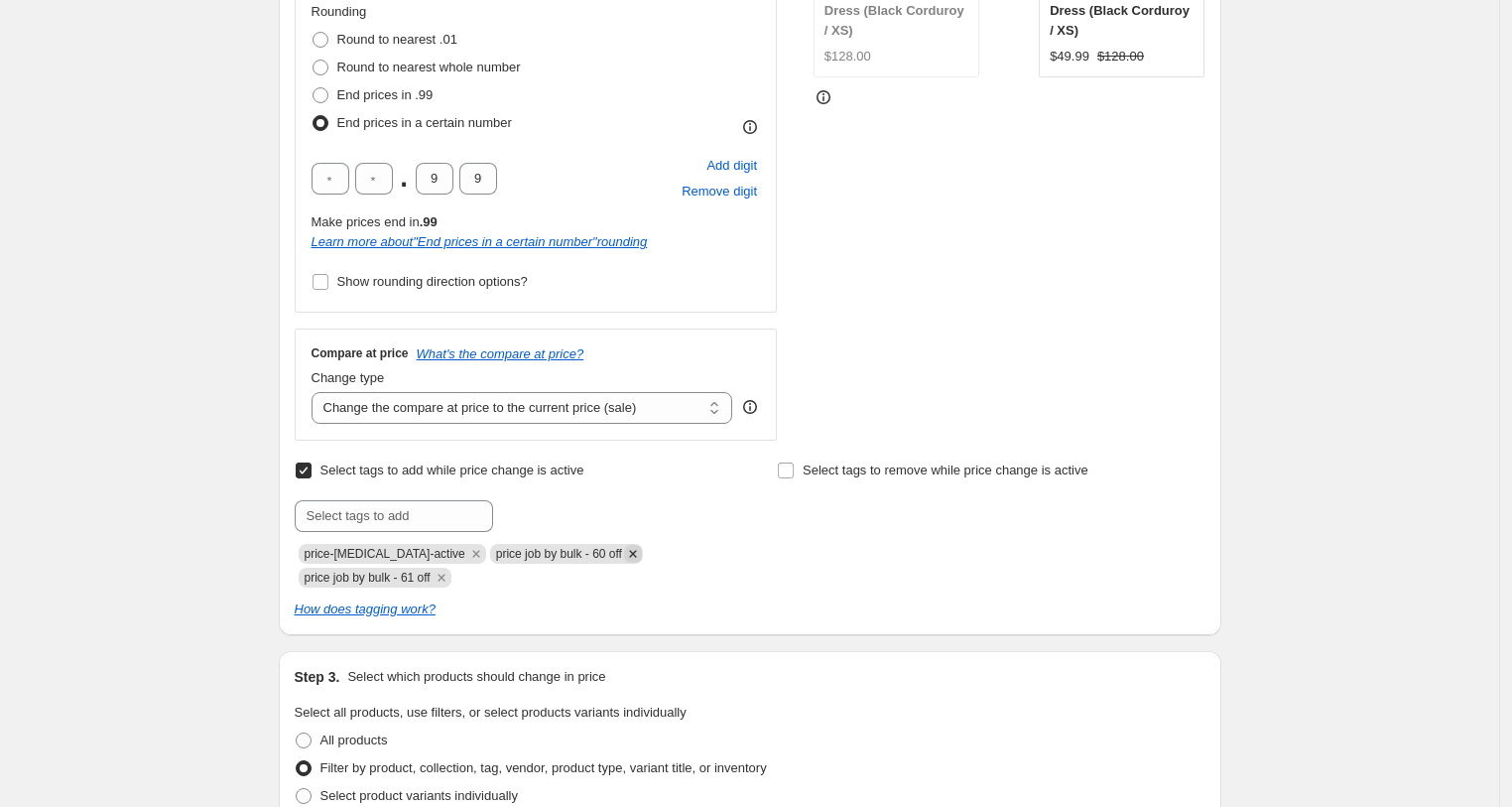 click 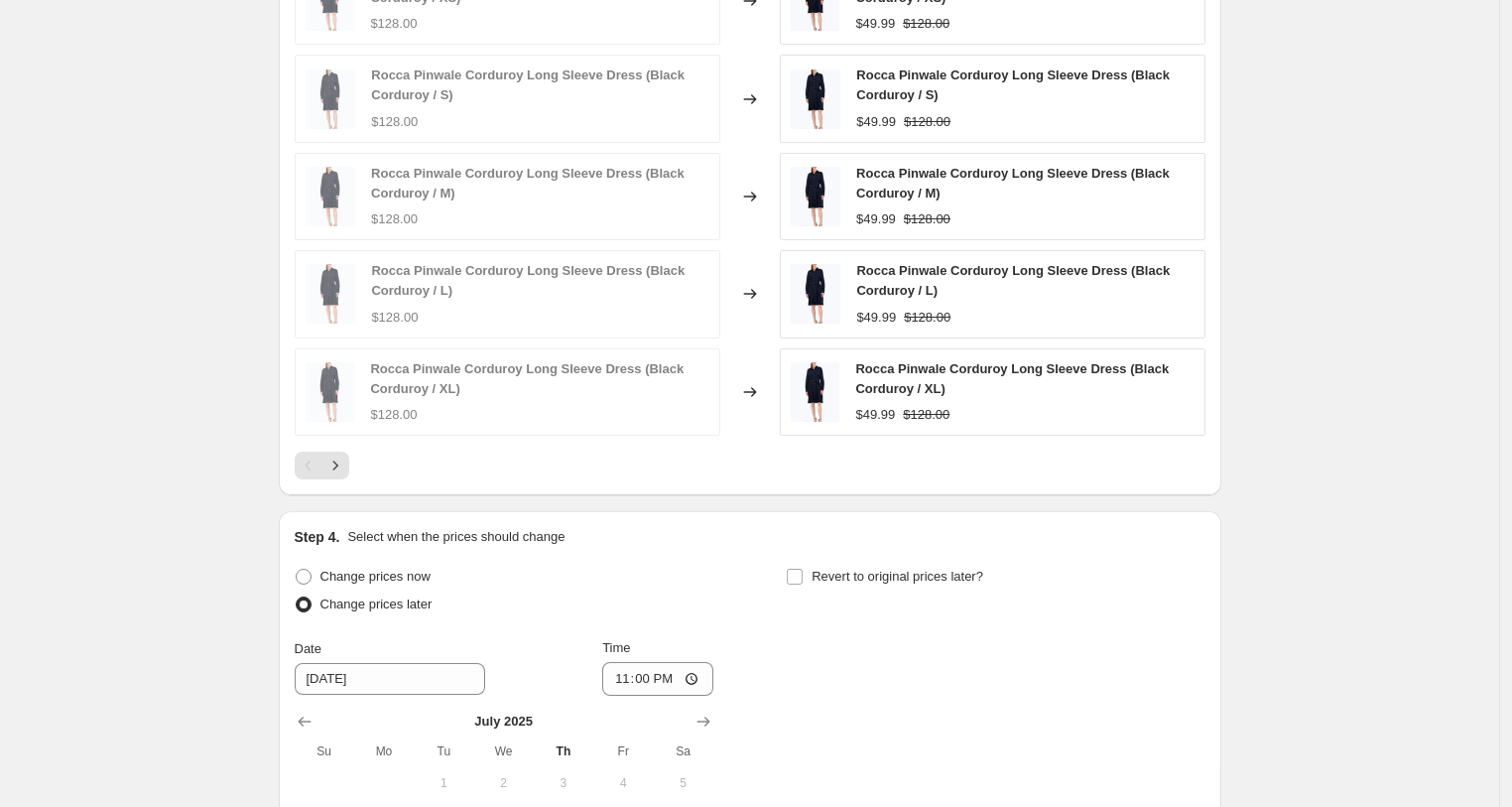 scroll, scrollTop: 1988, scrollLeft: 0, axis: vertical 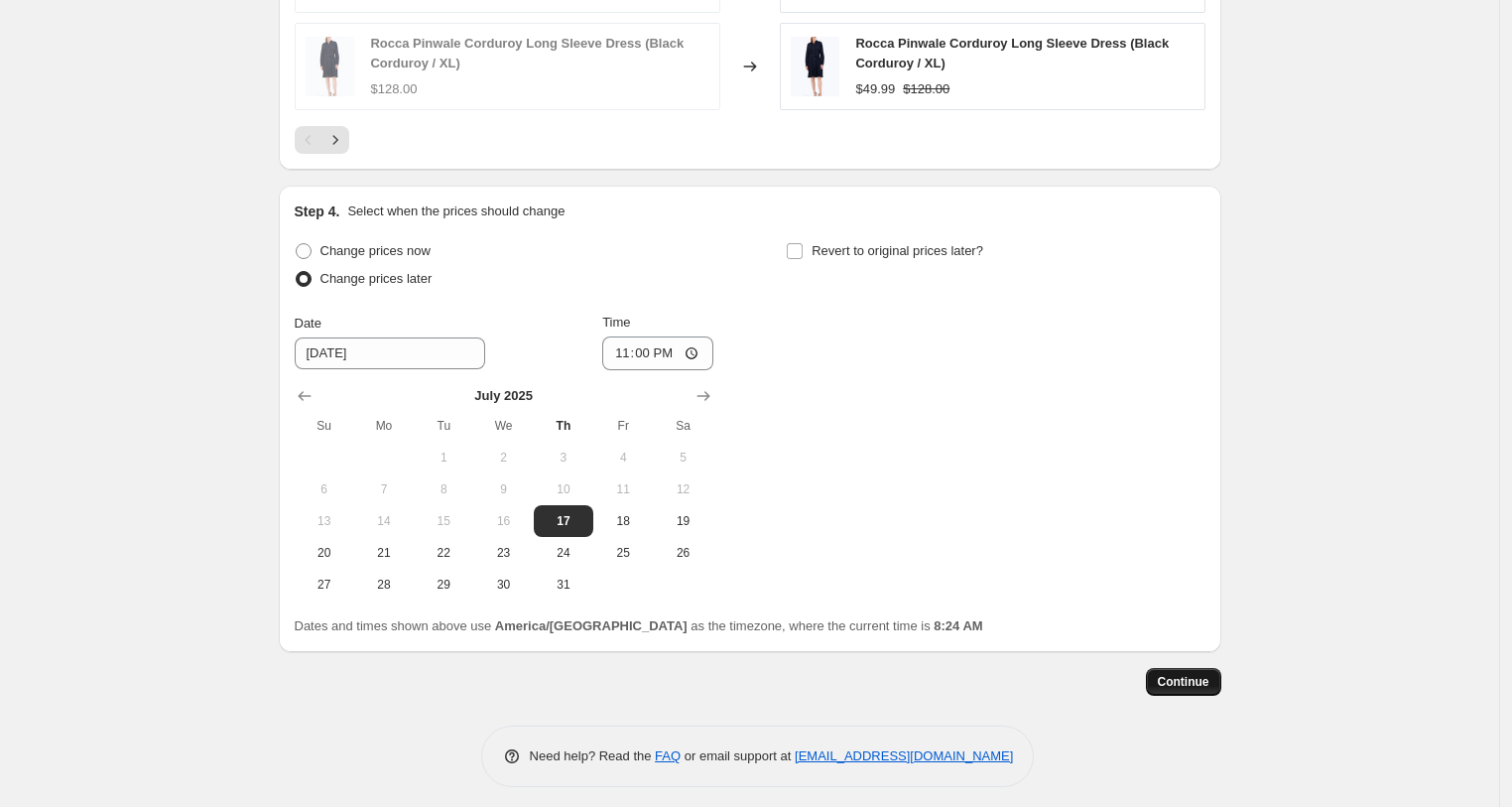 click on "Continue" at bounding box center [1184, 682] 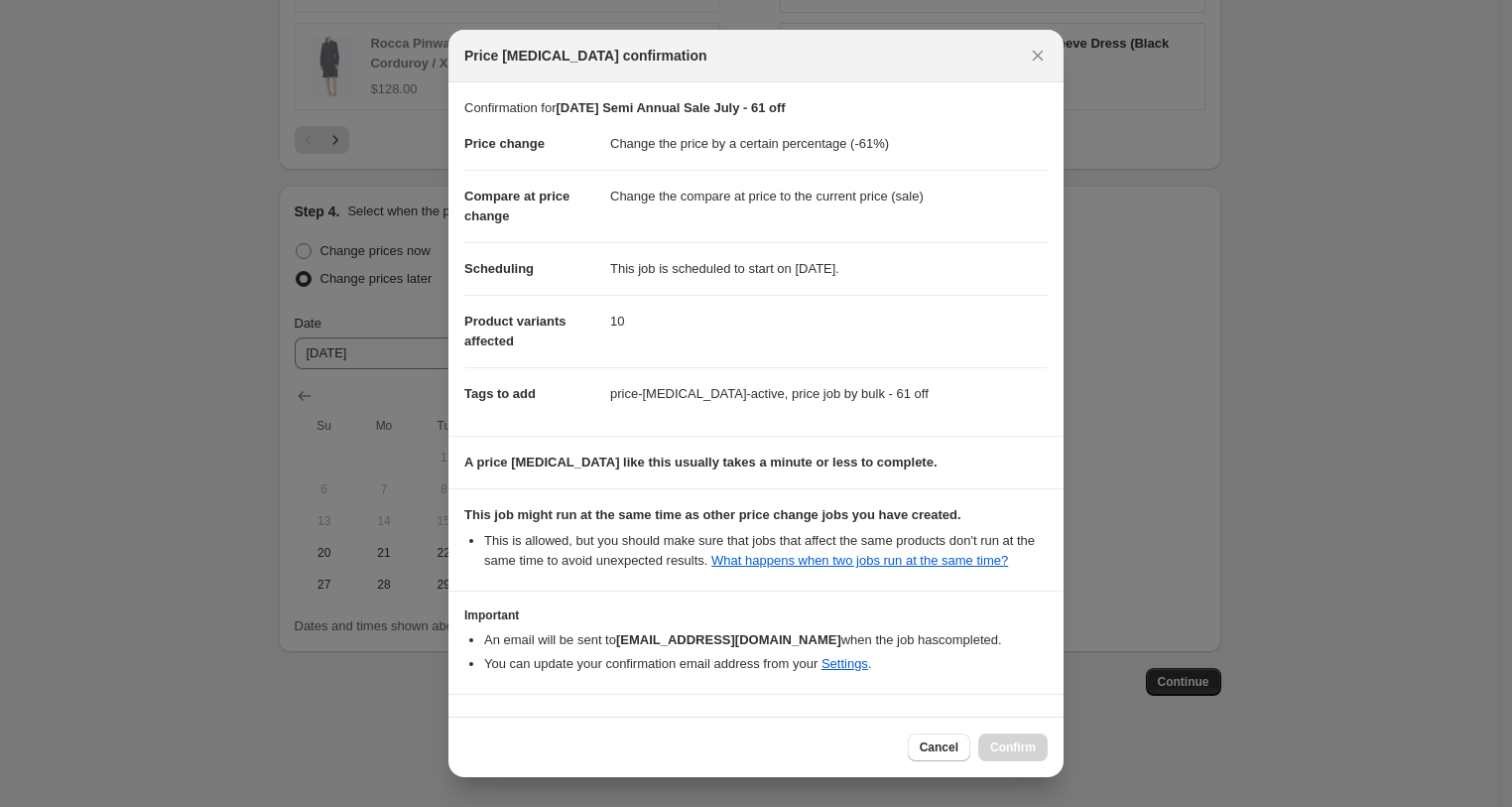 scroll, scrollTop: 71, scrollLeft: 0, axis: vertical 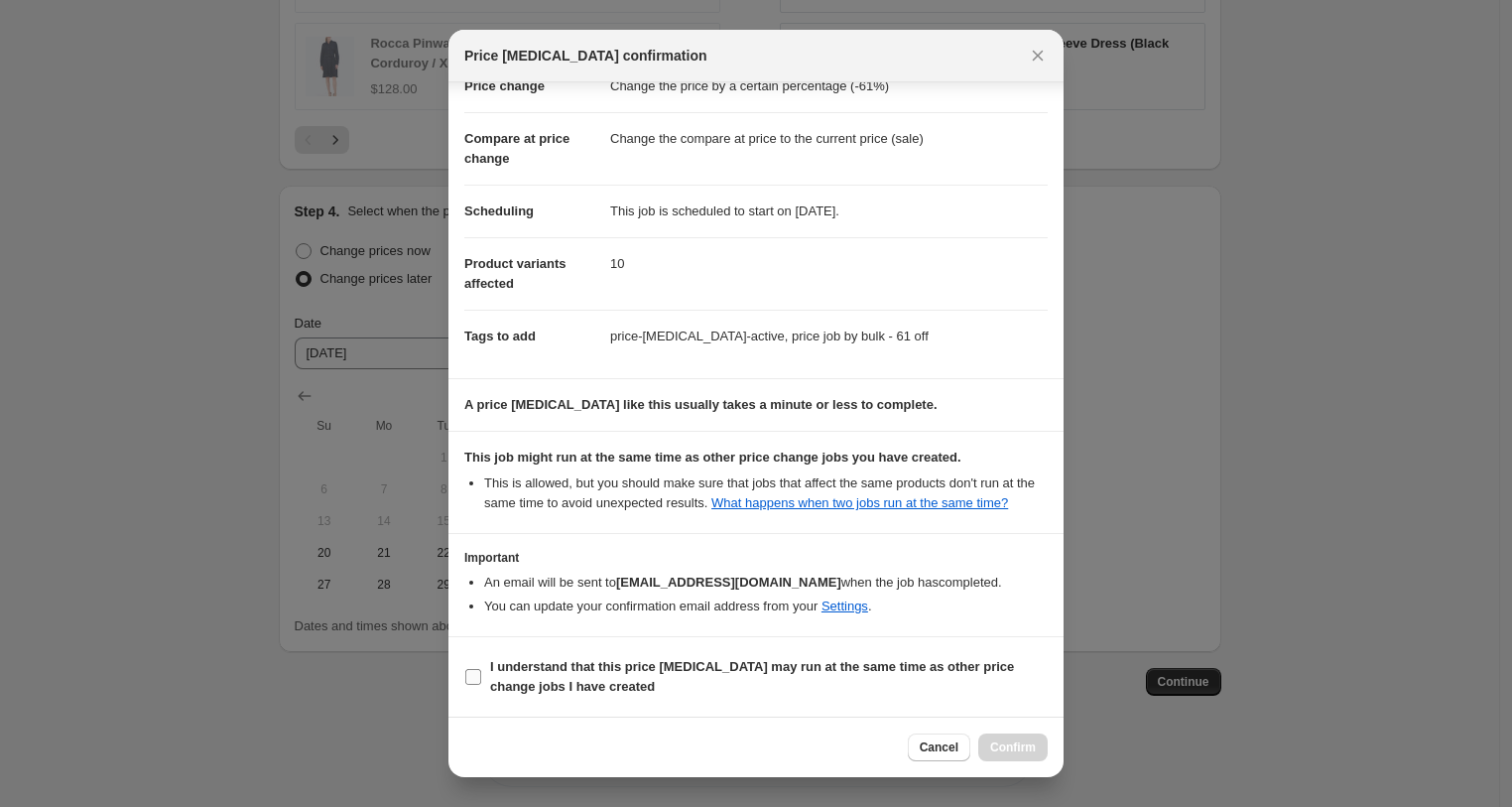 click on "I understand that this price [MEDICAL_DATA] may run at the same time as other price change jobs I have created" at bounding box center (752, 676) 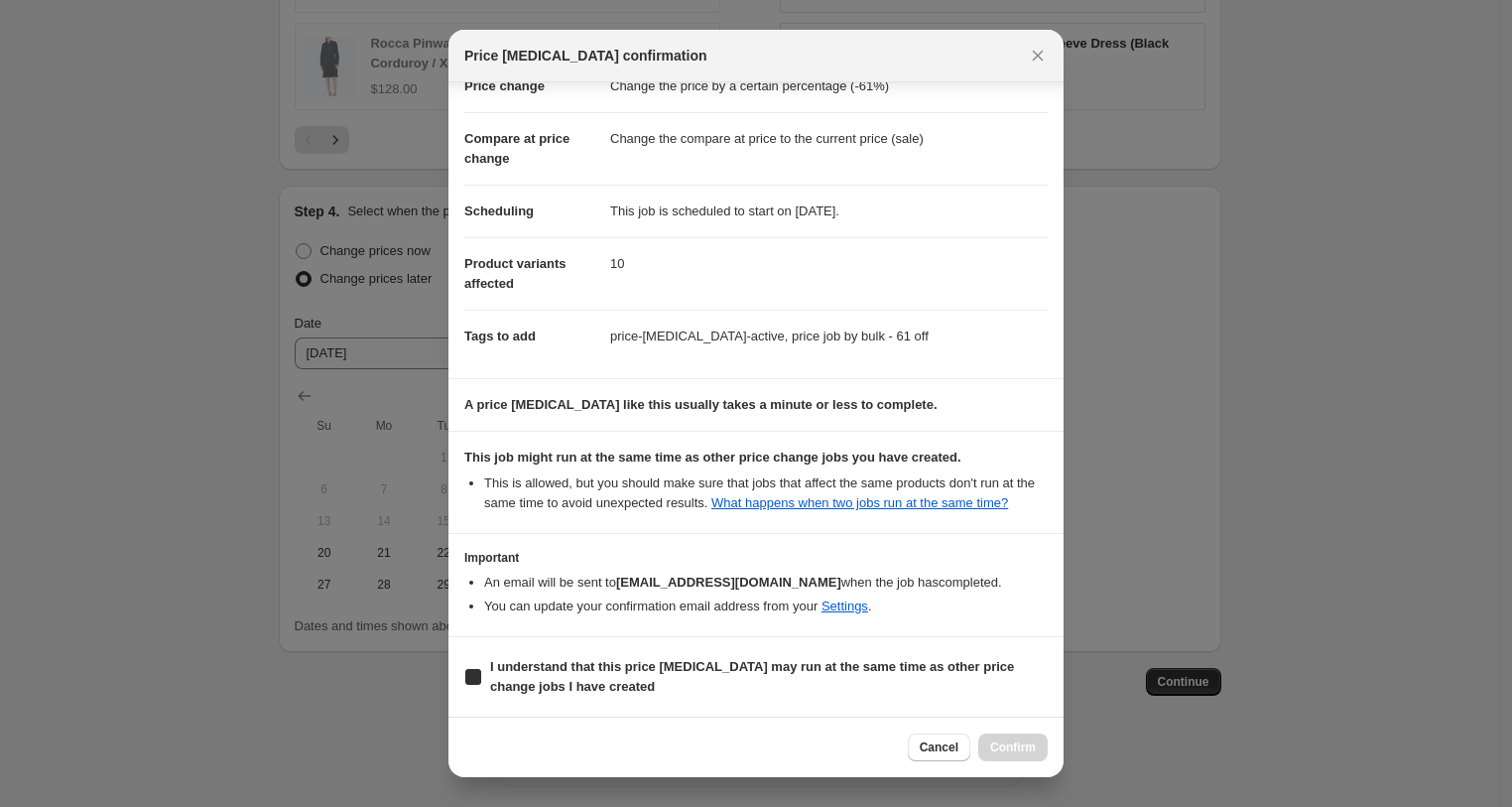 checkbox on "true" 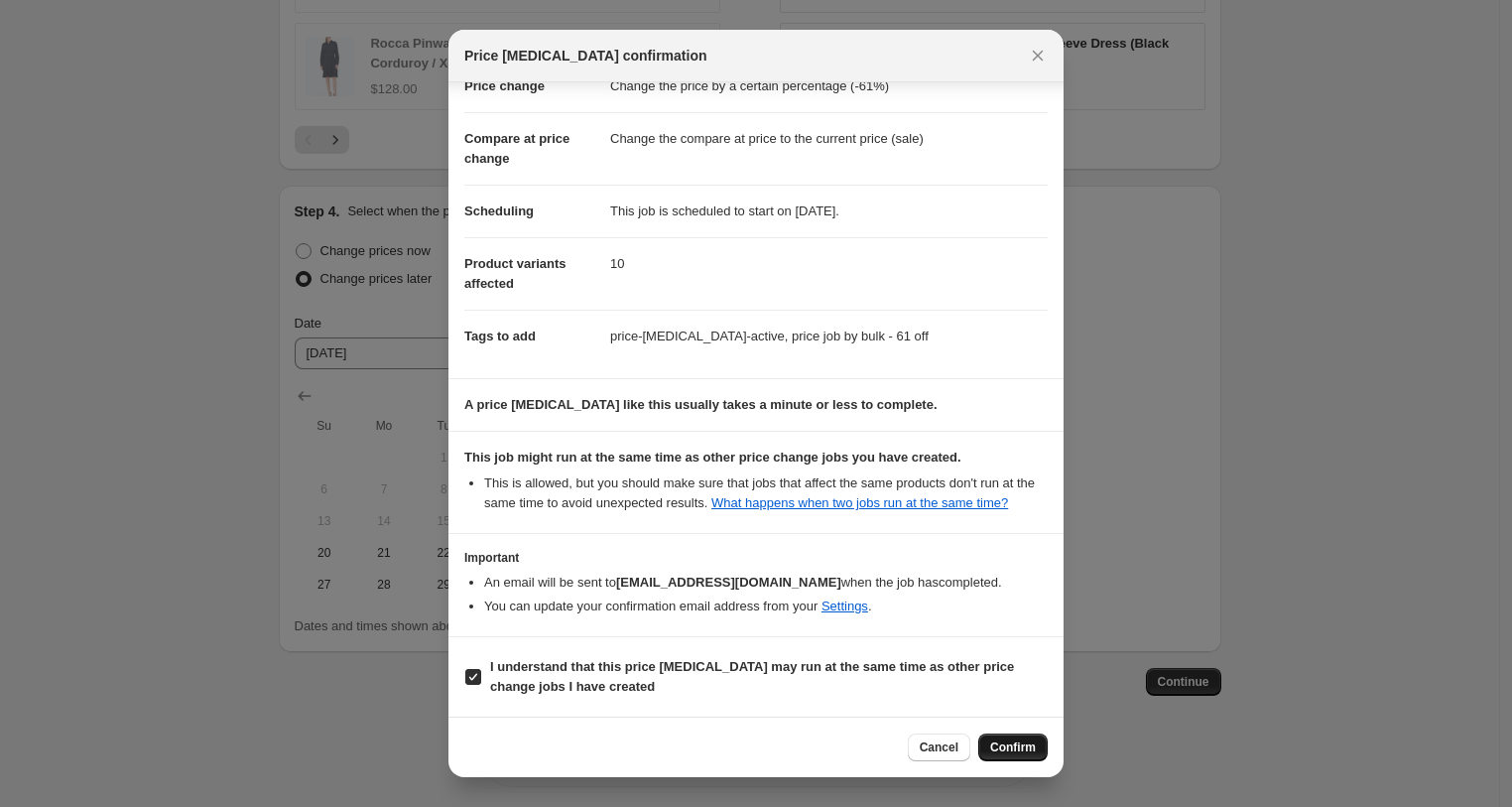 click on "Confirm" at bounding box center [1013, 747] 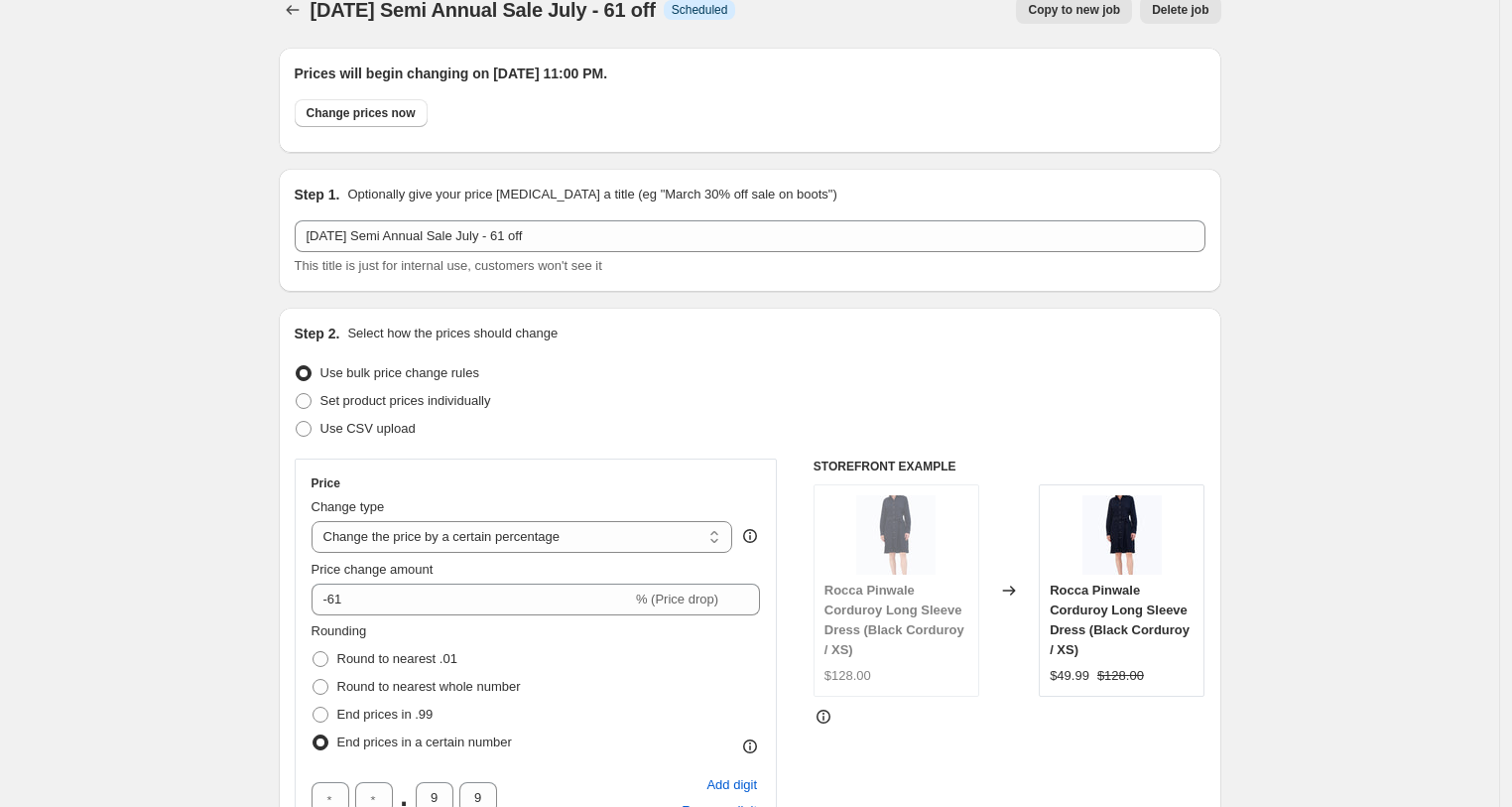 scroll, scrollTop: 0, scrollLeft: 0, axis: both 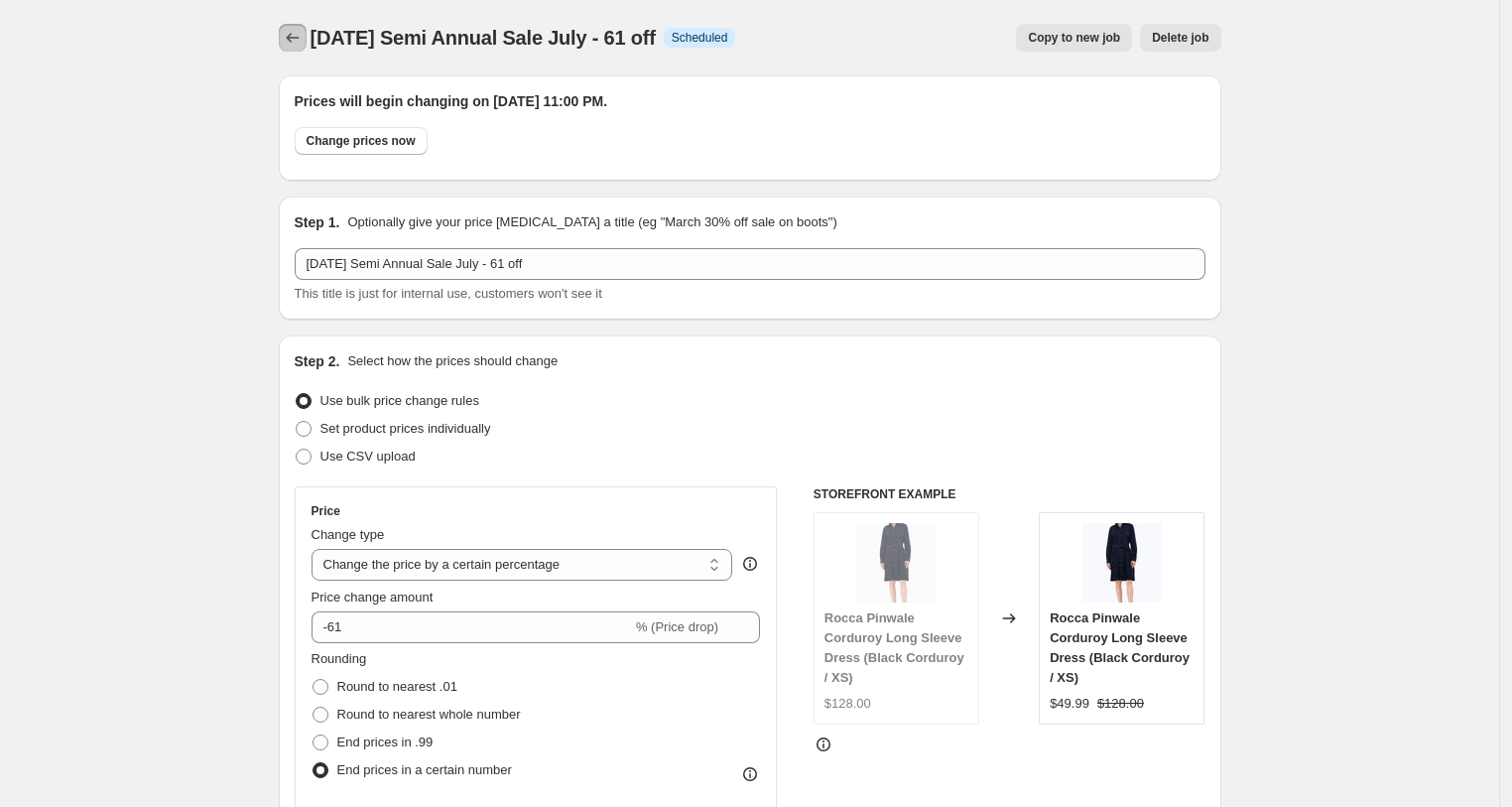 click 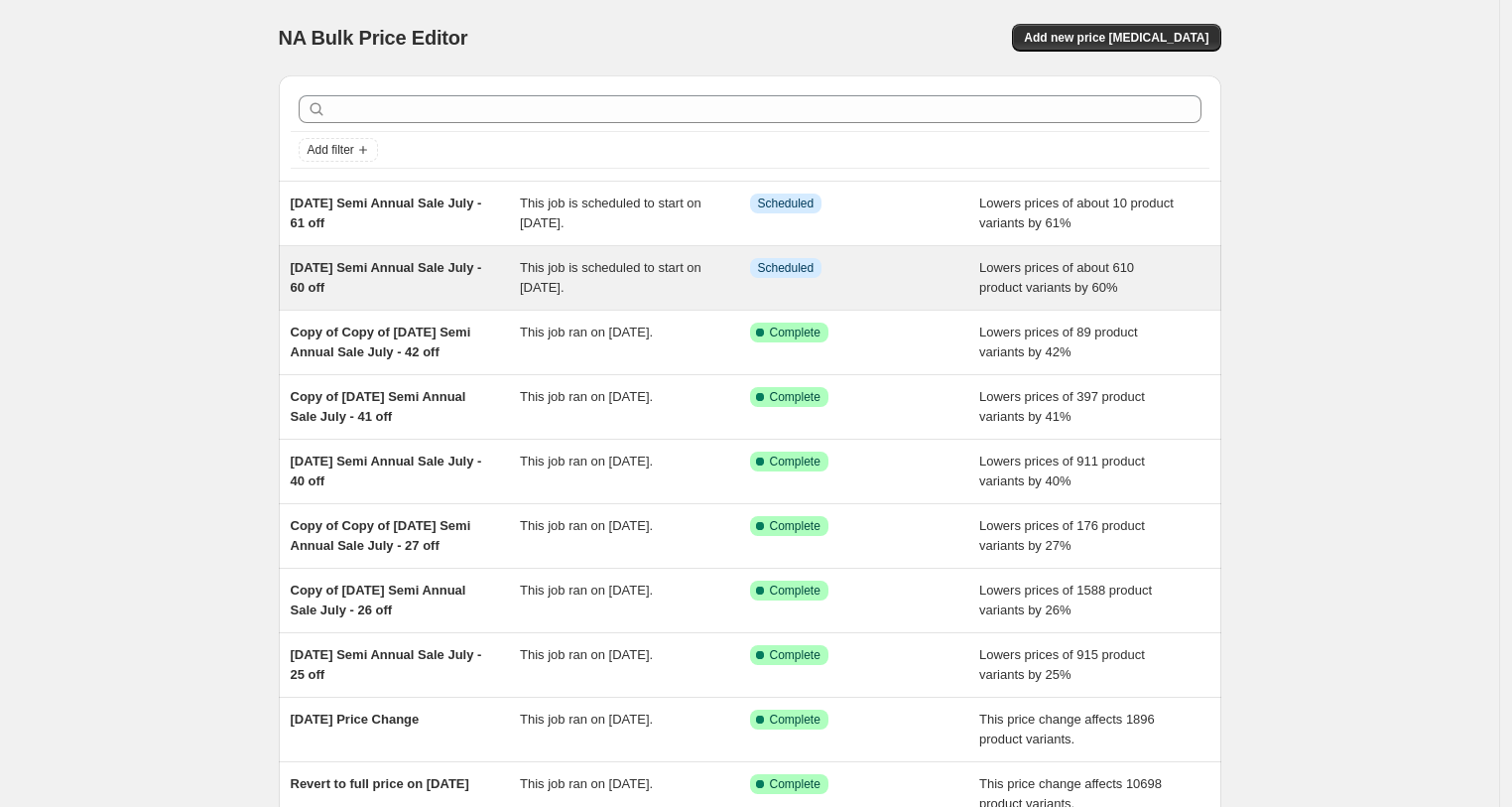 click on "This job is scheduled to start on [DATE]." at bounding box center [635, 278] 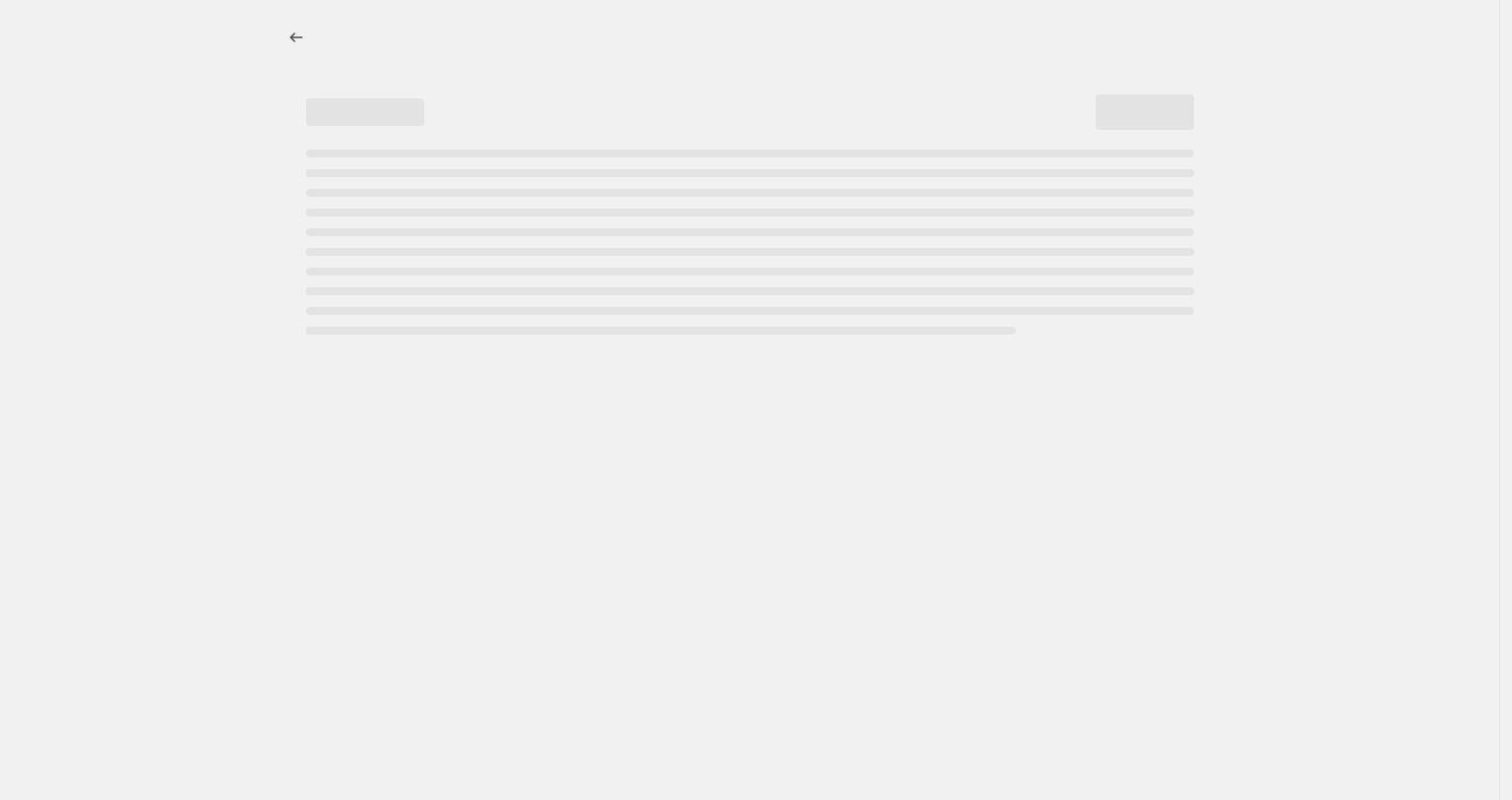 select on "percentage" 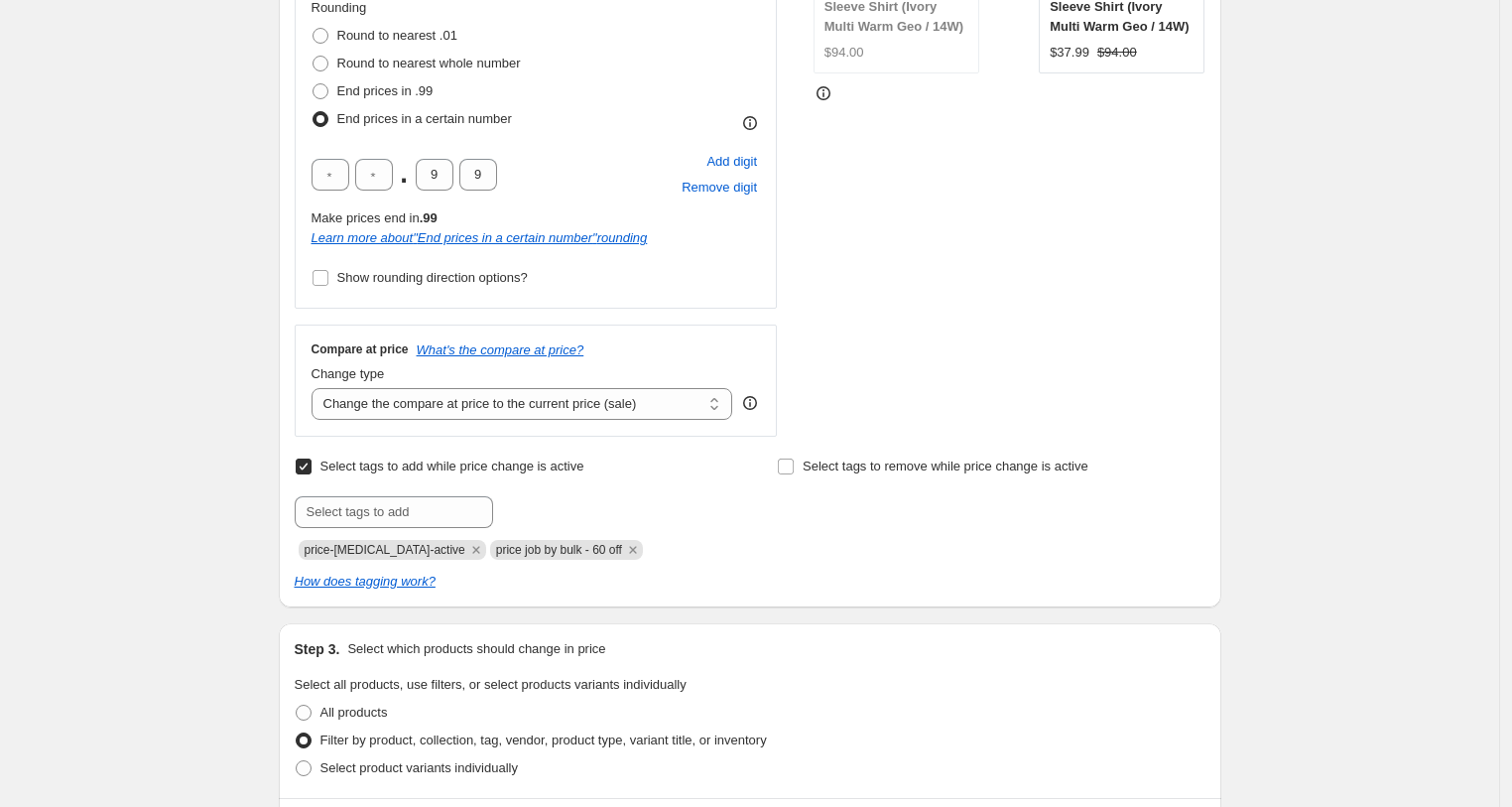 scroll, scrollTop: 0, scrollLeft: 0, axis: both 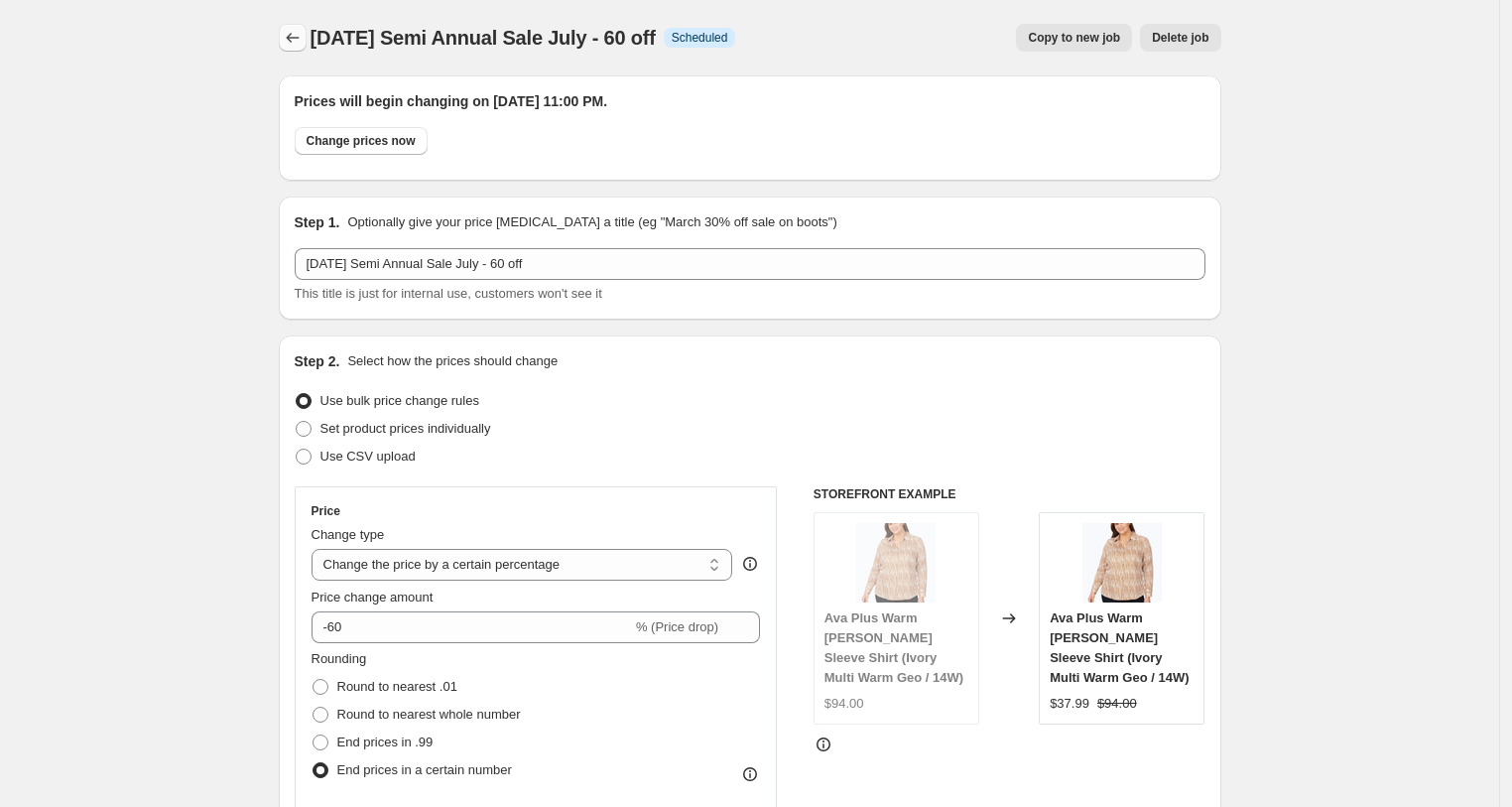 click 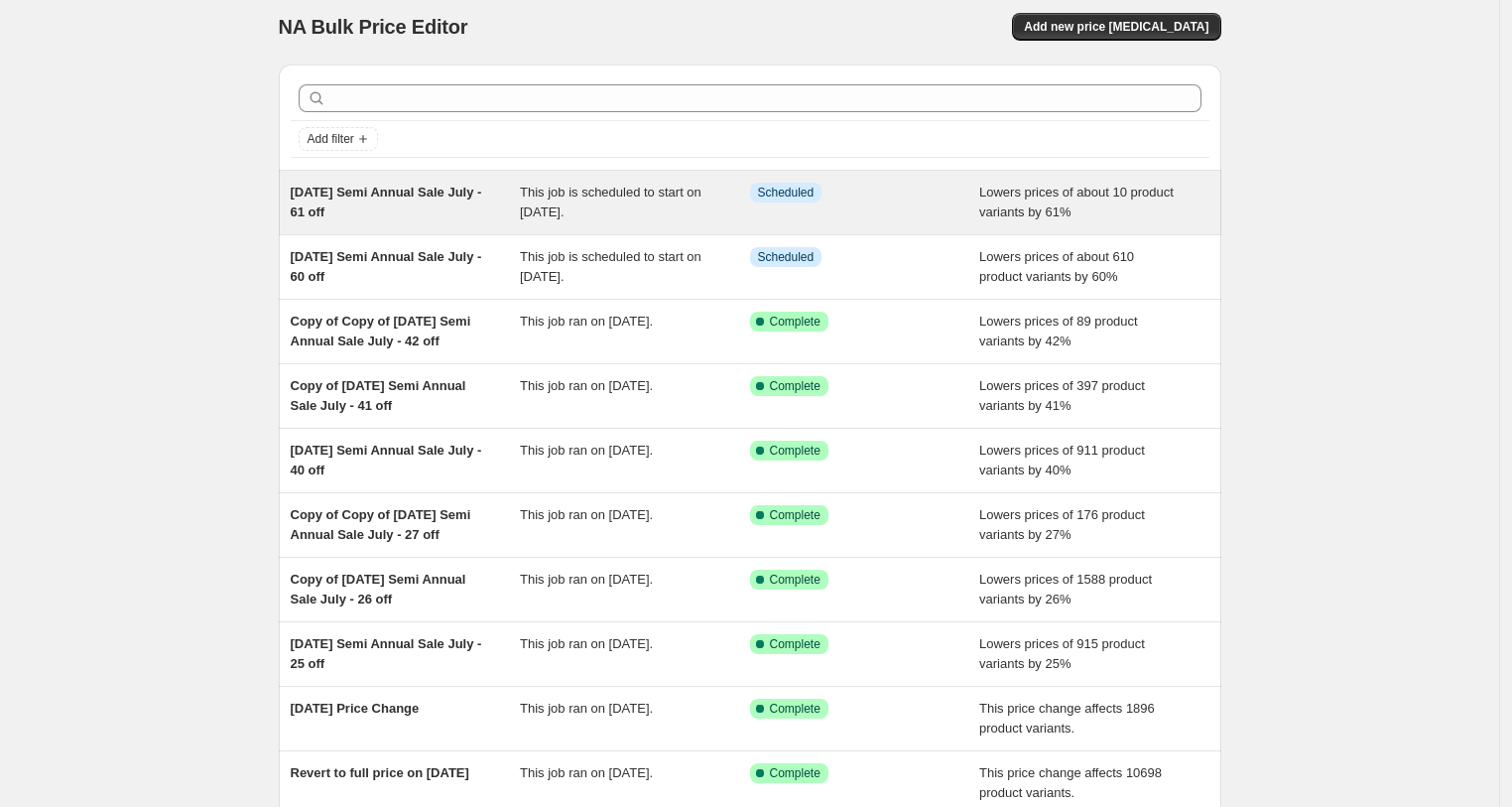 scroll, scrollTop: 17, scrollLeft: 0, axis: vertical 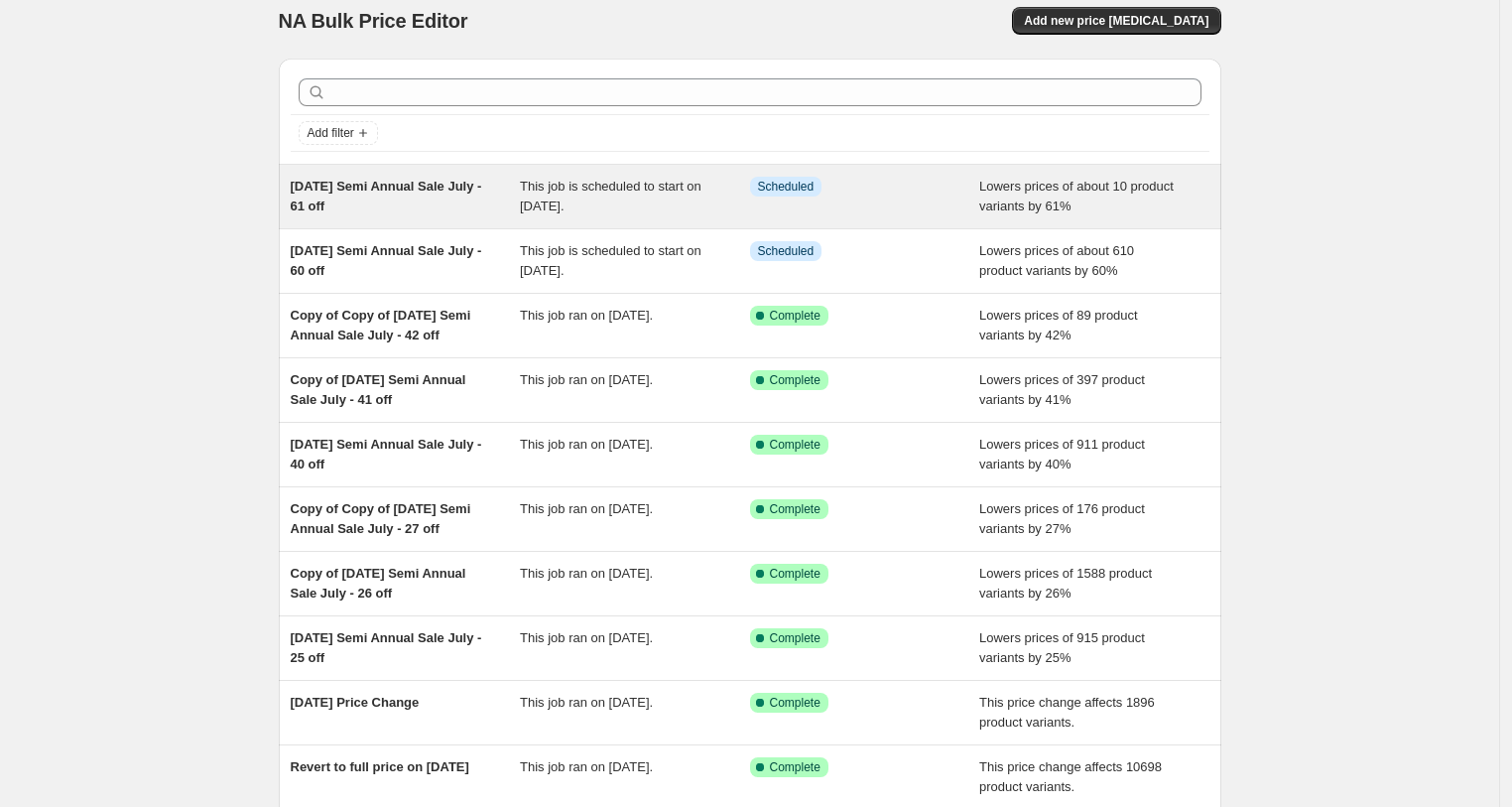click on "[DATE] Semi Annual Sale July - 61 off" at bounding box center (406, 197) 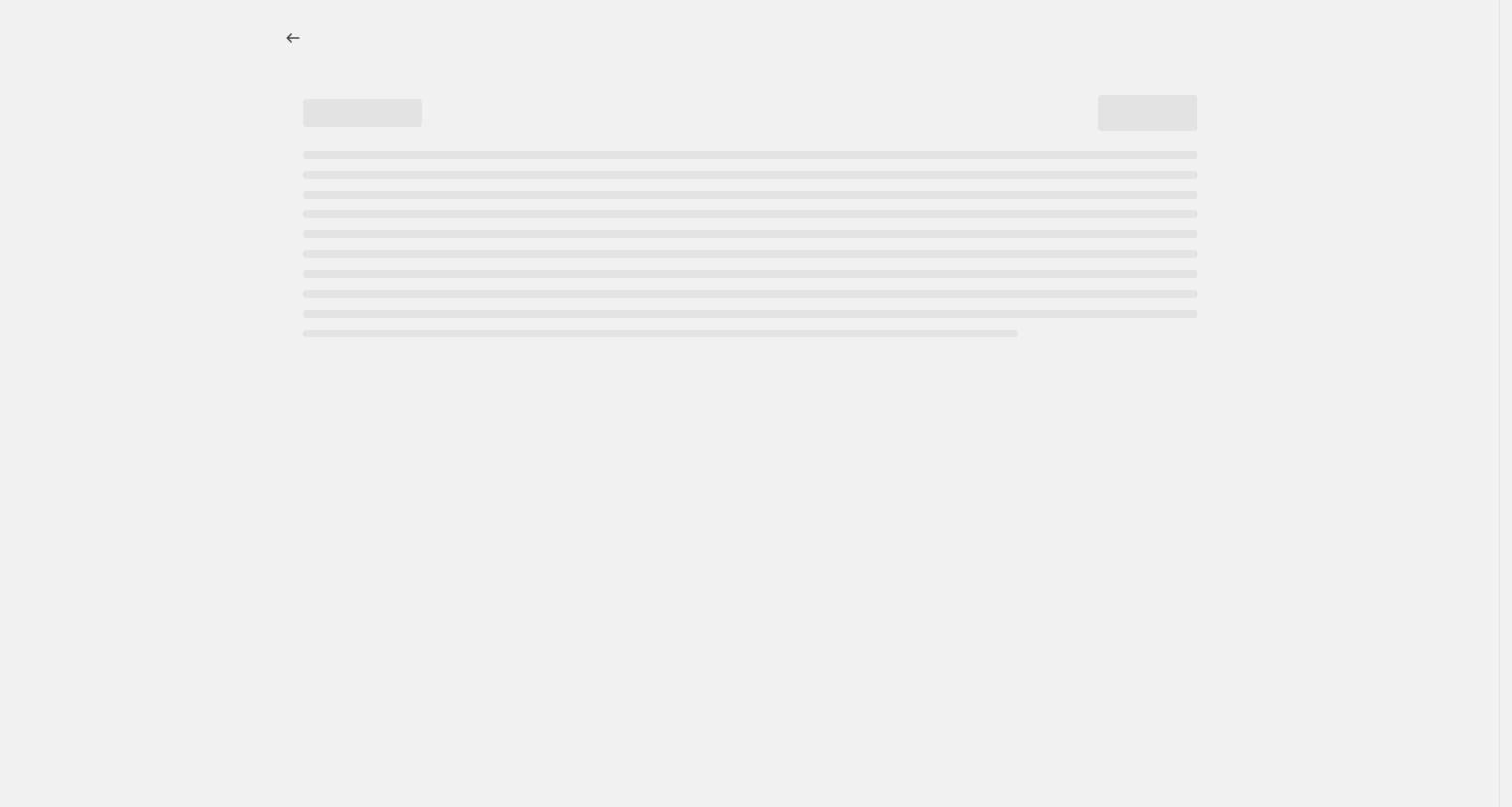 select on "percentage" 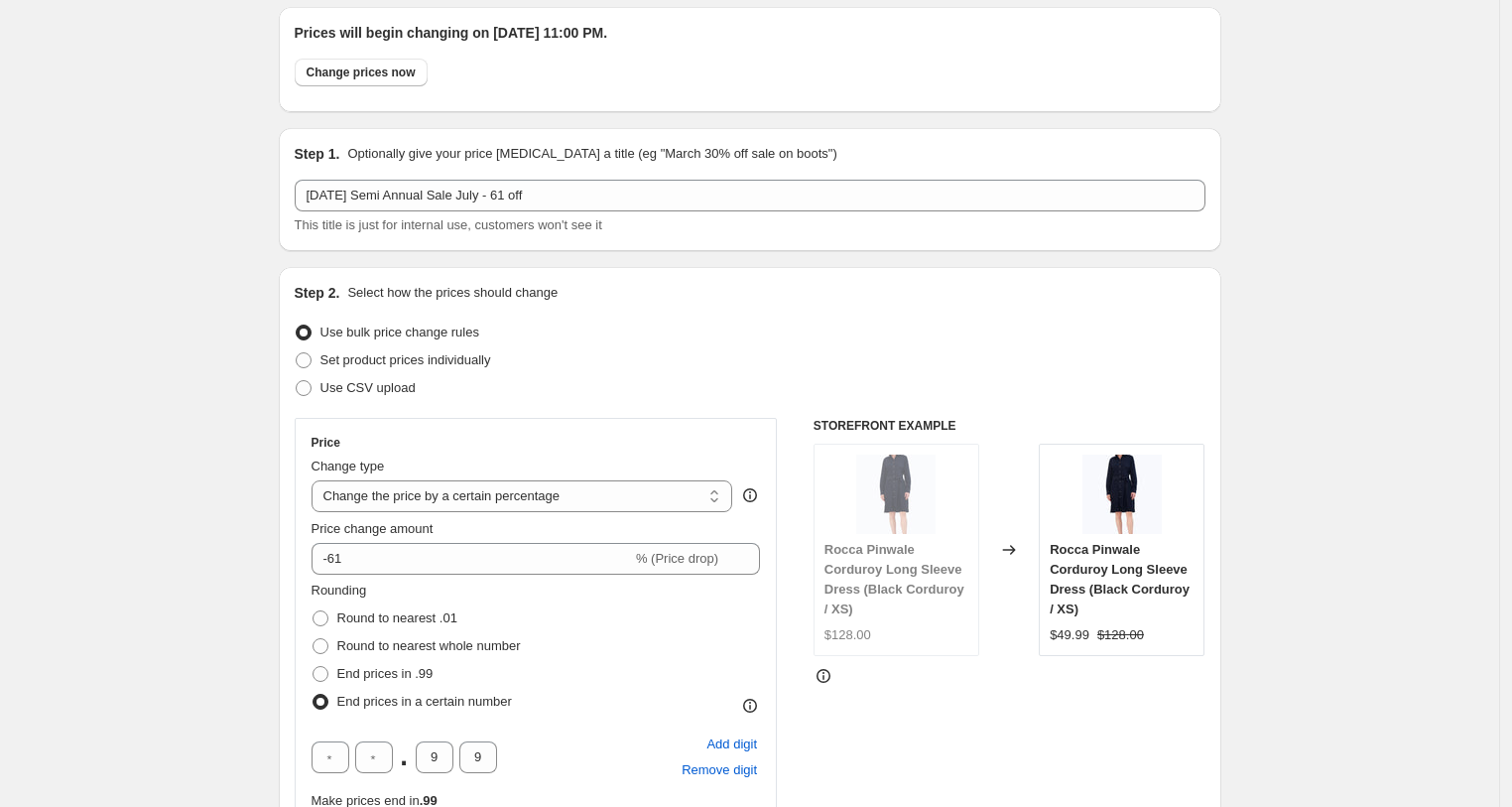 scroll, scrollTop: 0, scrollLeft: 0, axis: both 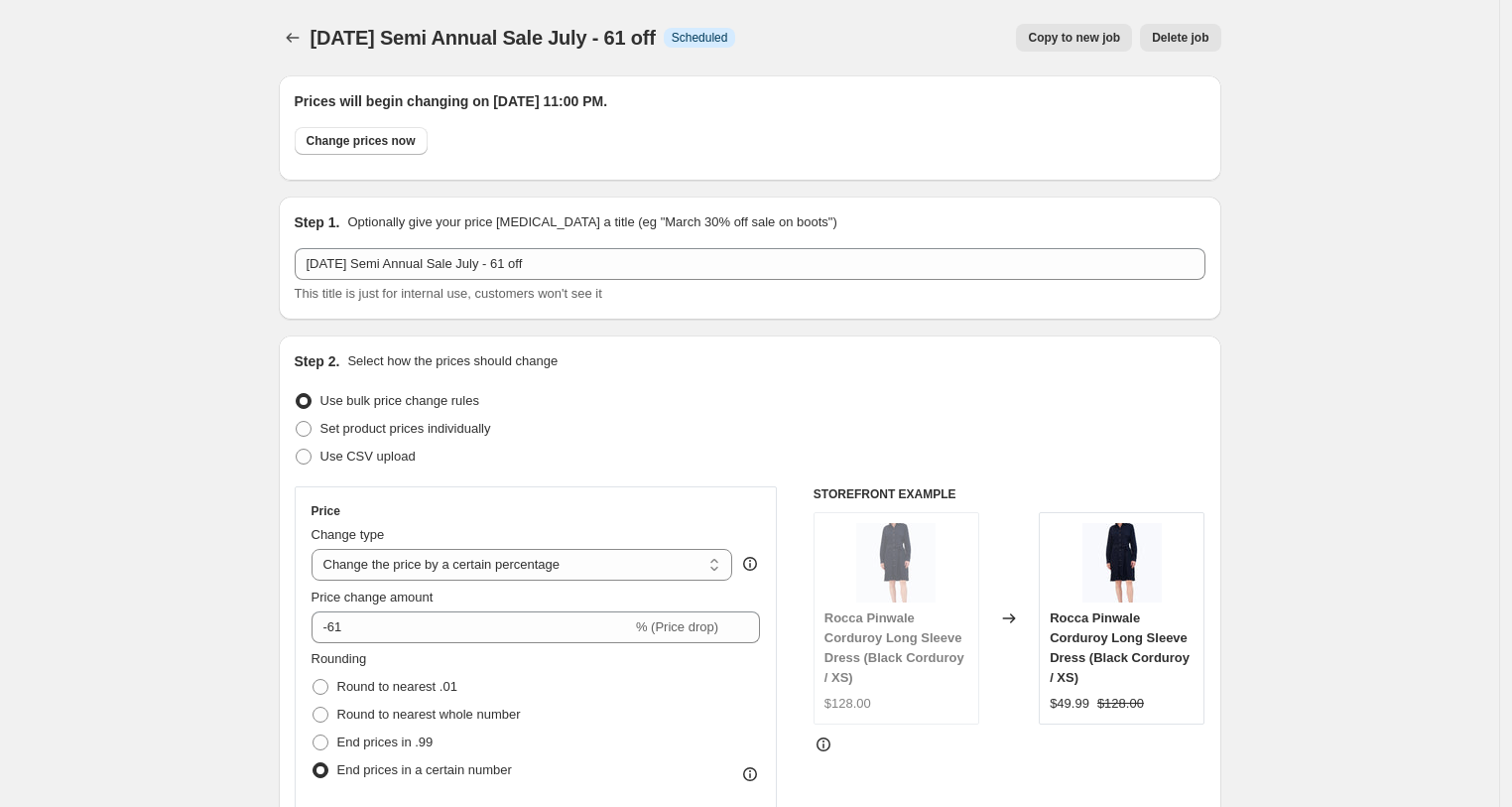 click on "Copy to new job" at bounding box center (1073, 38) 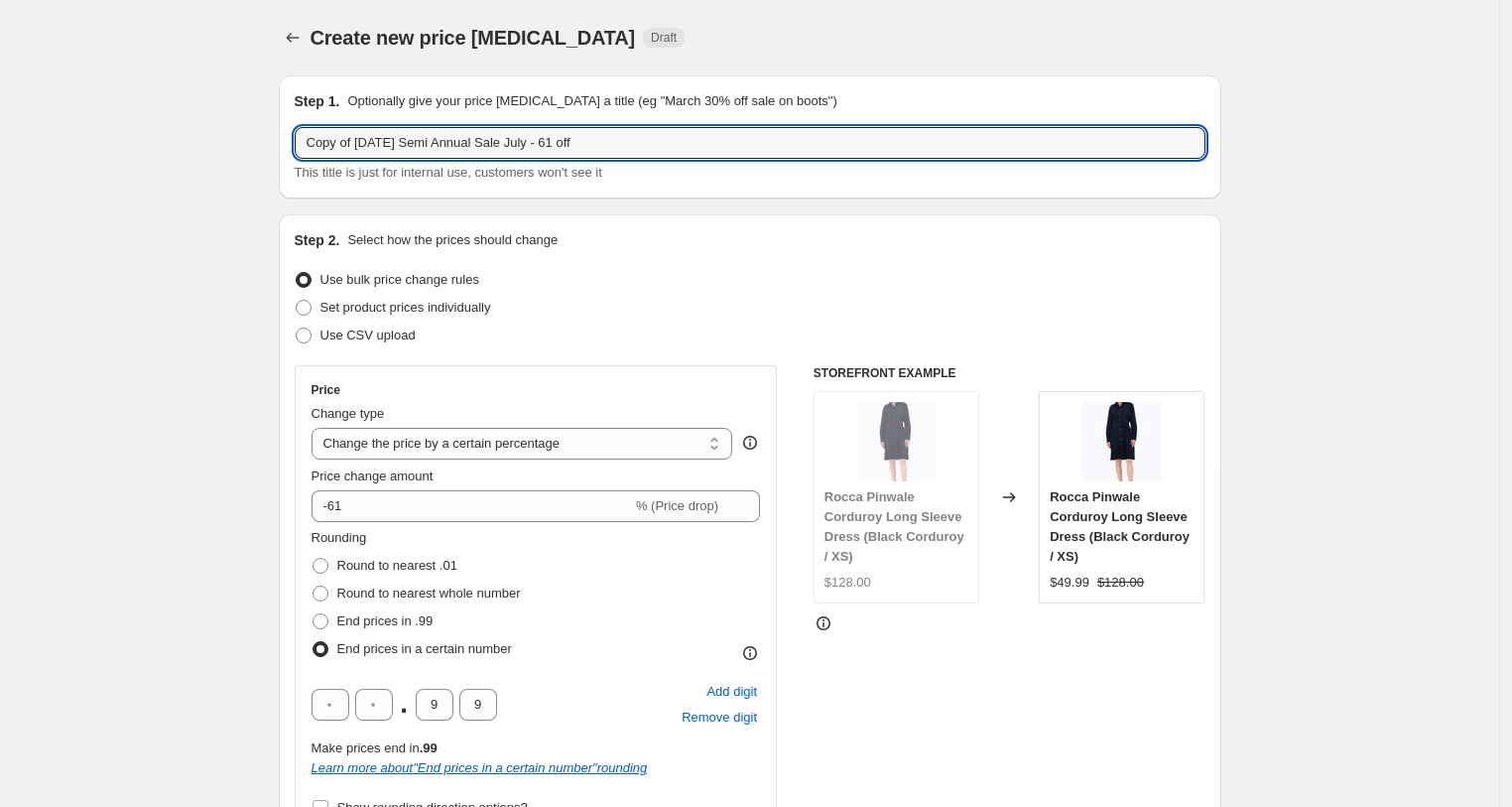 drag, startPoint x: 364, startPoint y: 140, endPoint x: 171, endPoint y: 122, distance: 193.83756 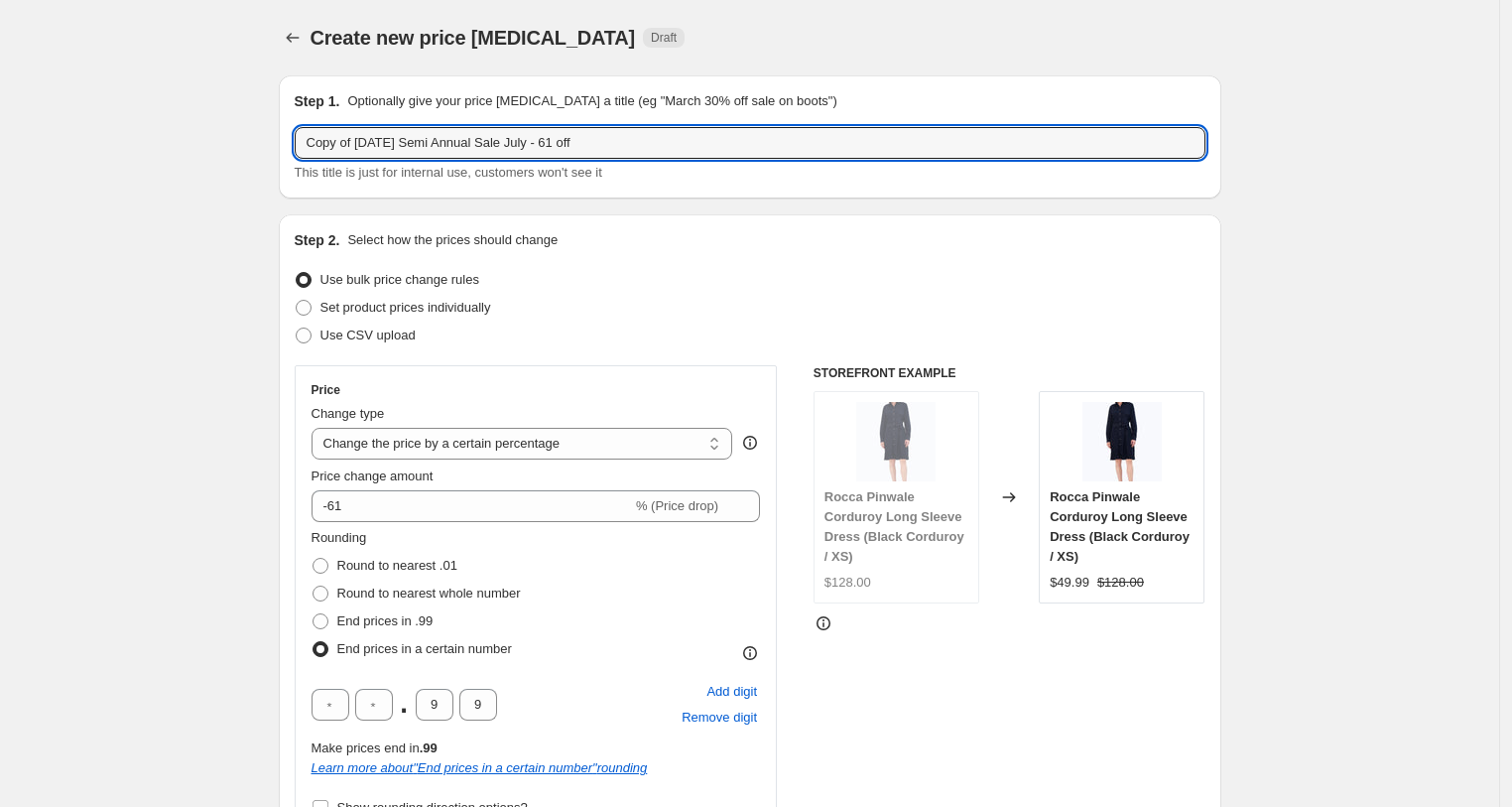 click on "Create new price [MEDICAL_DATA]. This page is ready Create new price [MEDICAL_DATA] Draft Step 1. Optionally give your price [MEDICAL_DATA] a title (eg "March 30% off sale on boots") Copy of [DATE] Semi Annual Sale July - 61 off This title is just for internal use, customers won't see it Step 2. Select how the prices should change Use bulk price change rules Set product prices individually Use CSV upload Price Change type Change the price to a certain amount Change the price by a certain amount Change the price by a certain percentage Change the price to the current compare at price (price before sale) Change the price by a certain amount relative to the compare at price Change the price by a certain percentage relative to the compare at price Don't change the price Change the price by a certain percentage relative to the cost per item Change price to certain cost margin Change the price by a certain percentage Price change amount -61 % (Price drop) Rounding Round to nearest .01 Round to nearest whole number . 9 9" at bounding box center (749, 1233) 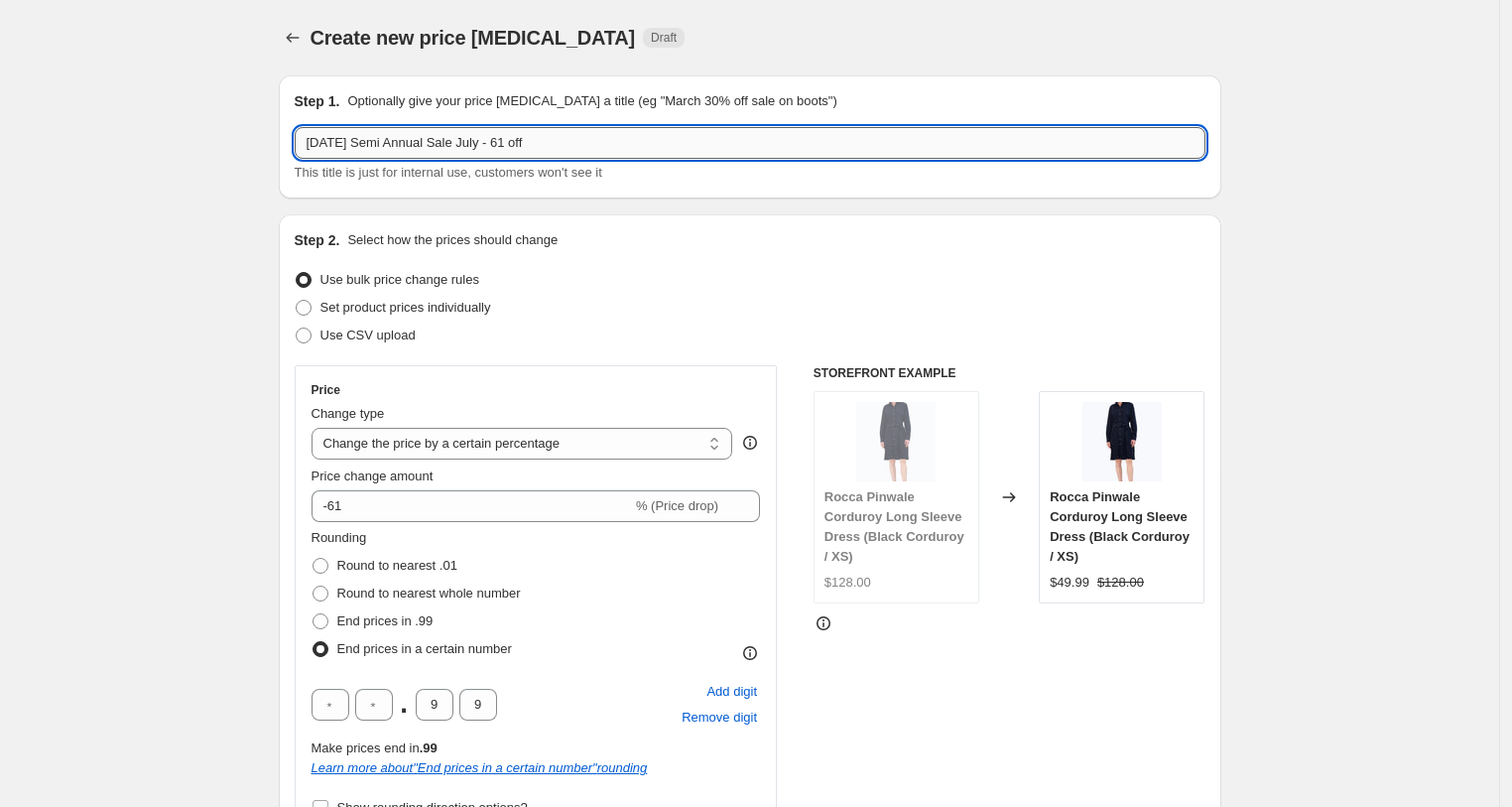 click on "[DATE] Semi Annual Sale July - 61 off" at bounding box center [750, 143] 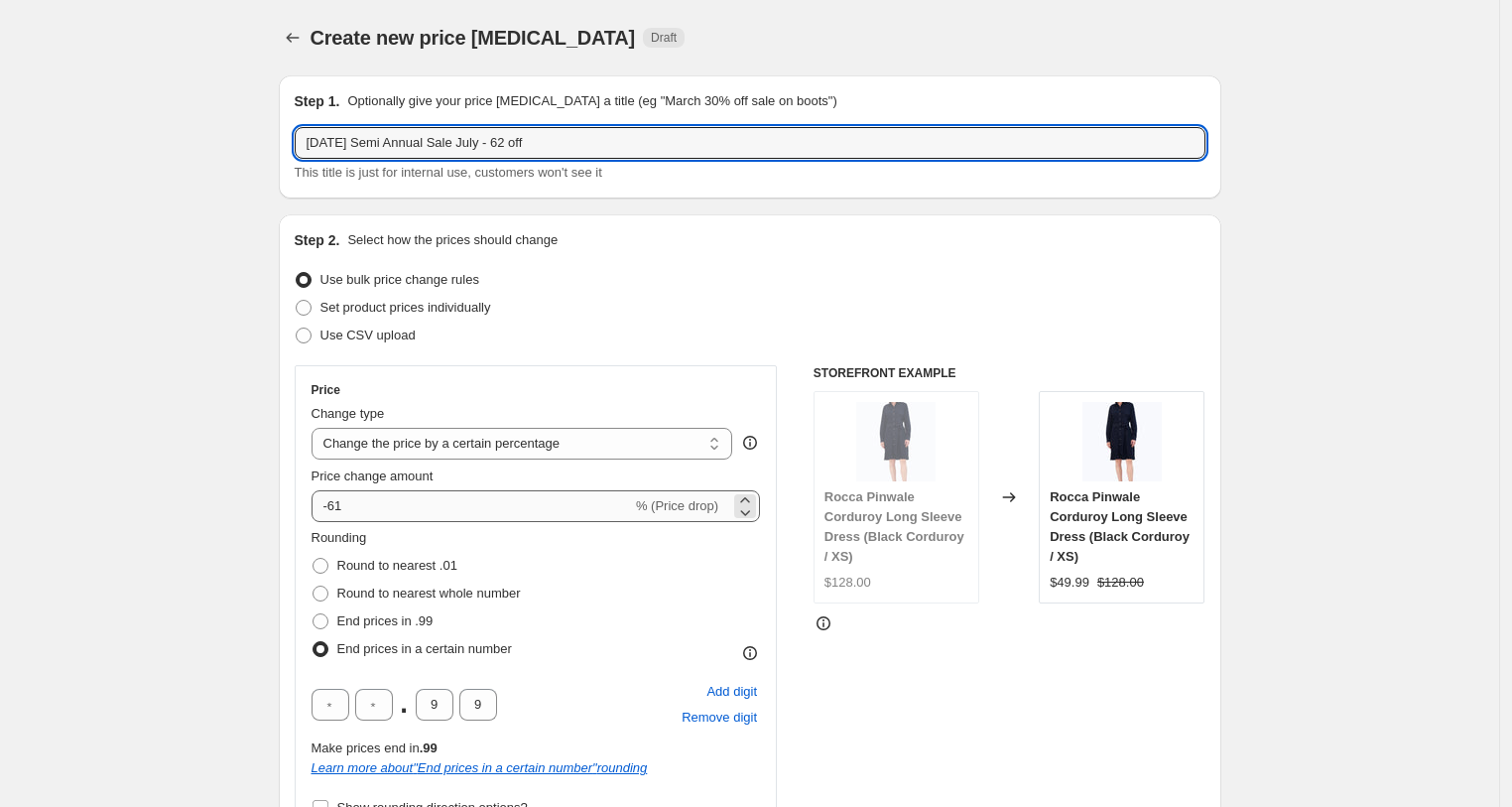 type on "[DATE] Semi Annual Sale July - 62 off" 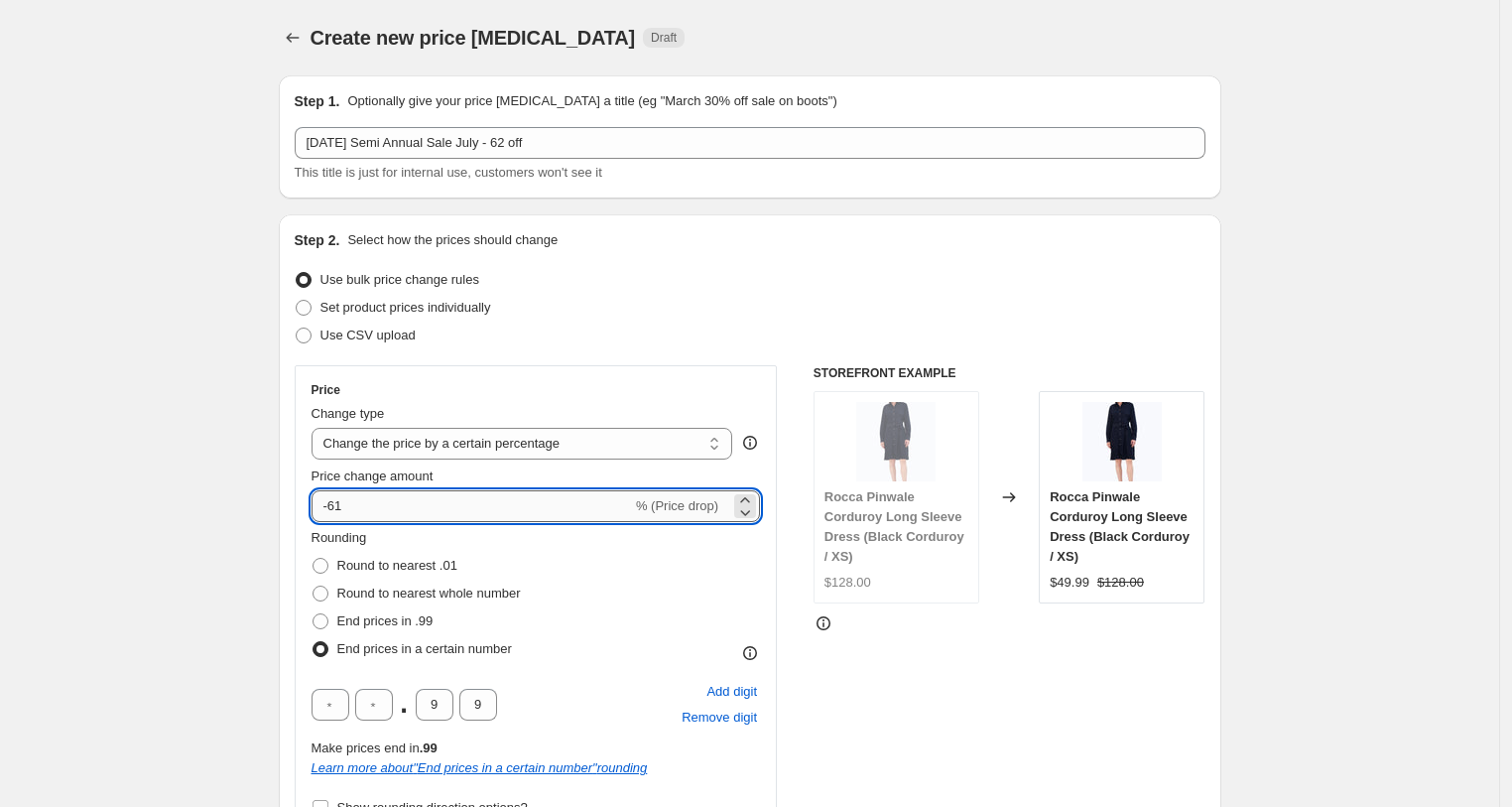 click on "-61" at bounding box center (471, 506) 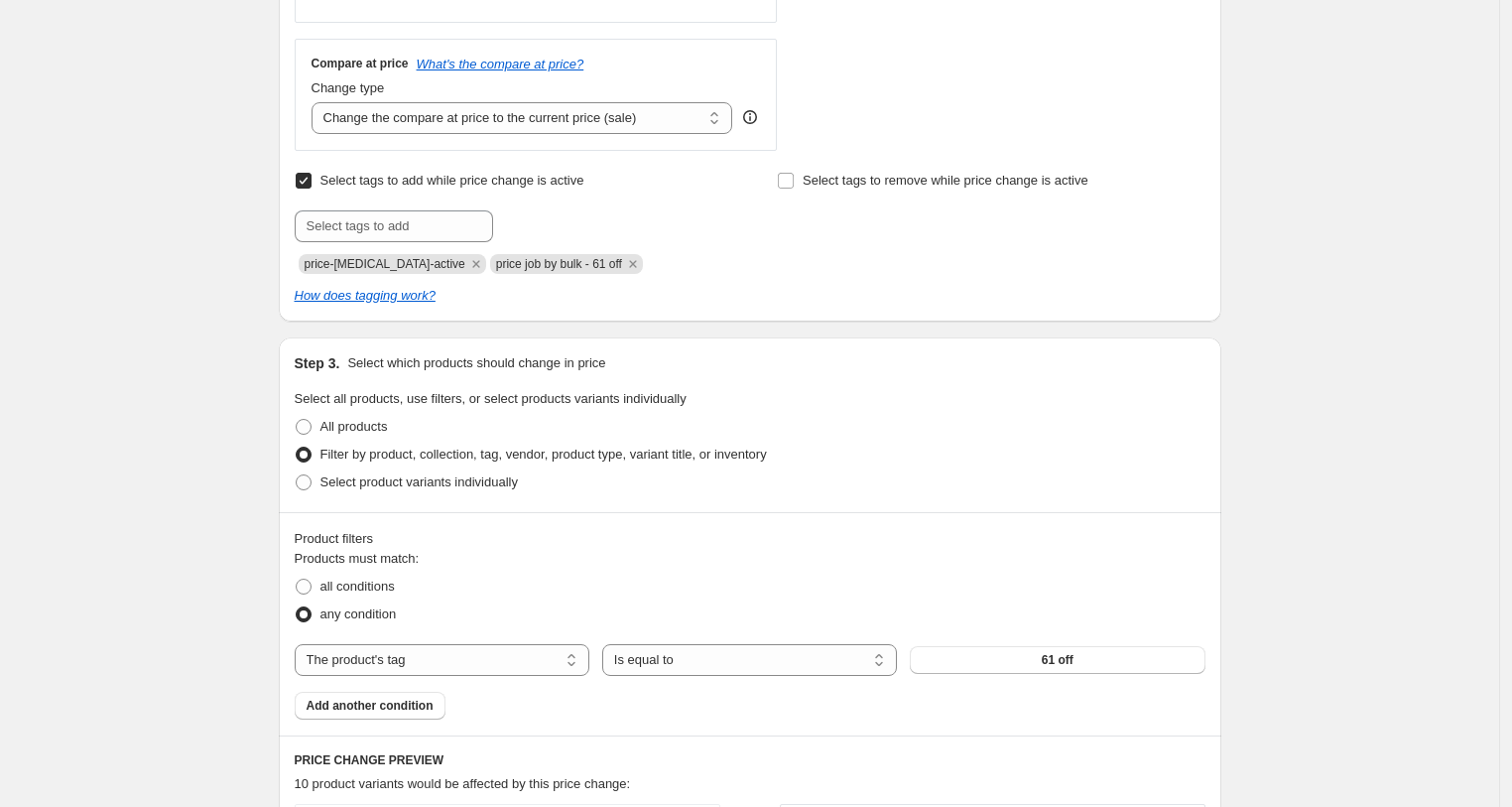 scroll, scrollTop: 825, scrollLeft: 0, axis: vertical 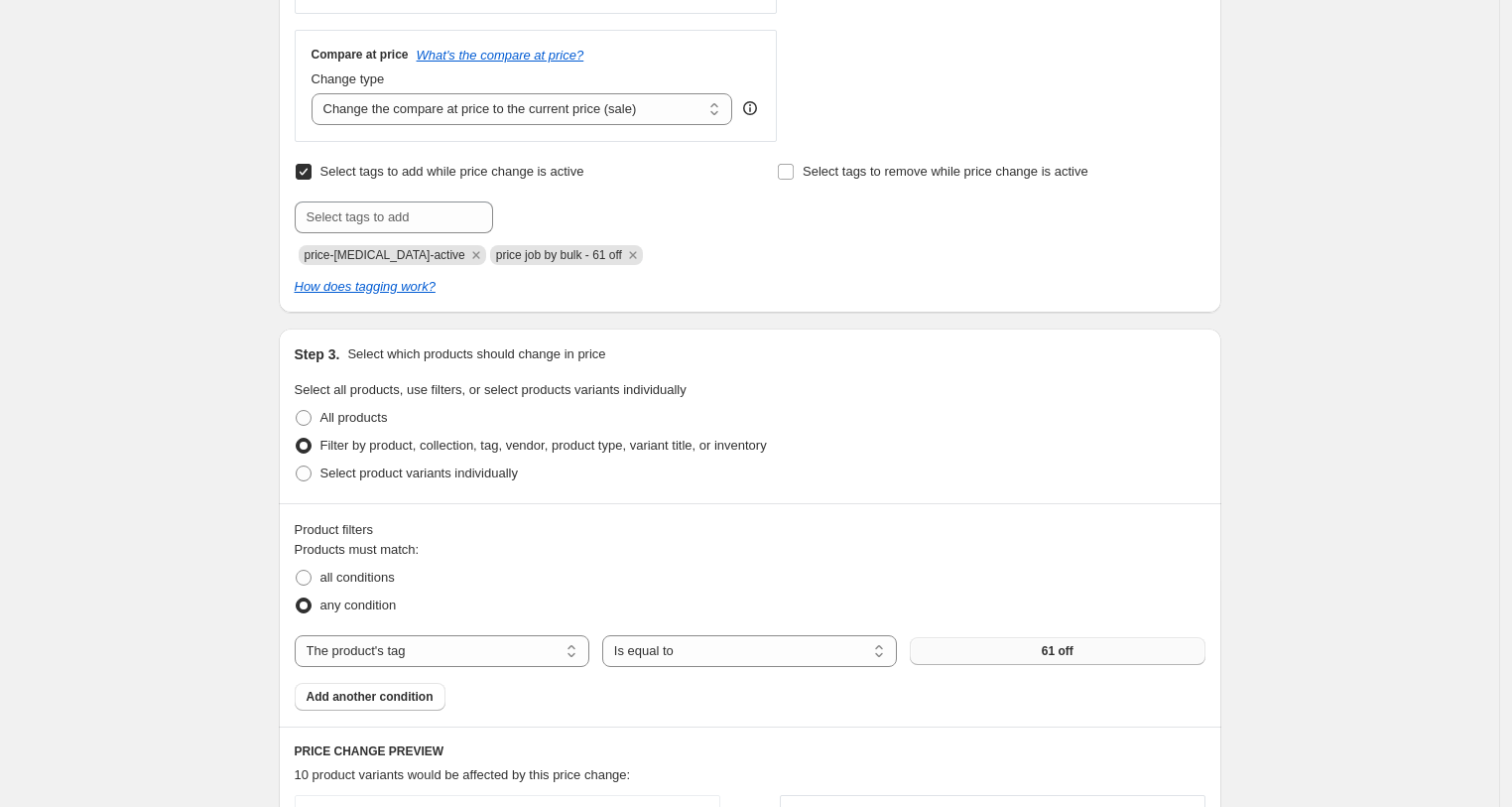 type on "-62" 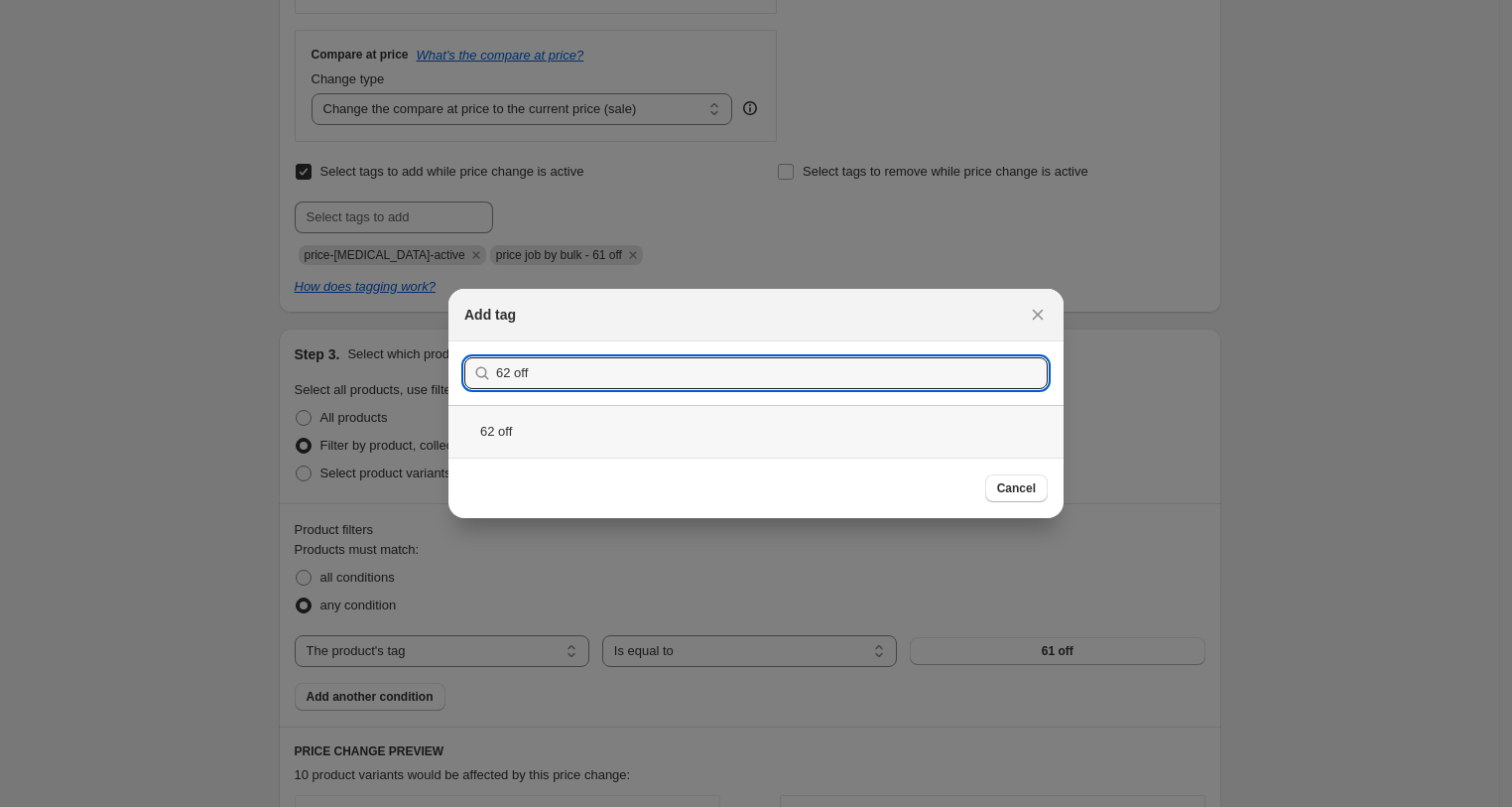 type on "62 off" 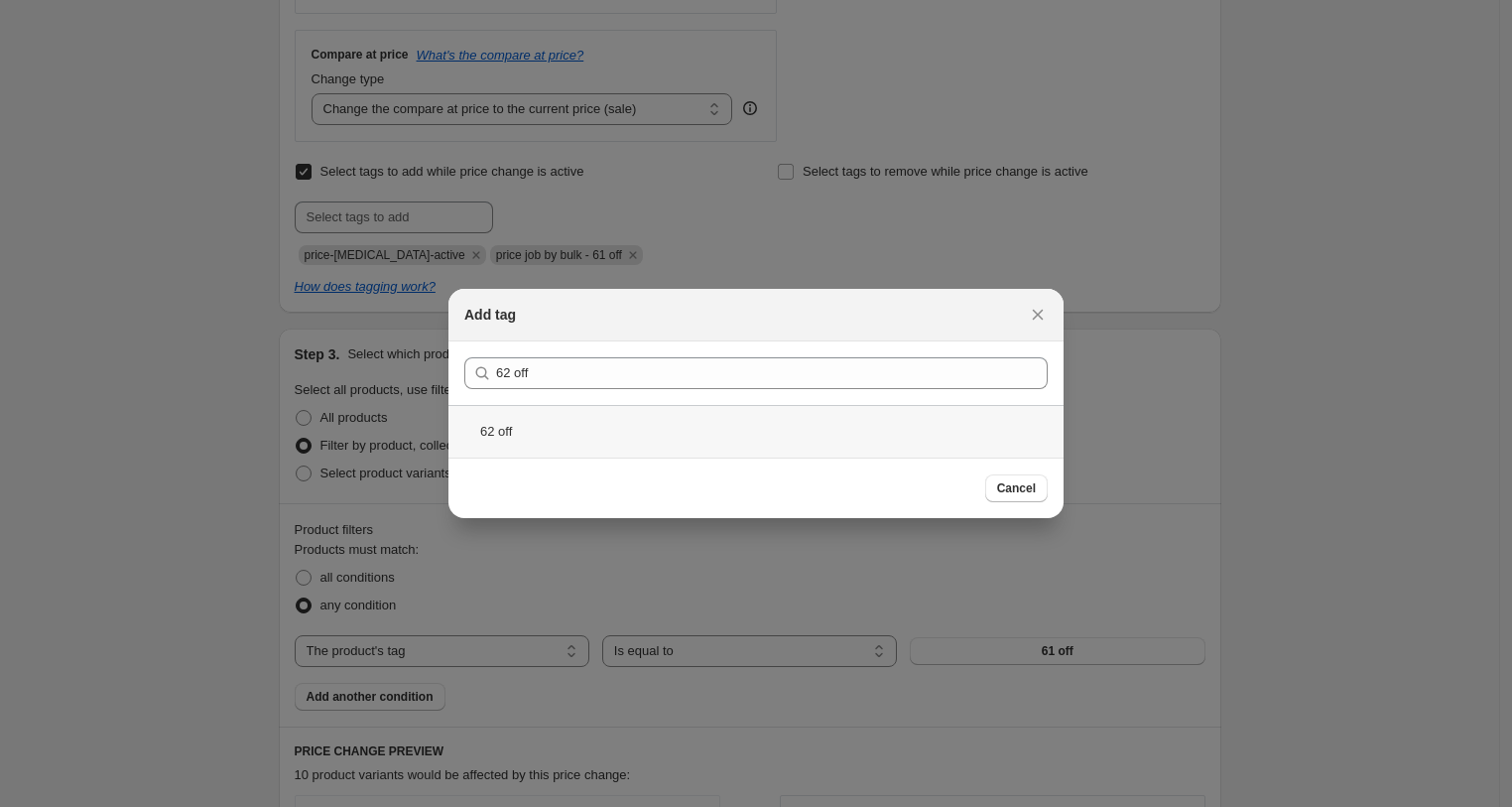 click on "62 off" at bounding box center (756, 431) 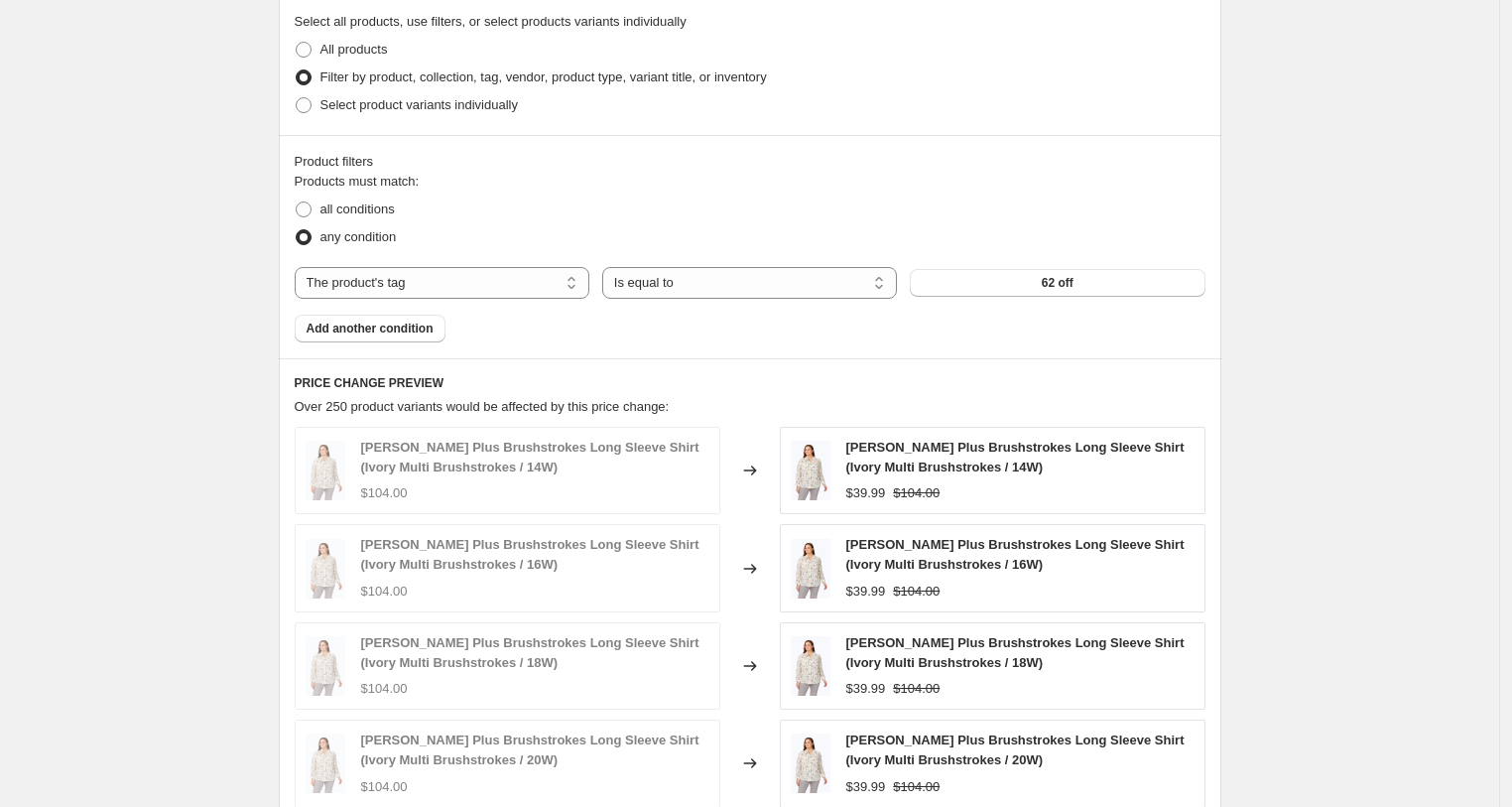 scroll, scrollTop: 1650, scrollLeft: 0, axis: vertical 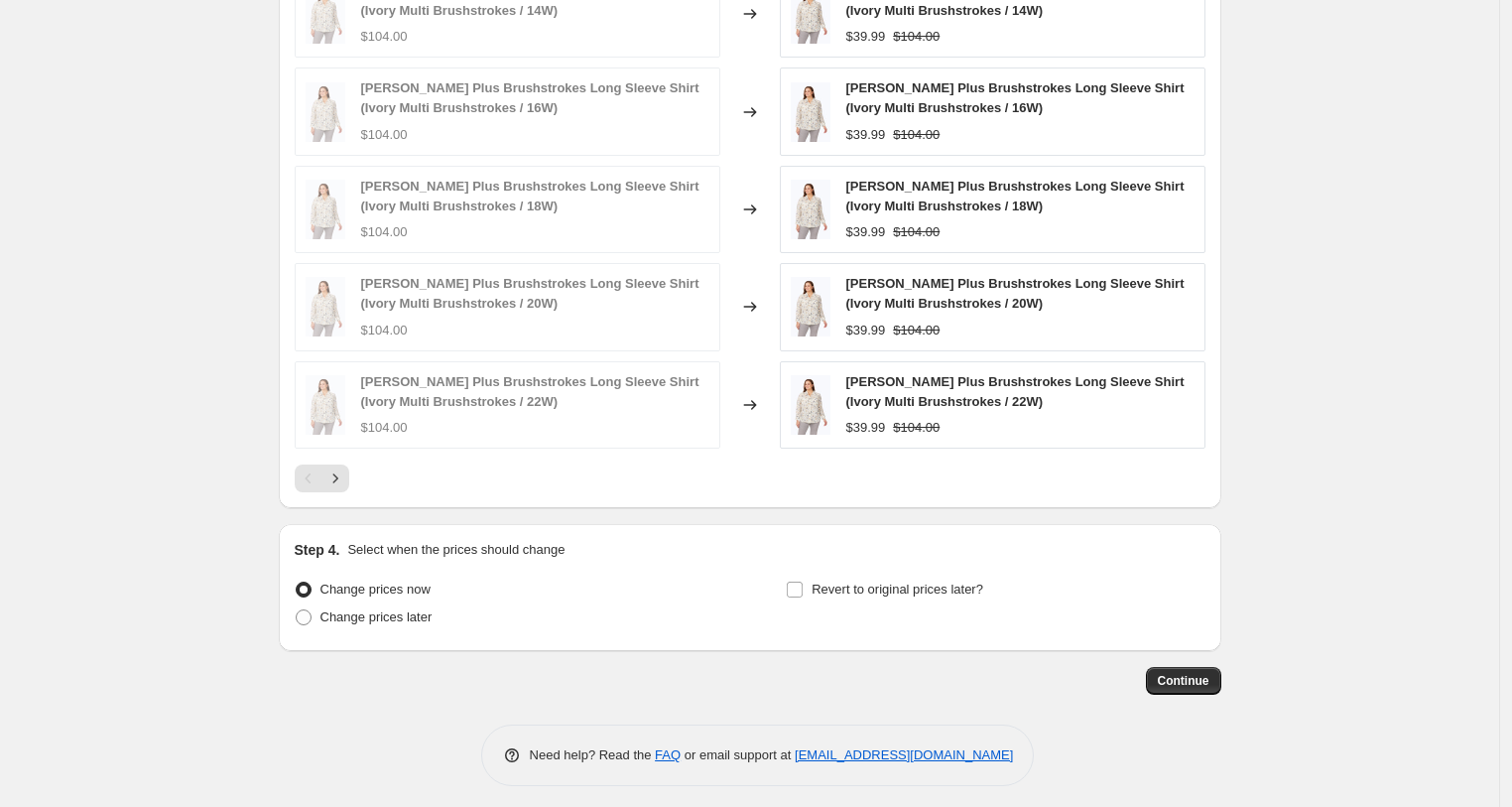 click on "Step 4. Select when the prices should change Change prices now Change prices later Revert to original prices later?" at bounding box center [750, 588] 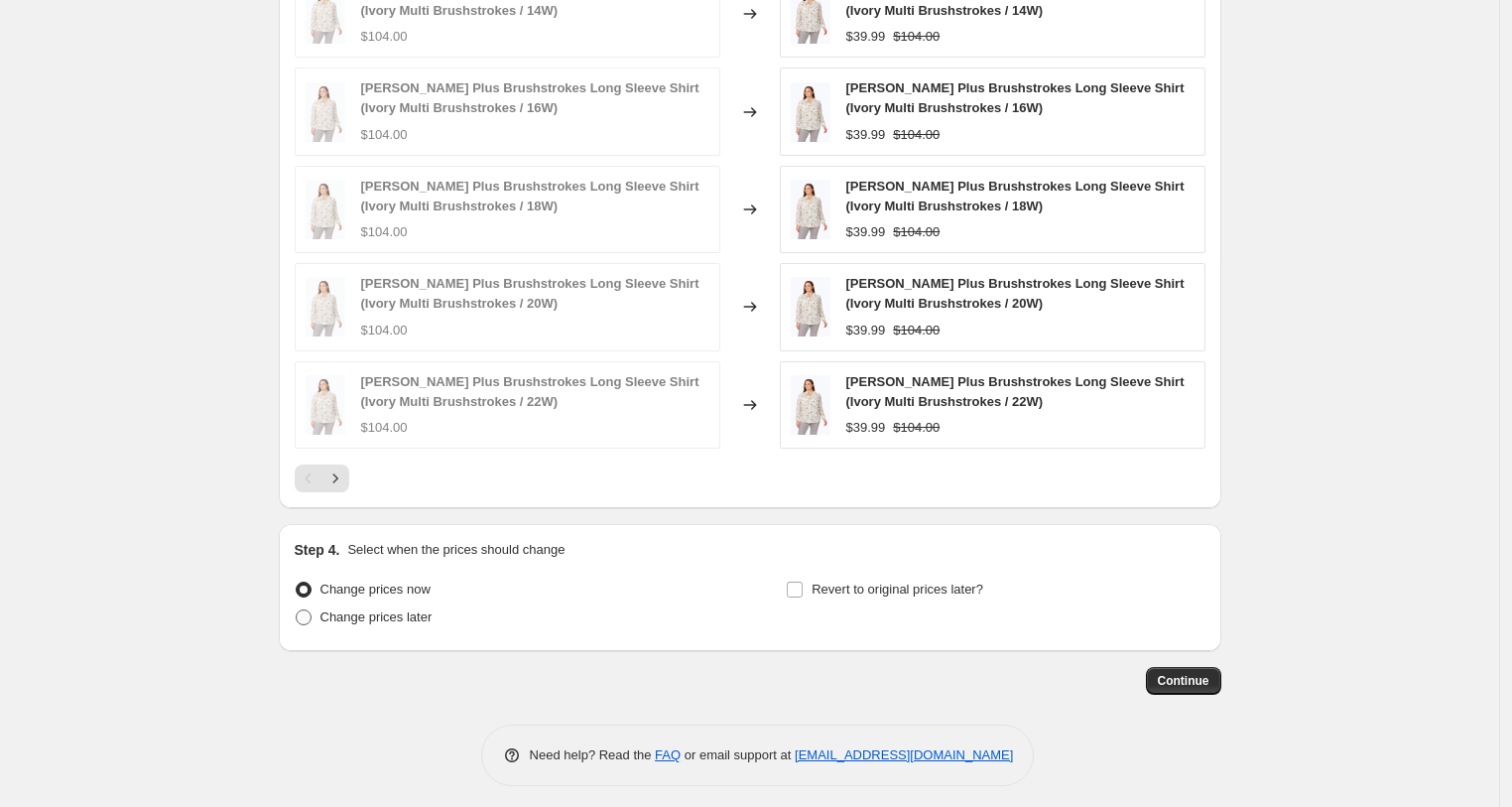 click on "Change prices later" at bounding box center [376, 616] 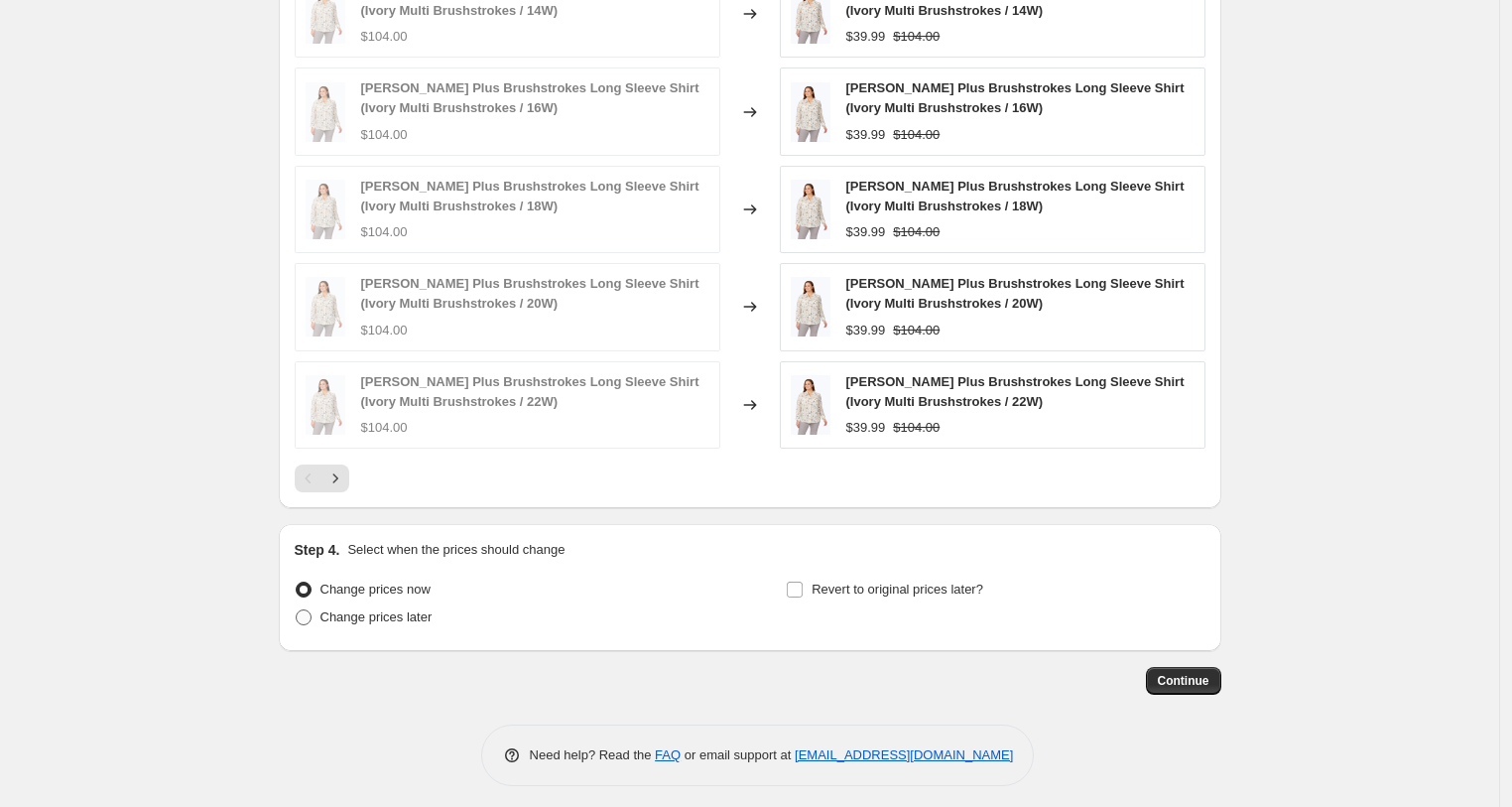 radio on "true" 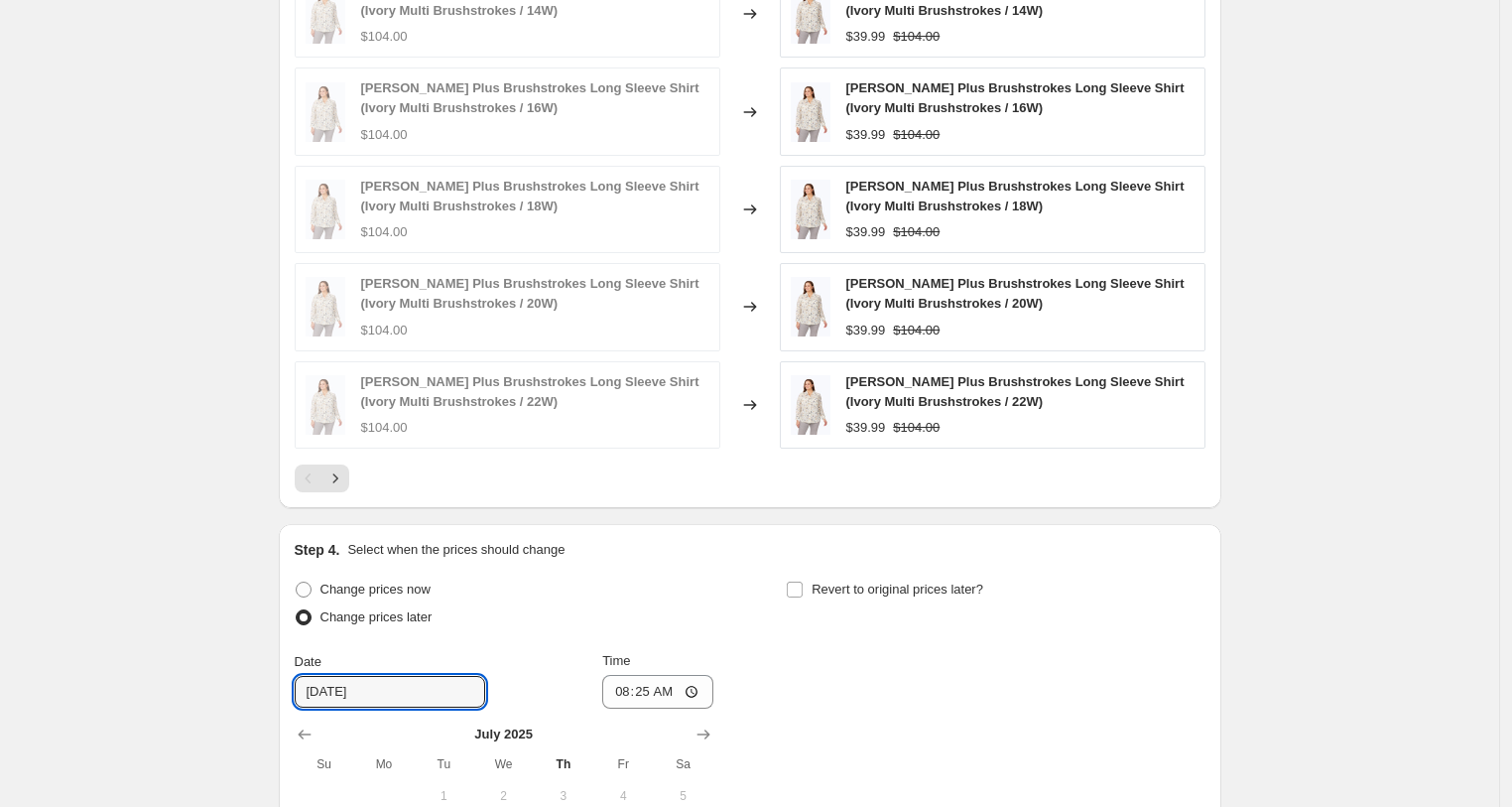 drag, startPoint x: 331, startPoint y: 681, endPoint x: 505, endPoint y: 663, distance: 174.92856 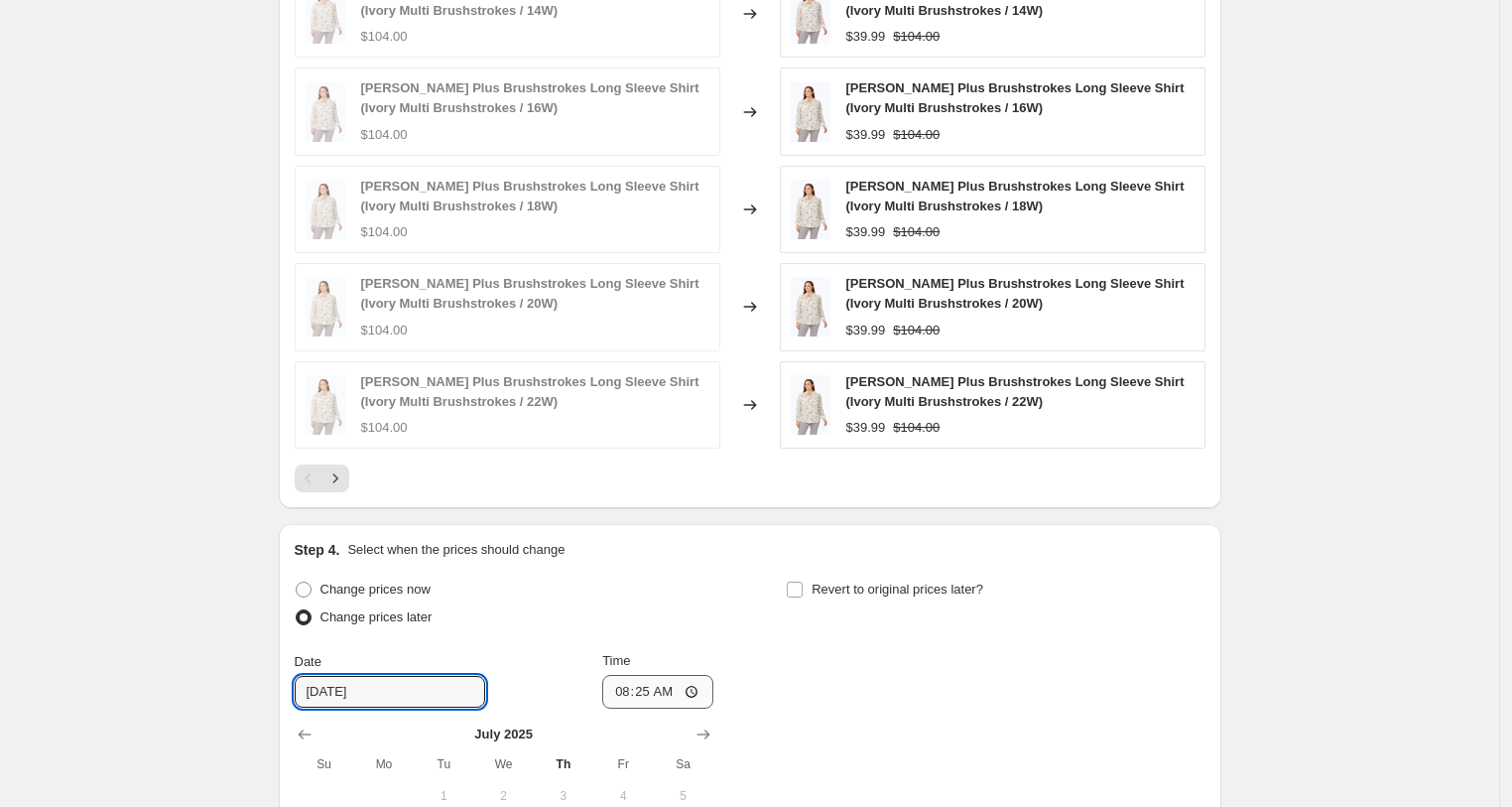 type on "[DATE]" 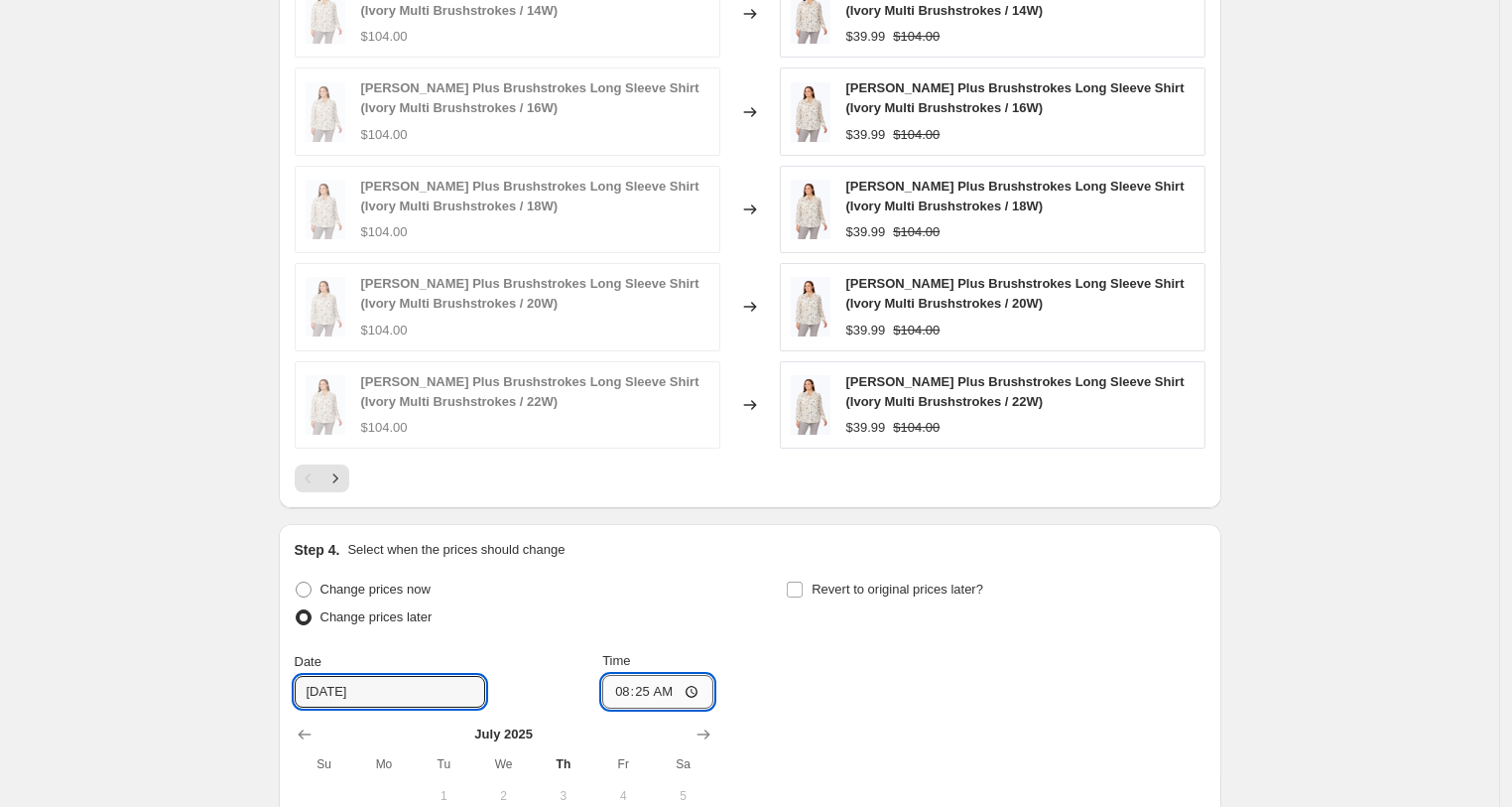 click on "08:25" at bounding box center [658, 692] 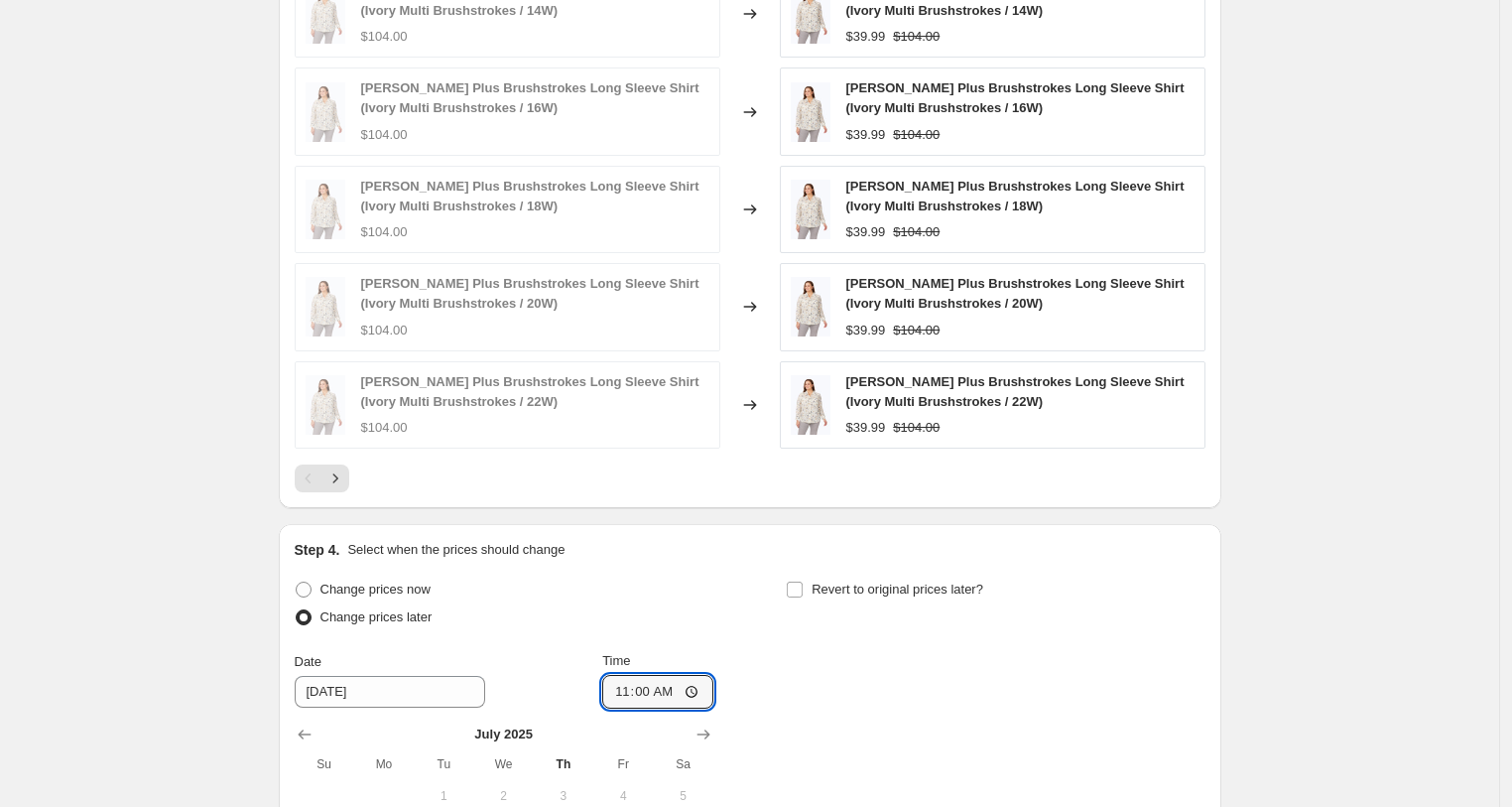 type on "23:00" 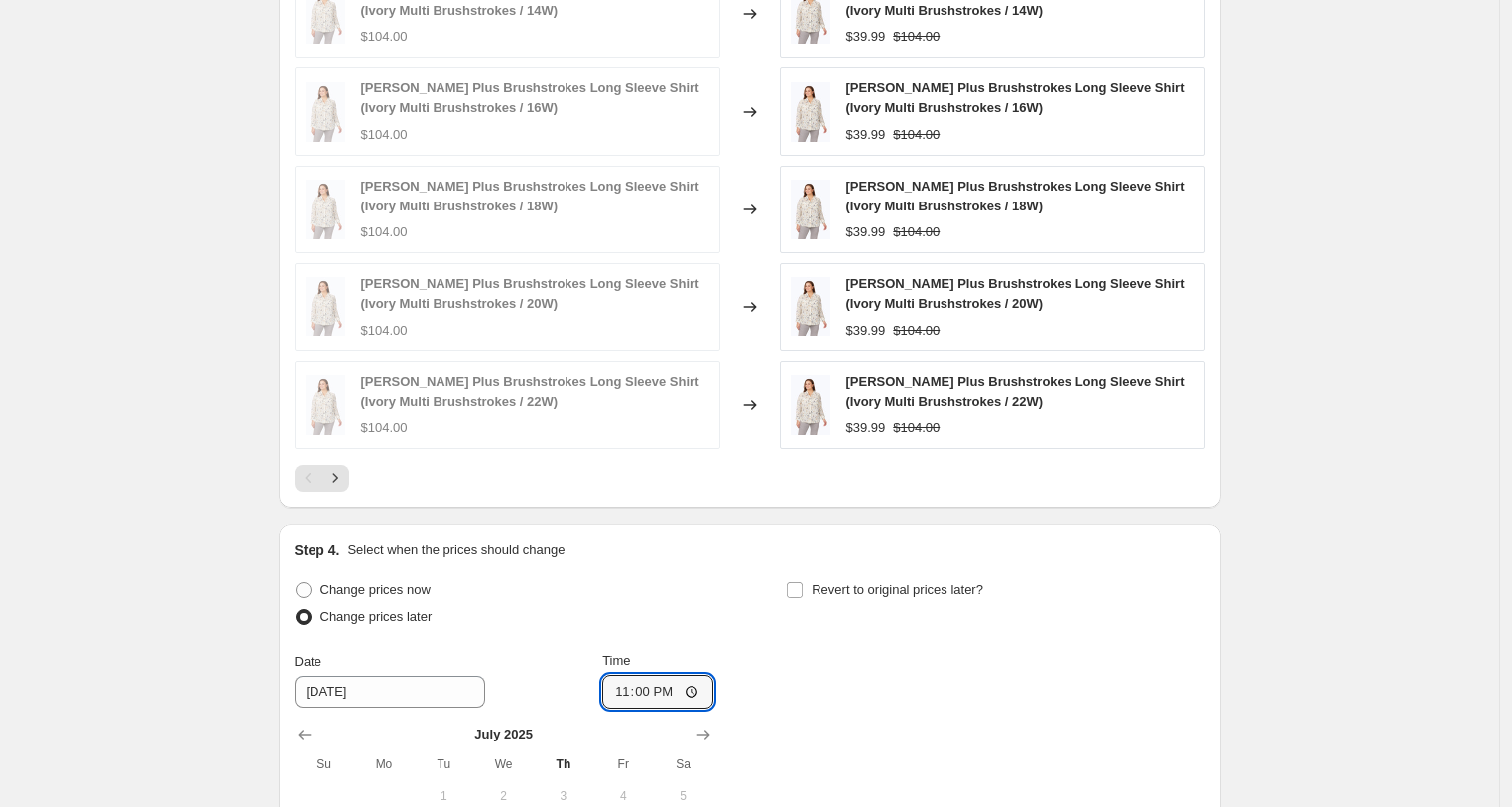 click on "Create new price [MEDICAL_DATA]. This page is ready Create new price [MEDICAL_DATA] Draft Step 1. Optionally give your price [MEDICAL_DATA] a title (eg "March 30% off sale on boots") [DATE] Semi Annual Sale July - 62 off This title is just for internal use, customers won't see it Step 2. Select how the prices should change Use bulk price change rules Set product prices individually Use CSV upload Price Change type Change the price to a certain amount Change the price by a certain amount Change the price by a certain percentage Change the price to the current compare at price (price before sale) Change the price by a certain amount relative to the compare at price Change the price by a certain percentage relative to the compare at price Don't change the price Change the price by a certain percentage relative to the cost per item Change price to certain cost margin Change the price by a certain percentage Price change amount -62 % (Price drop) Rounding Round to nearest .01 Round to nearest whole number . 9 9 .99 " "" at bounding box center [749, -247] 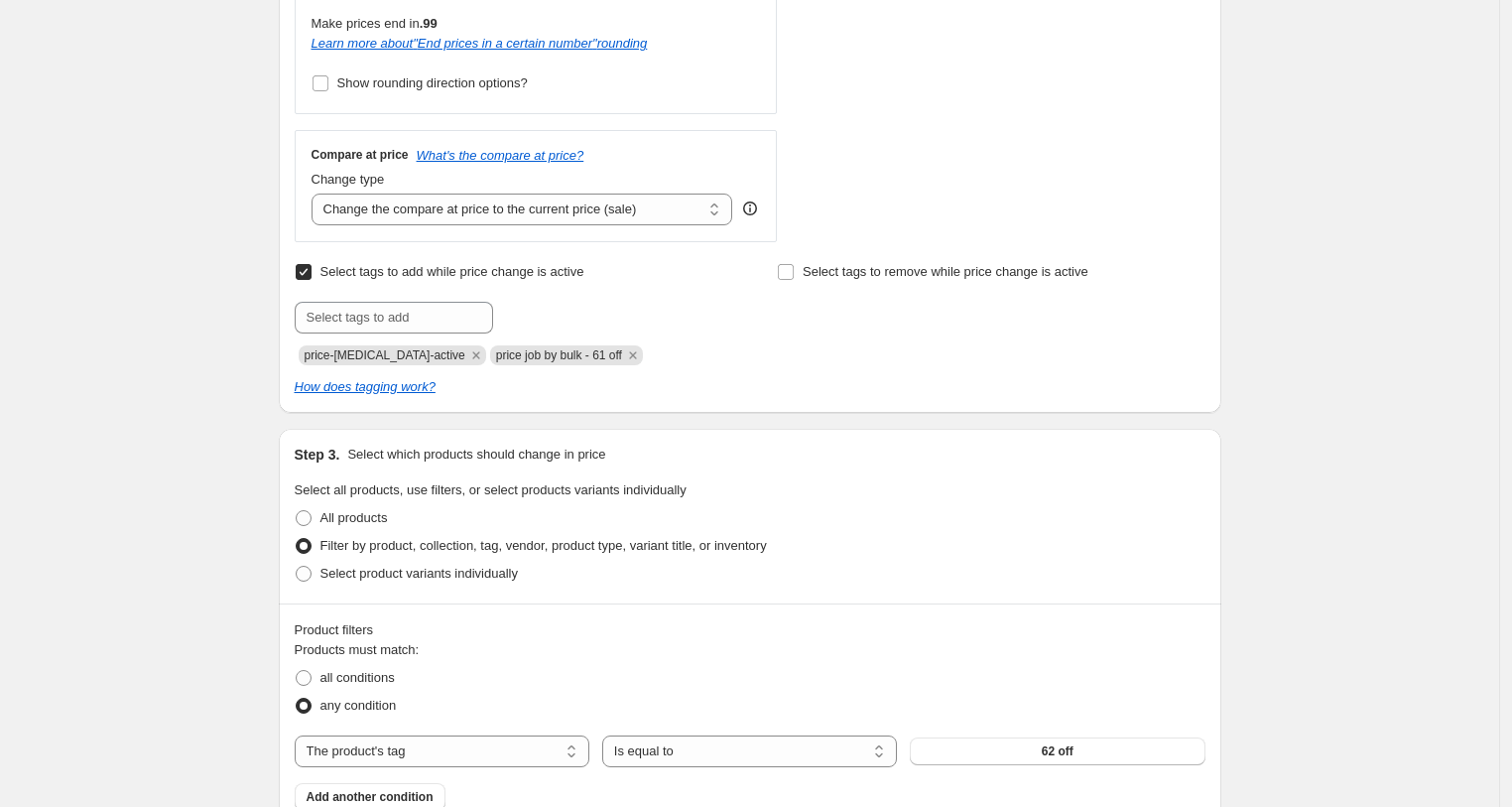 scroll, scrollTop: 722, scrollLeft: 0, axis: vertical 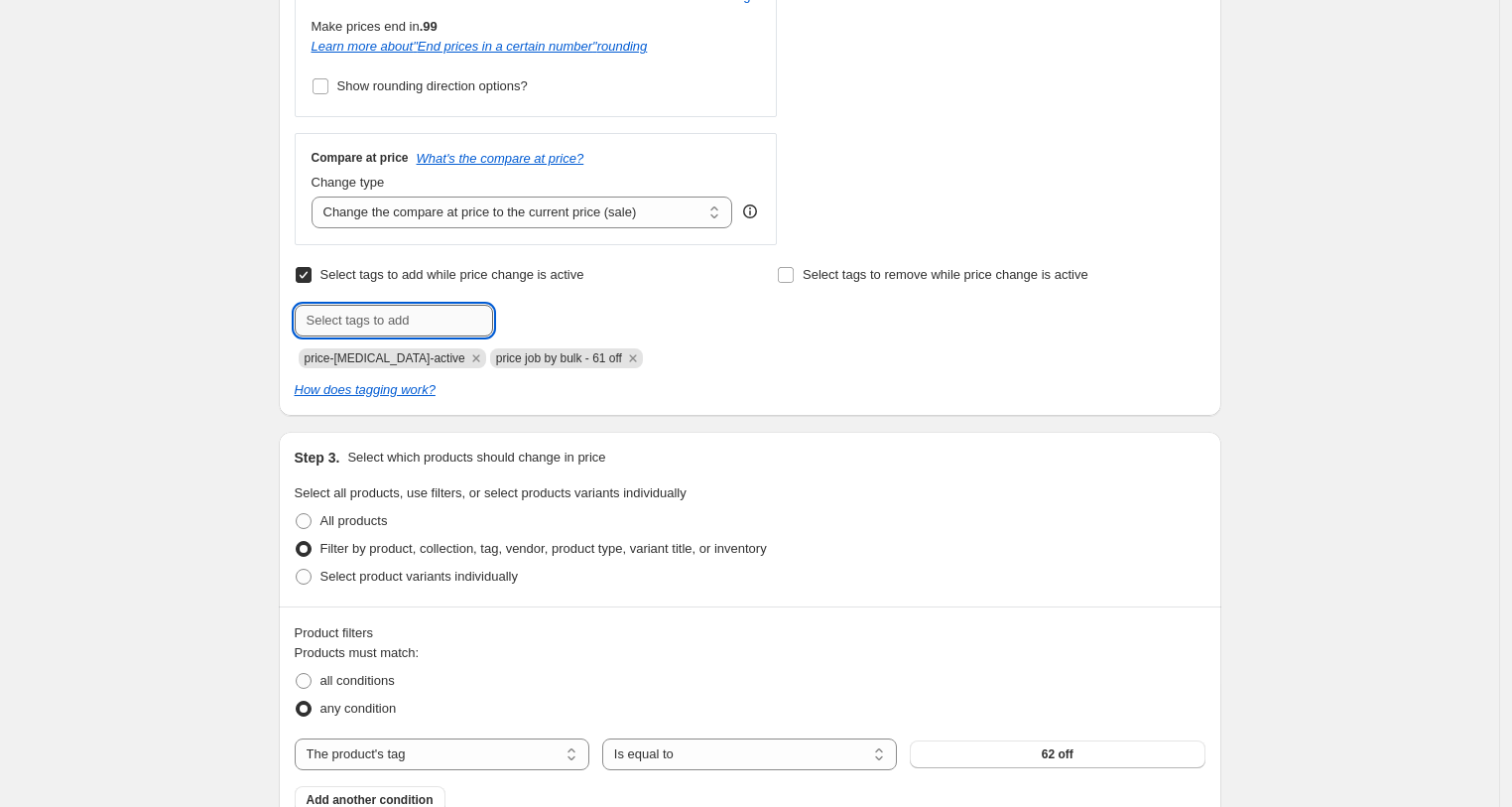 click at bounding box center [394, 321] 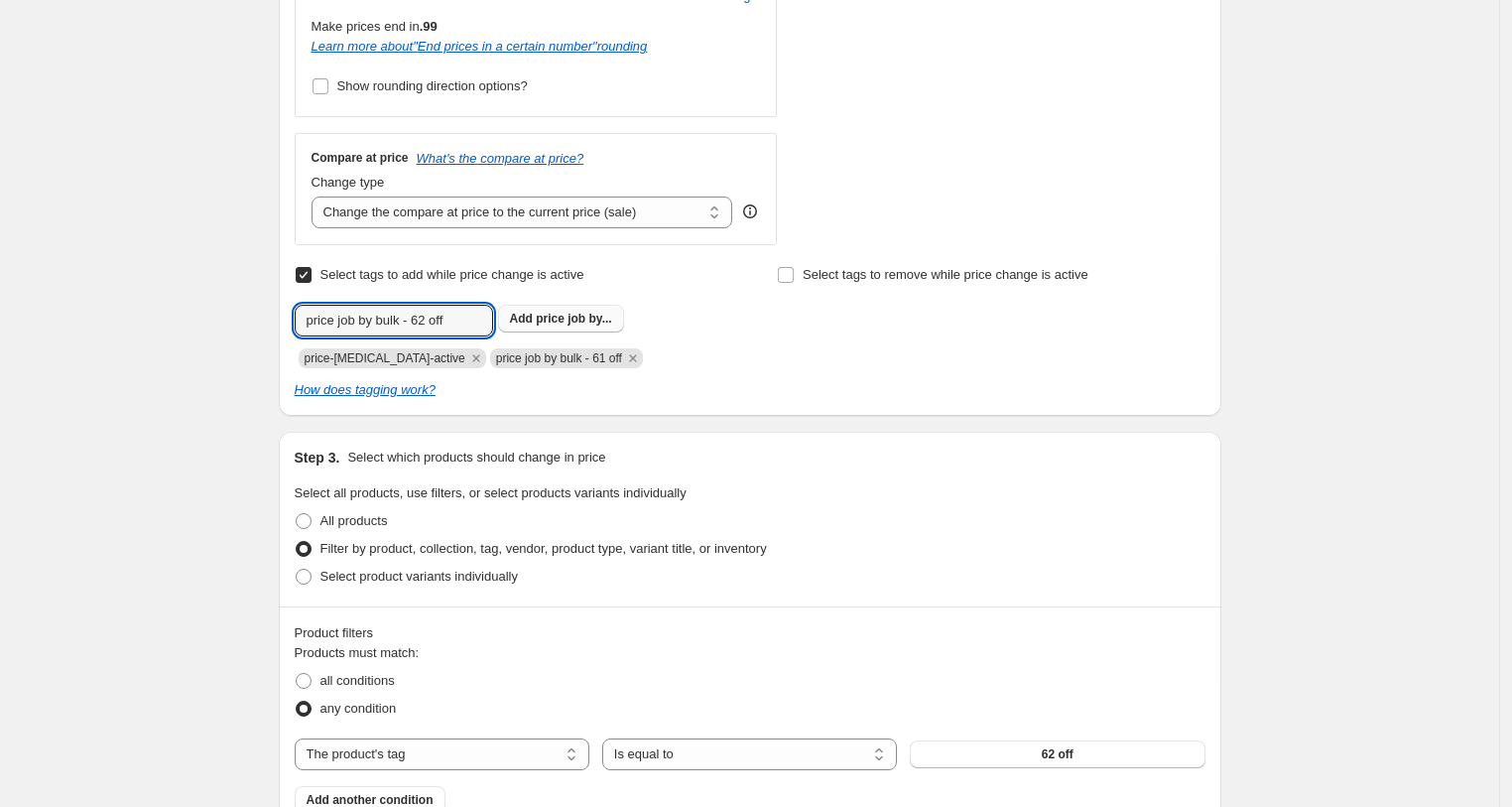 type on "price job by bulk - 62 off" 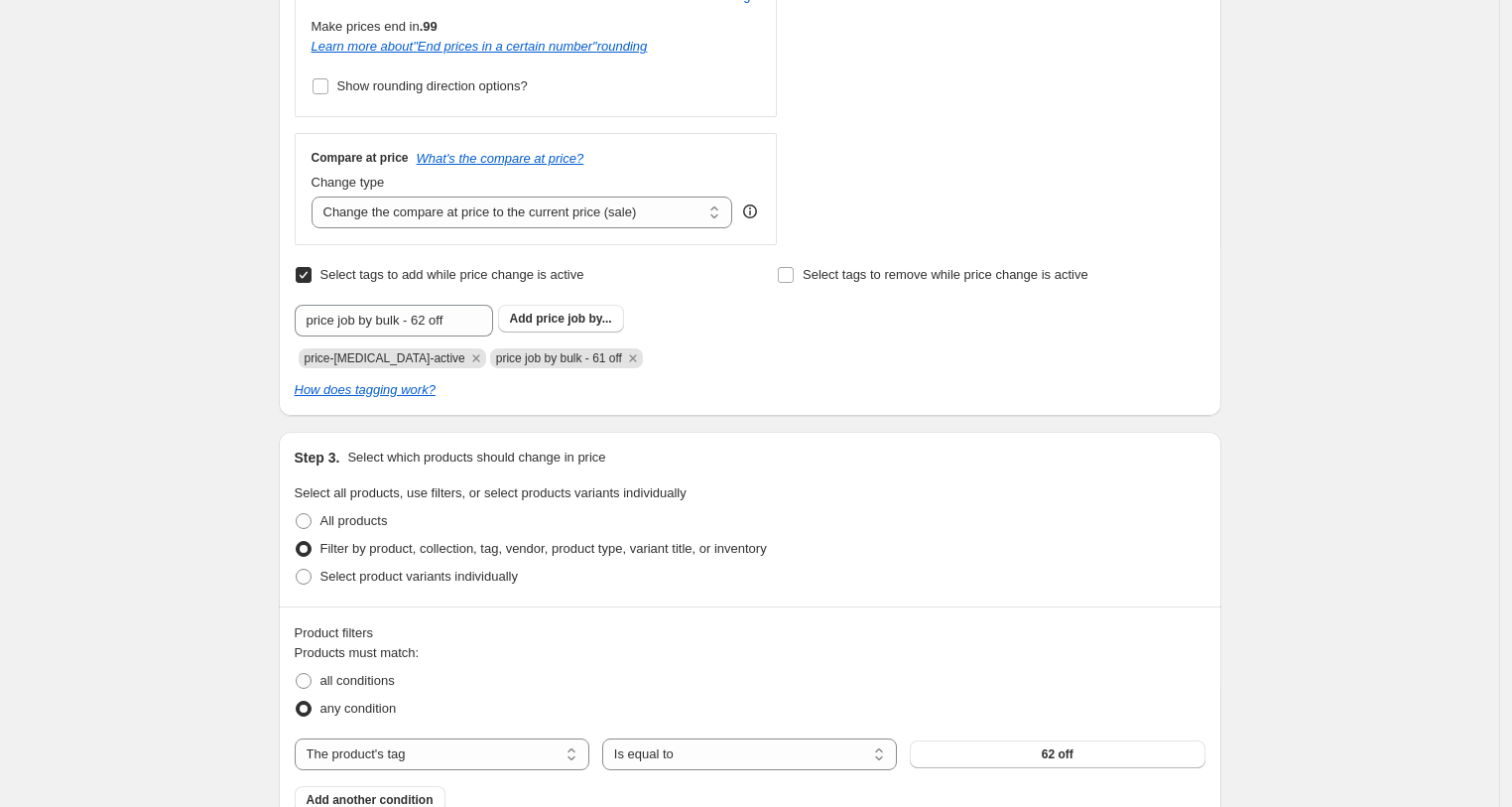 drag, startPoint x: 577, startPoint y: 318, endPoint x: 543, endPoint y: 328, distance: 35.44009 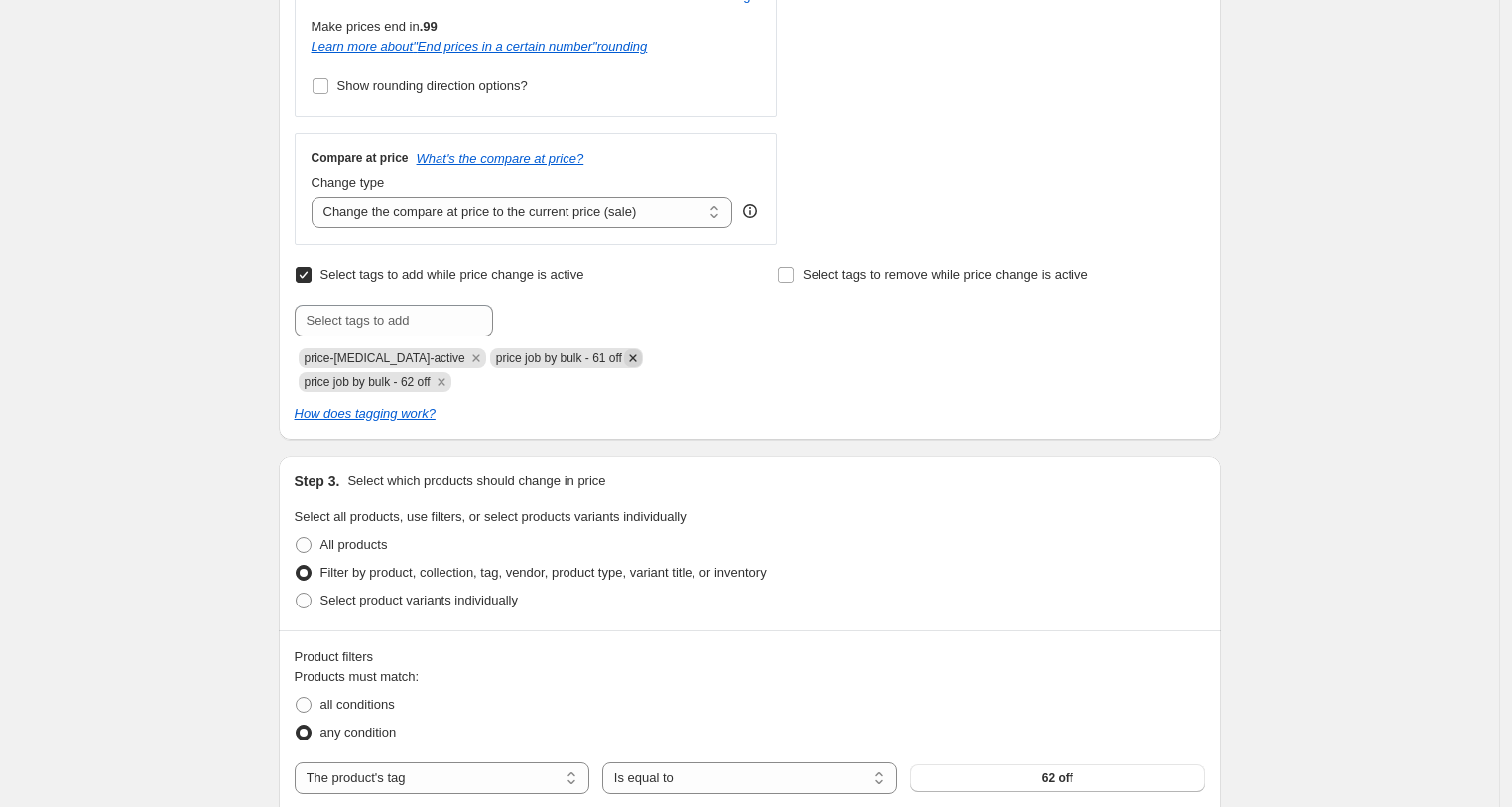 click 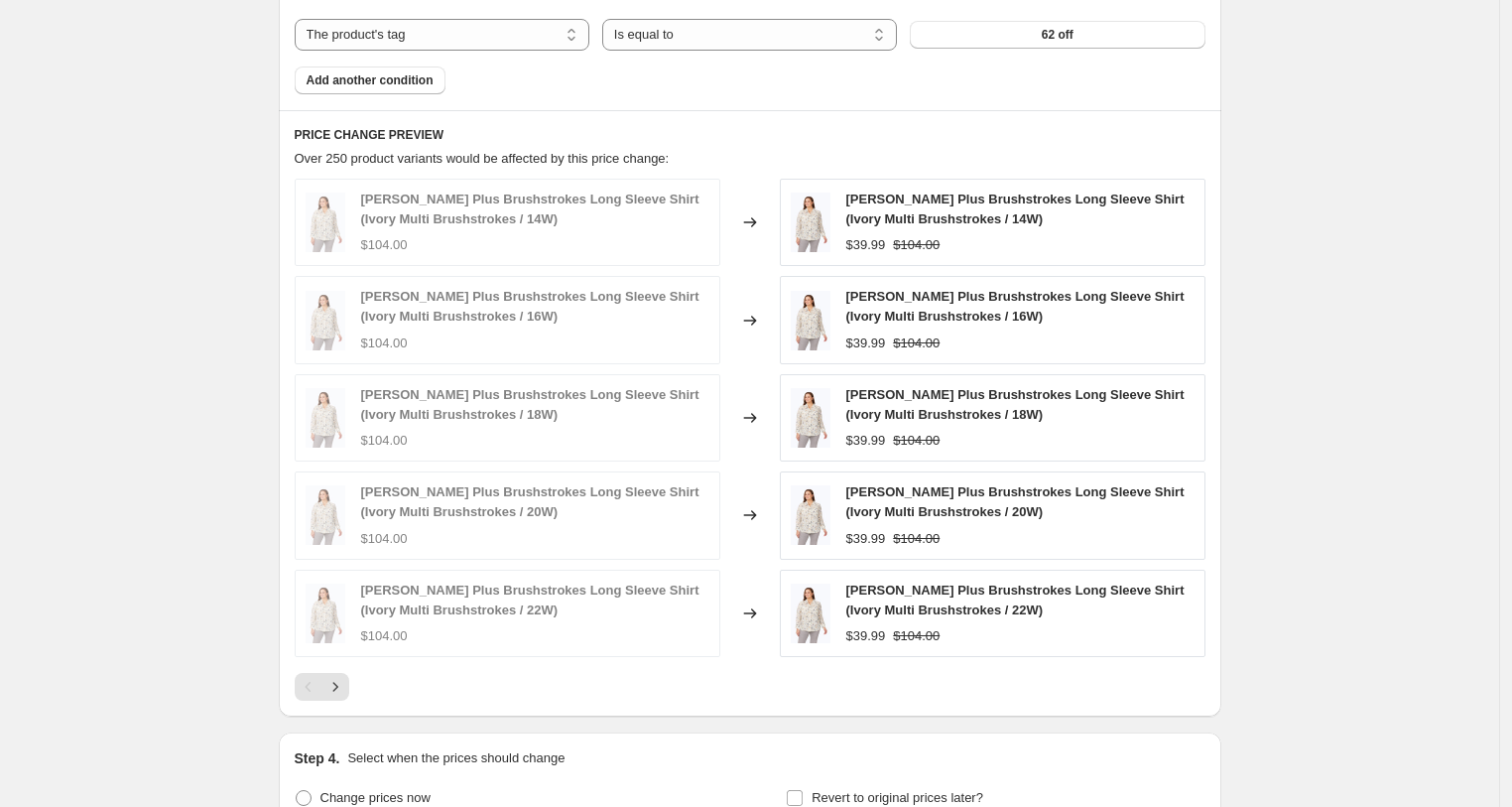 scroll, scrollTop: 1442, scrollLeft: 0, axis: vertical 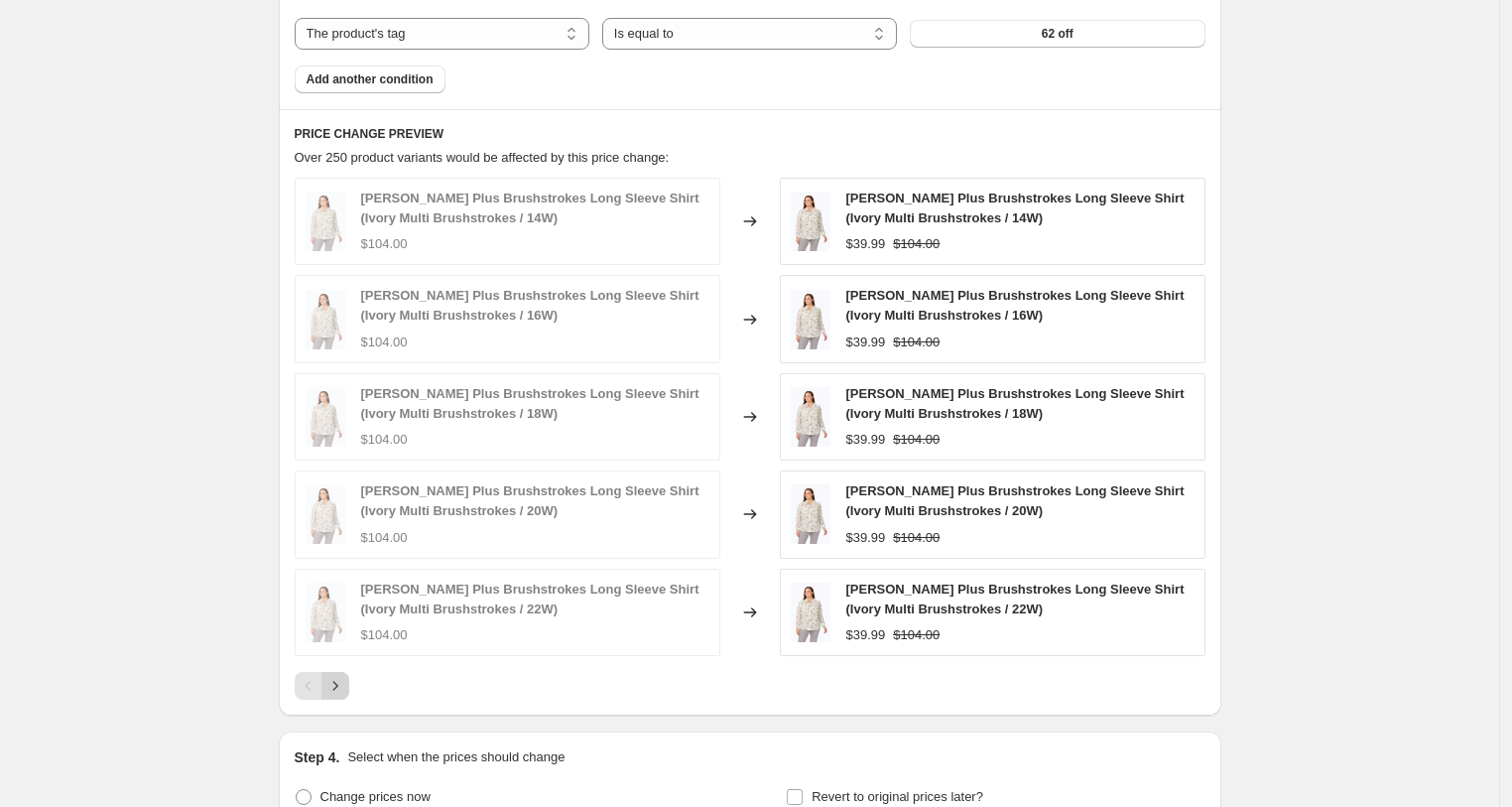 click 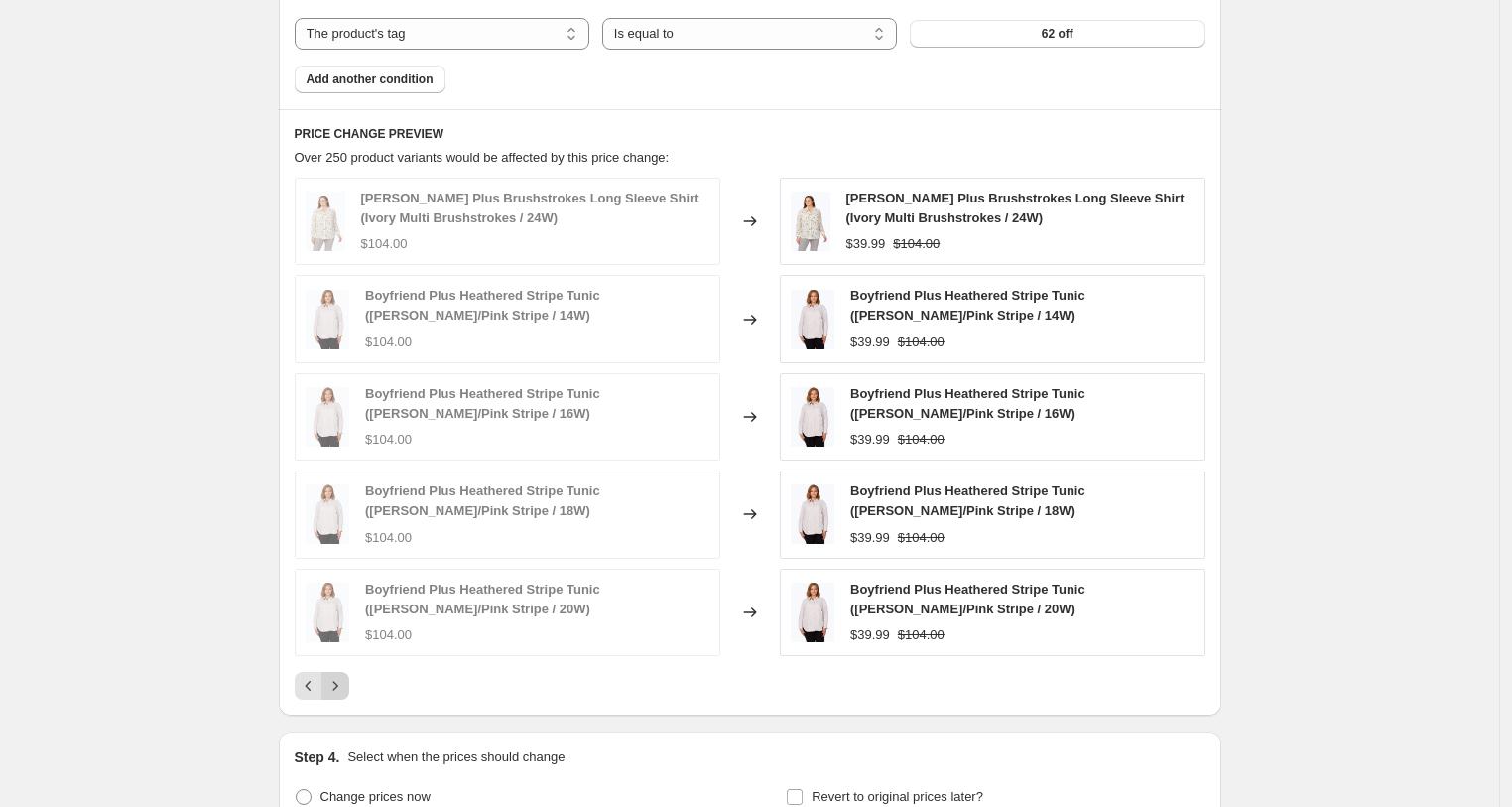 click 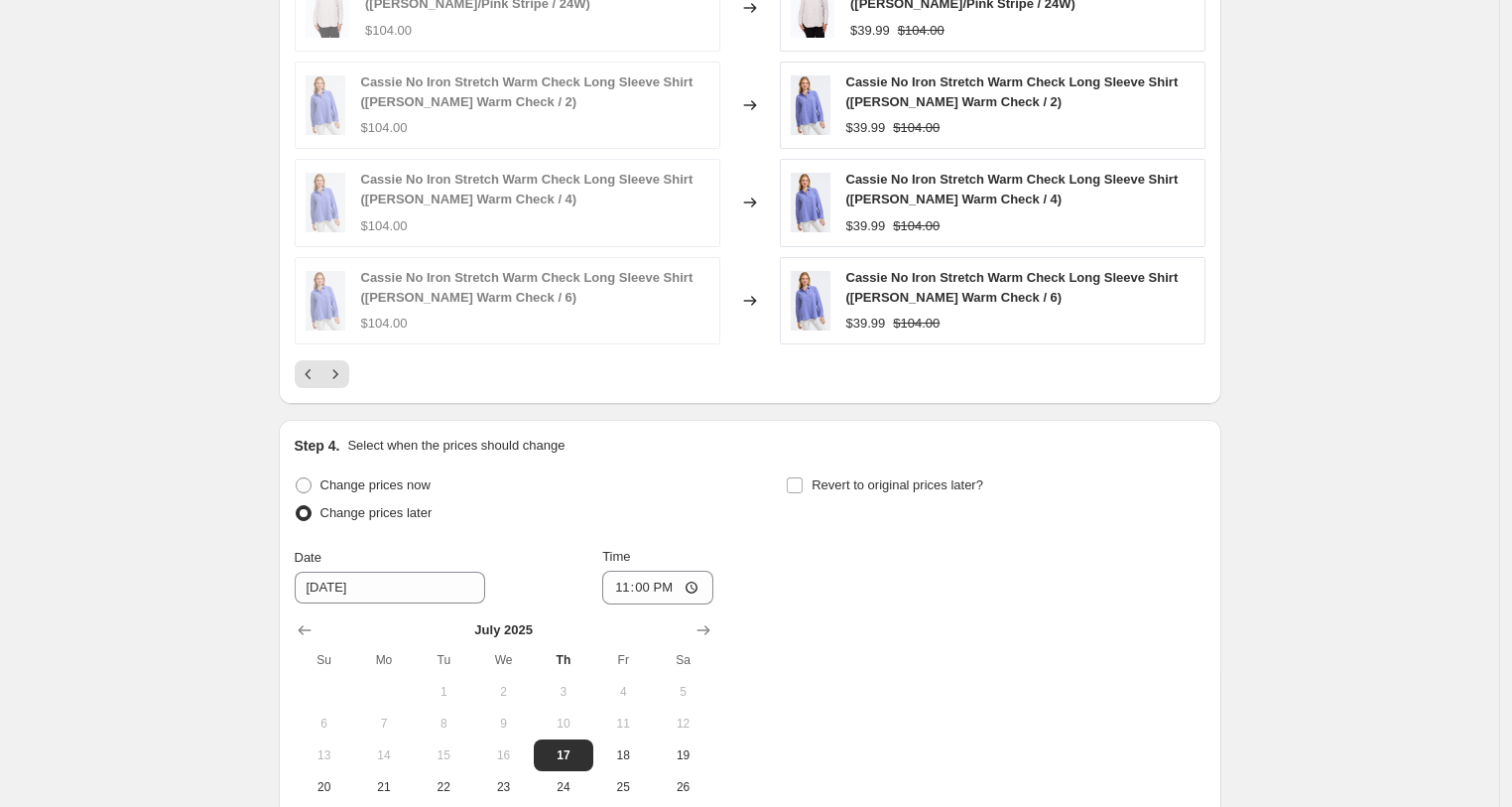 scroll, scrollTop: 1988, scrollLeft: 0, axis: vertical 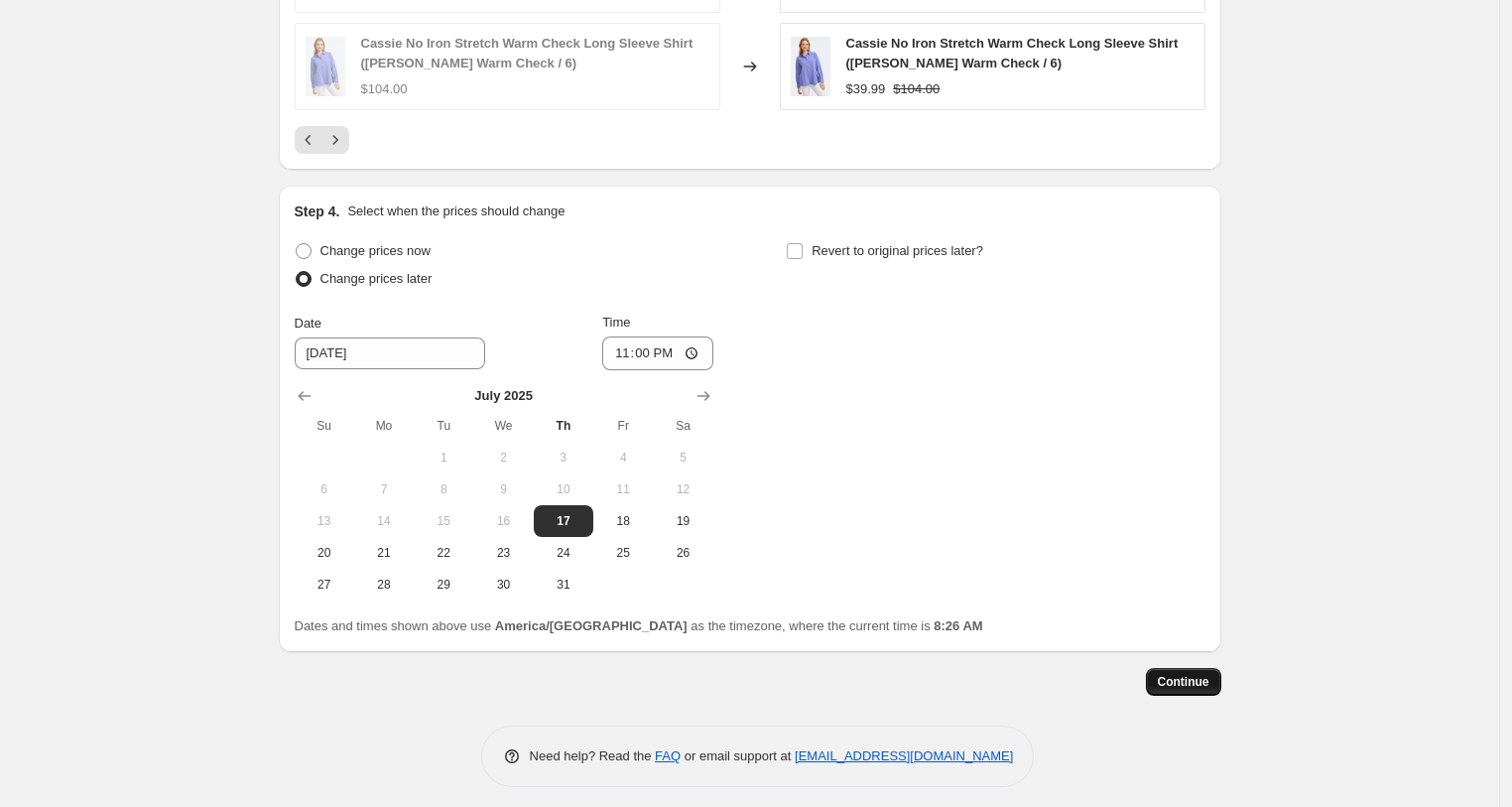 click on "Continue" at bounding box center [1184, 682] 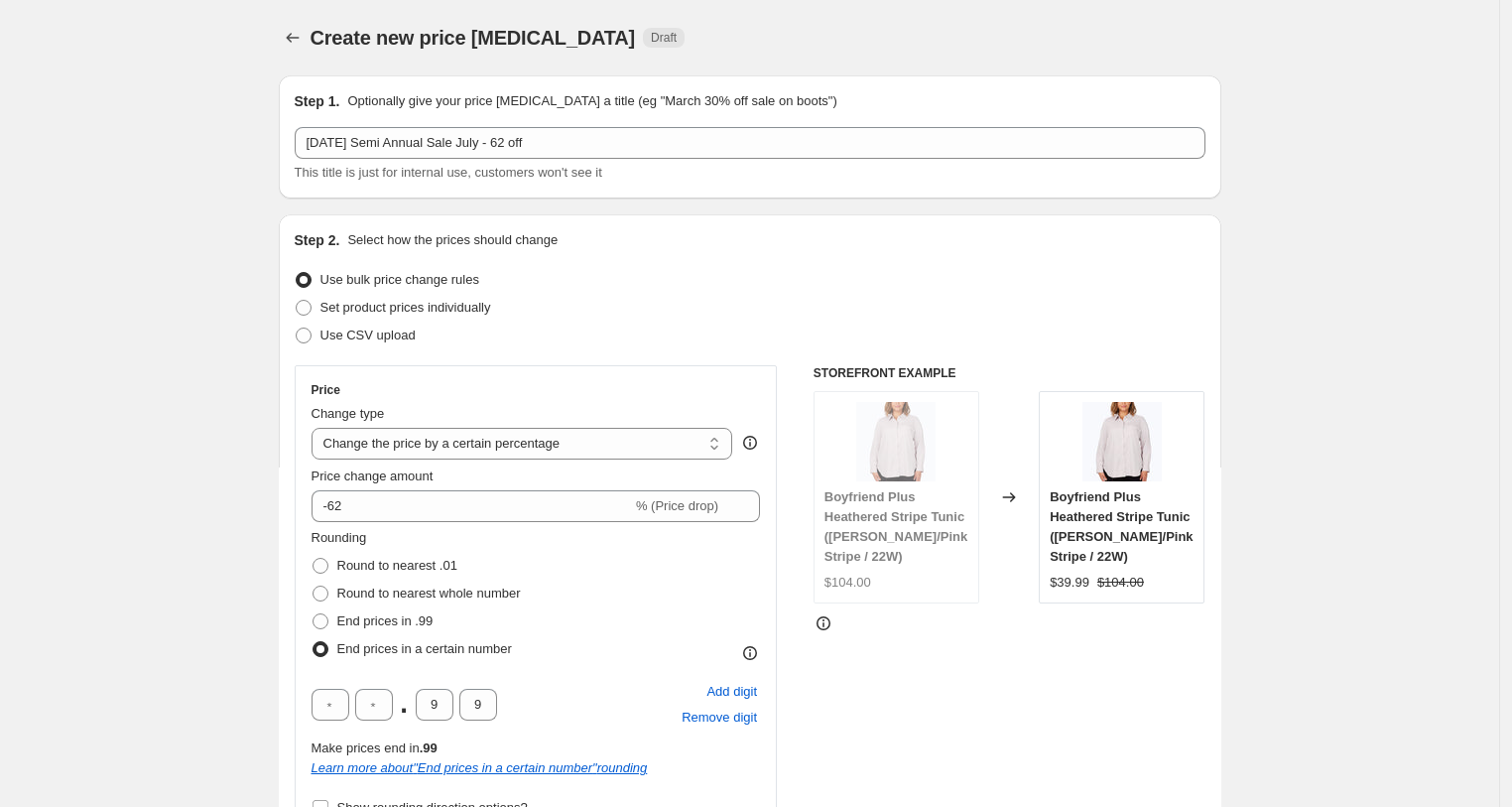 scroll, scrollTop: 1988, scrollLeft: 0, axis: vertical 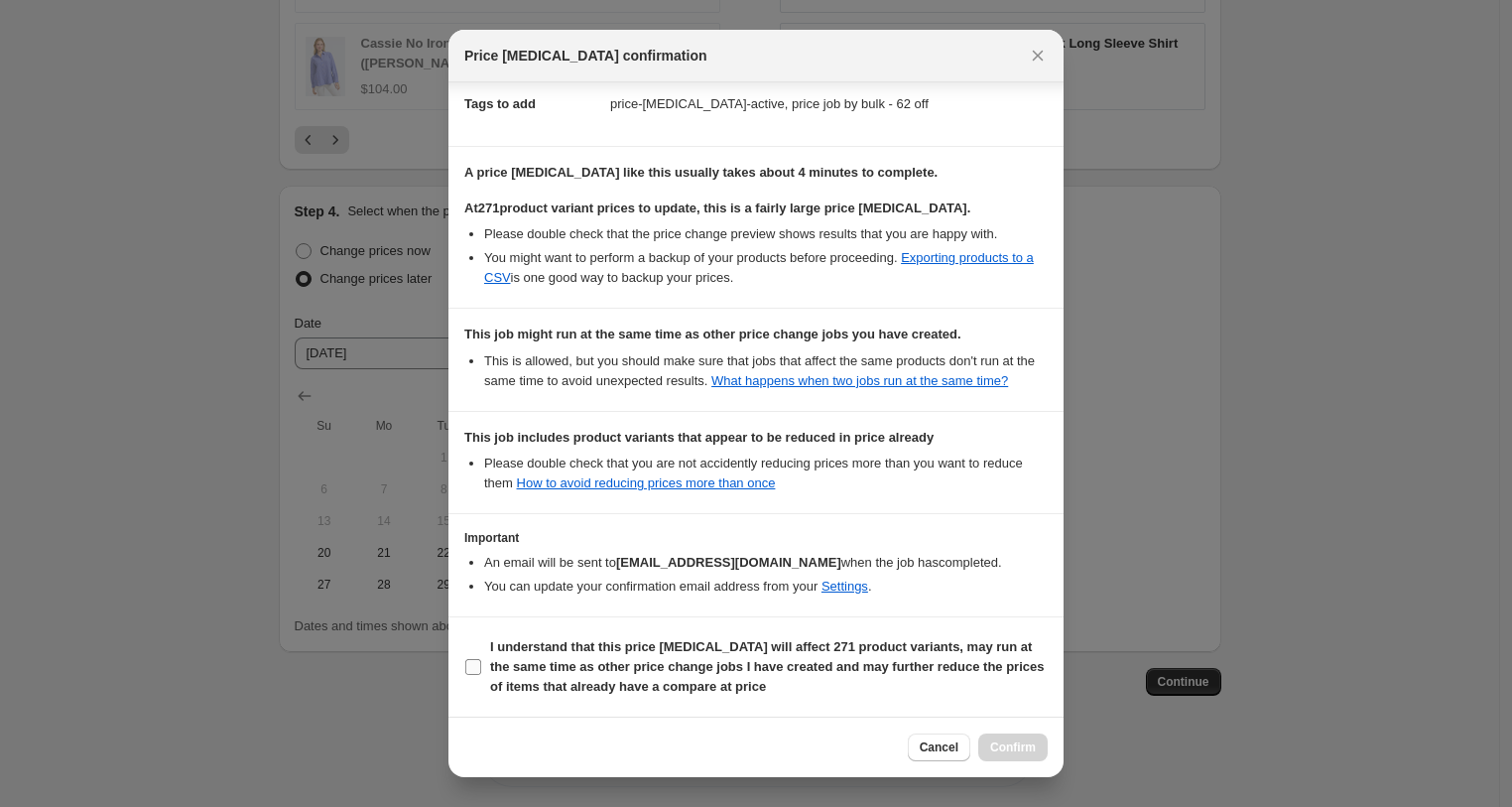 click on "I understand that this price [MEDICAL_DATA] will affect 271 product variants, may run at the same time as other price change jobs I have created and may further reduce the prices of items that already have a compare at price" at bounding box center [473, 667] 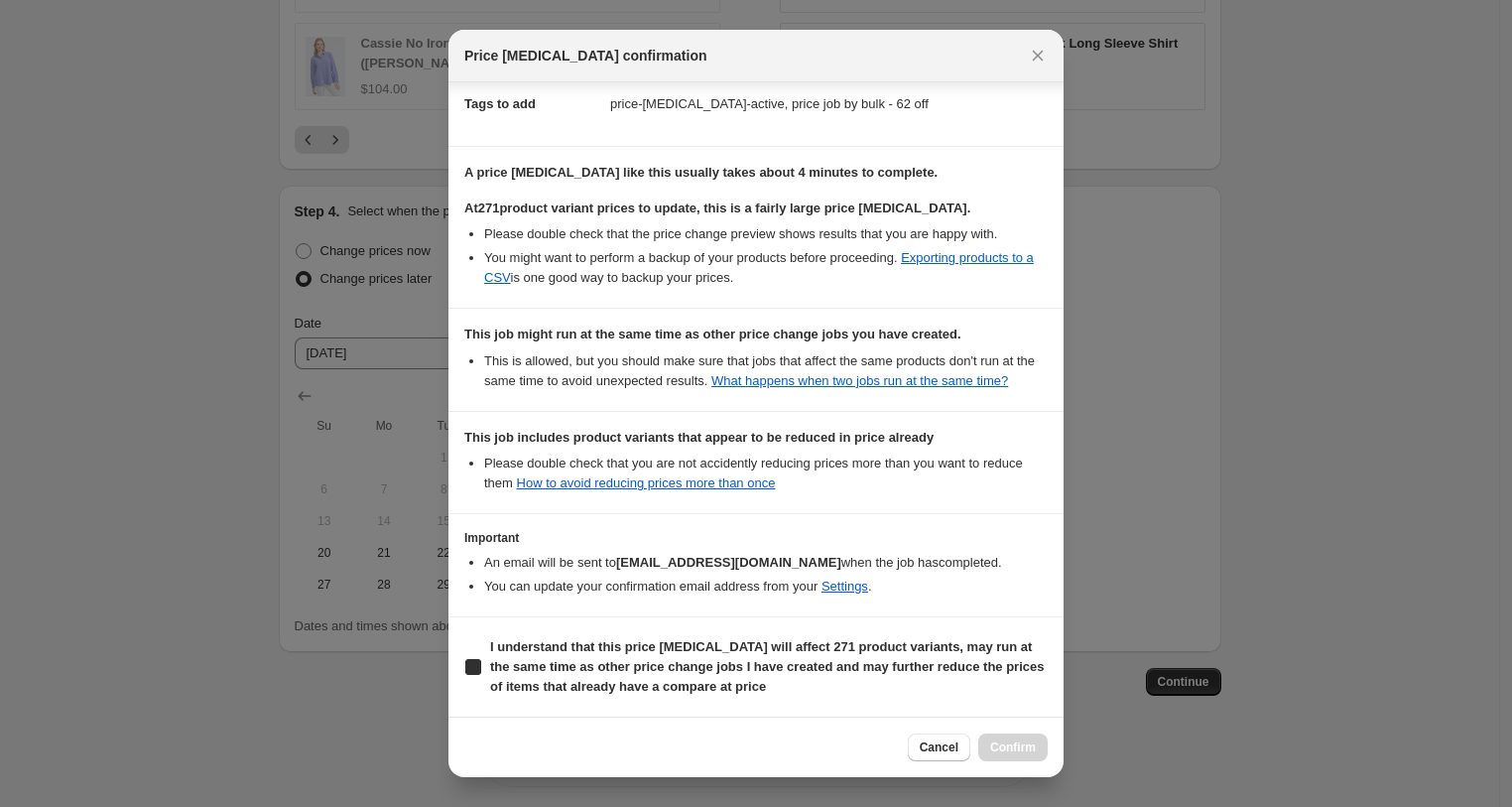 checkbox on "true" 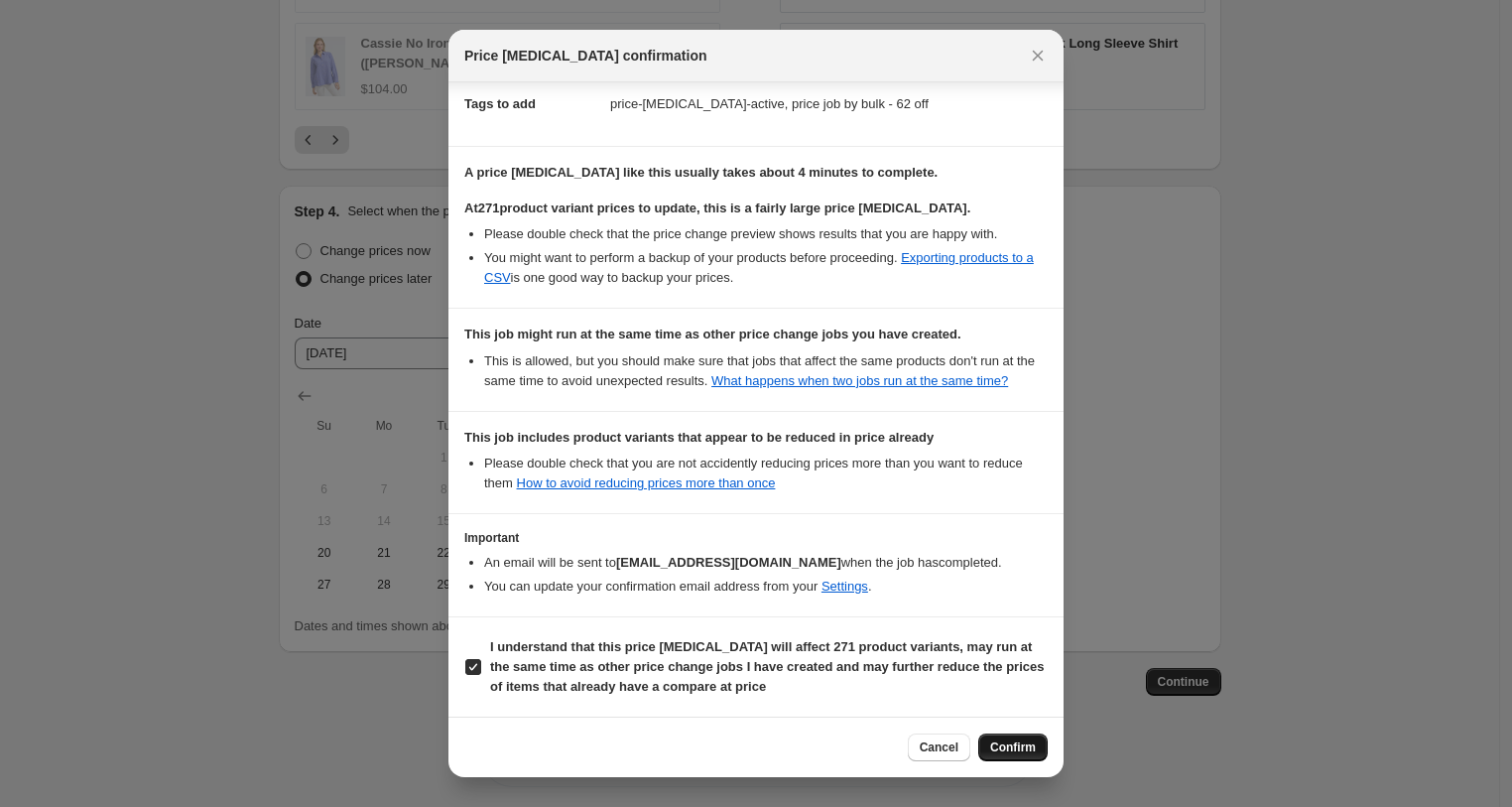click on "Confirm" at bounding box center [1013, 747] 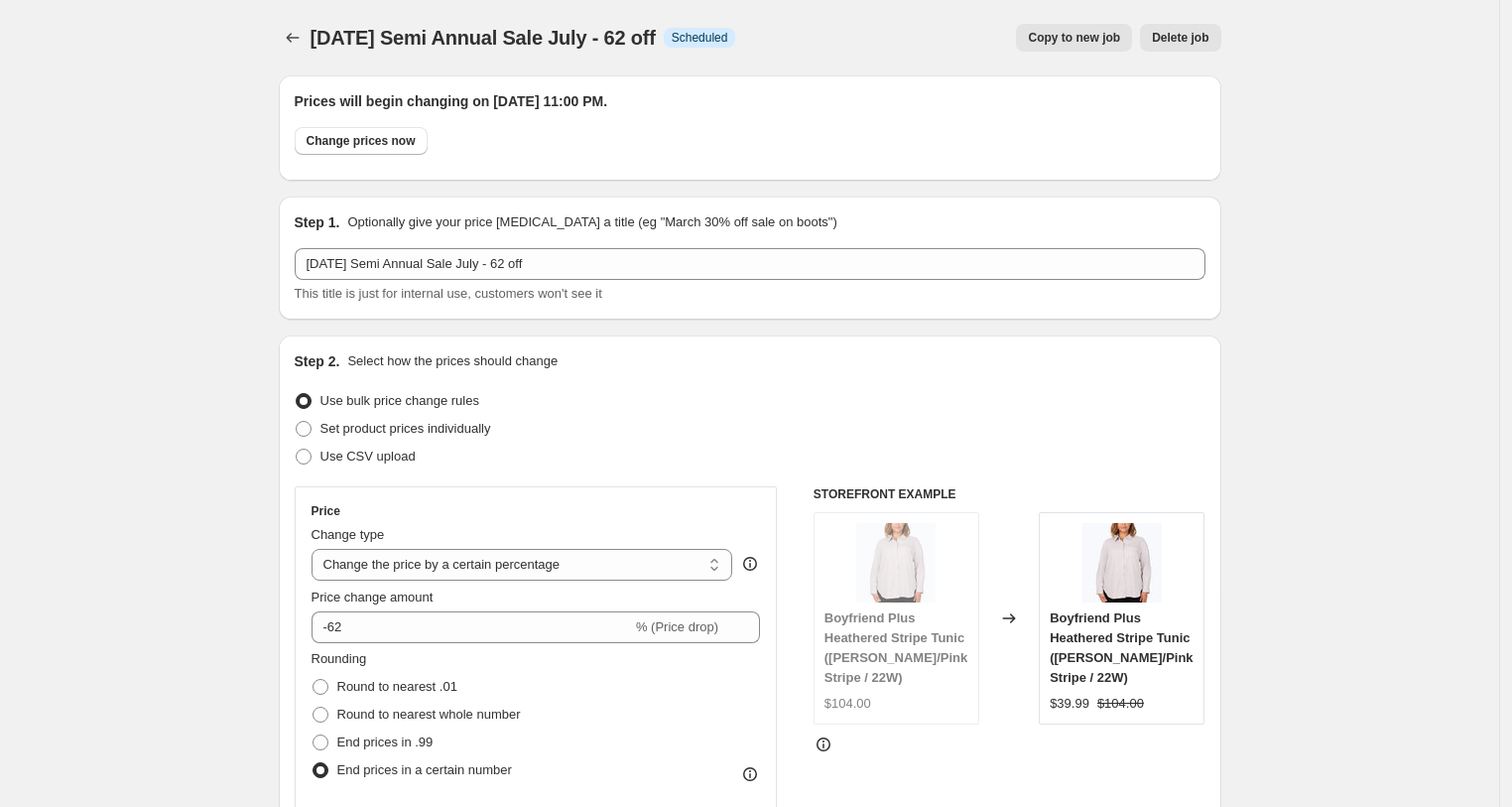 scroll, scrollTop: 1988, scrollLeft: 0, axis: vertical 